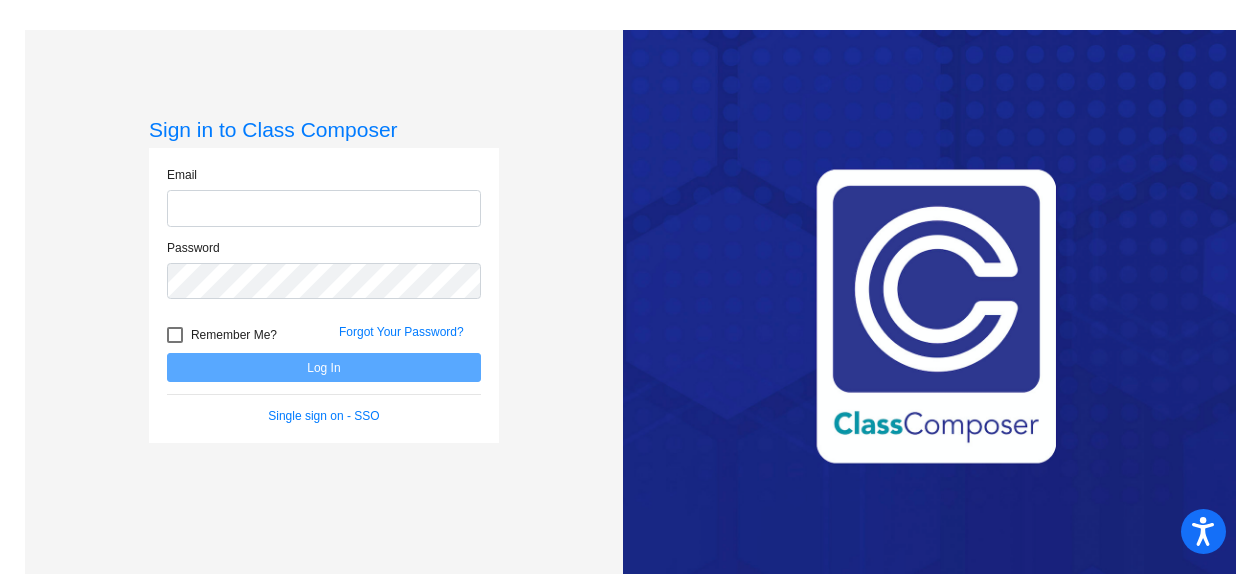 scroll, scrollTop: 0, scrollLeft: 0, axis: both 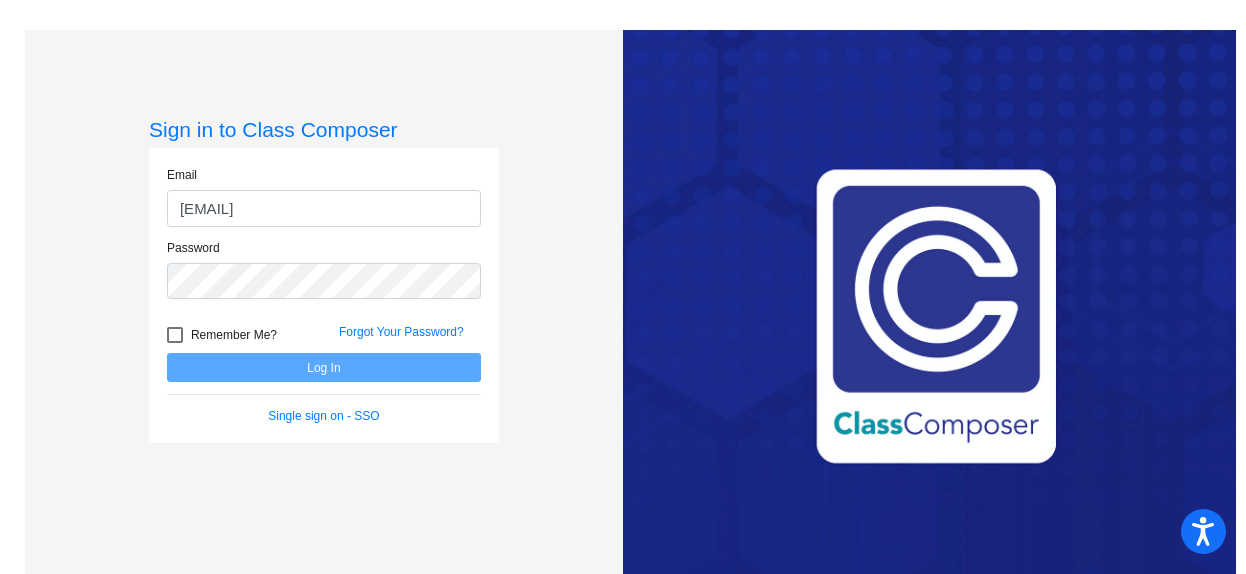 click on "[EMAIL]" 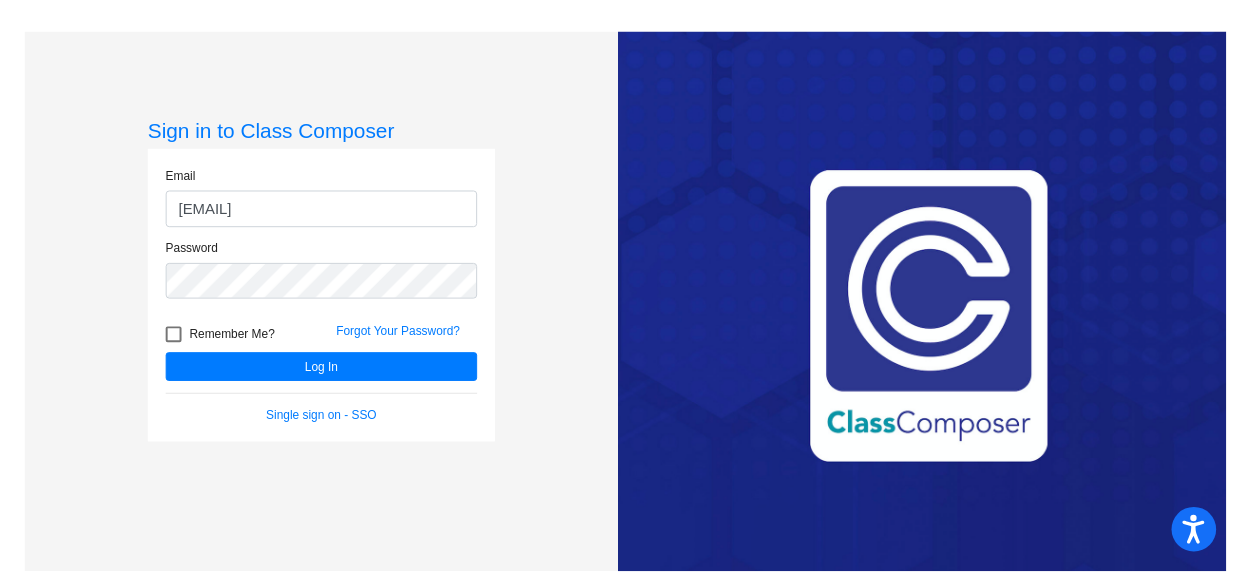 scroll, scrollTop: 0, scrollLeft: 0, axis: both 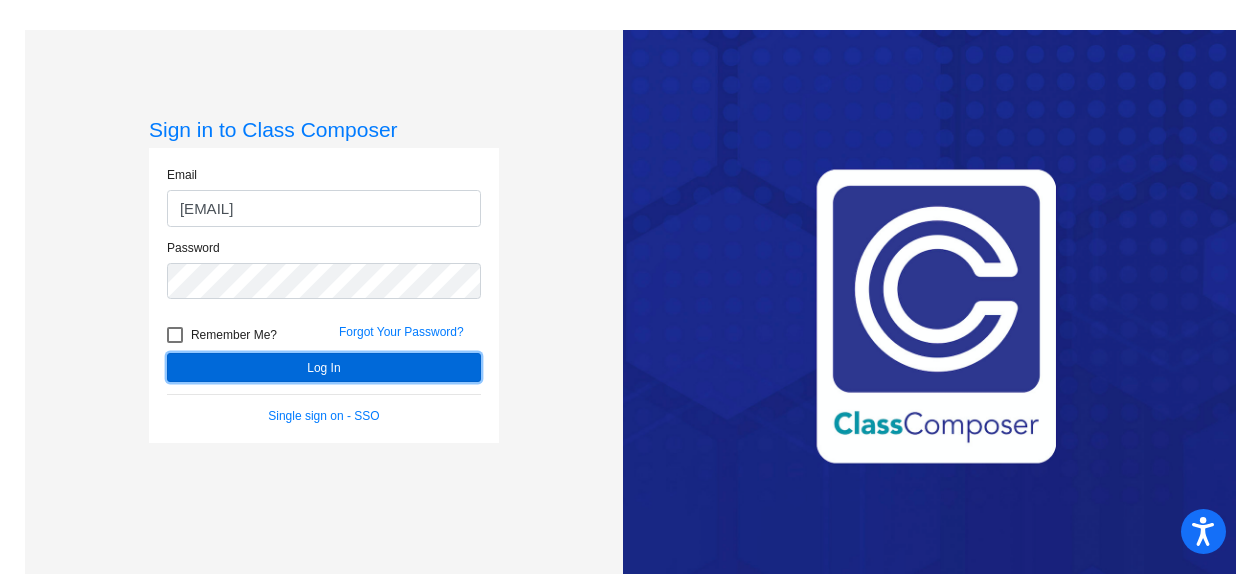 click on "Log In" 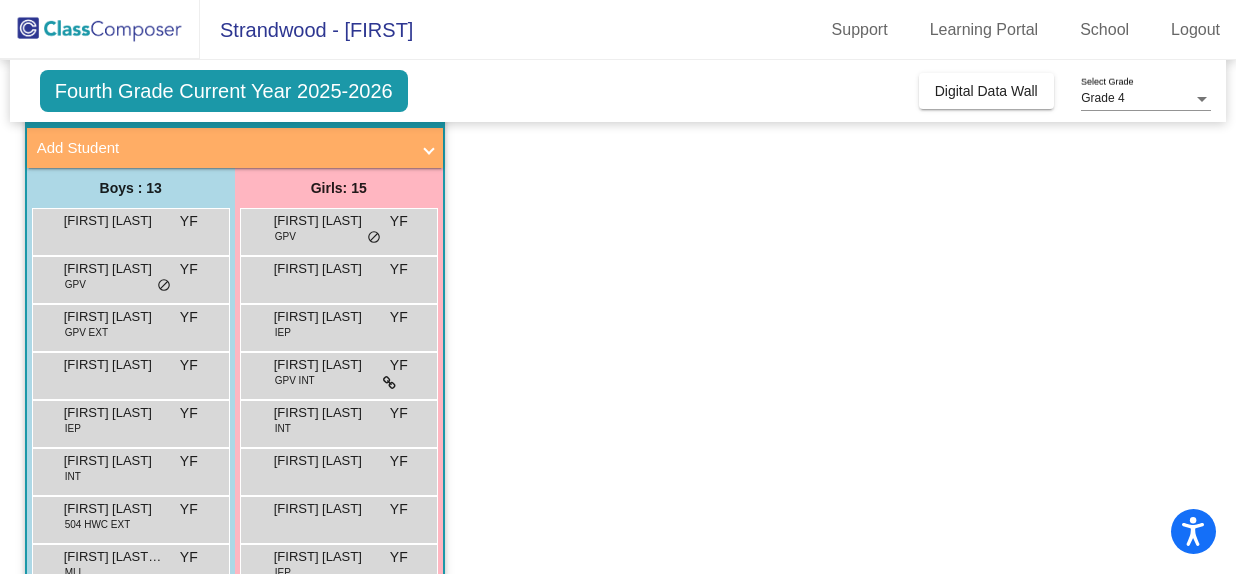 scroll, scrollTop: 0, scrollLeft: 0, axis: both 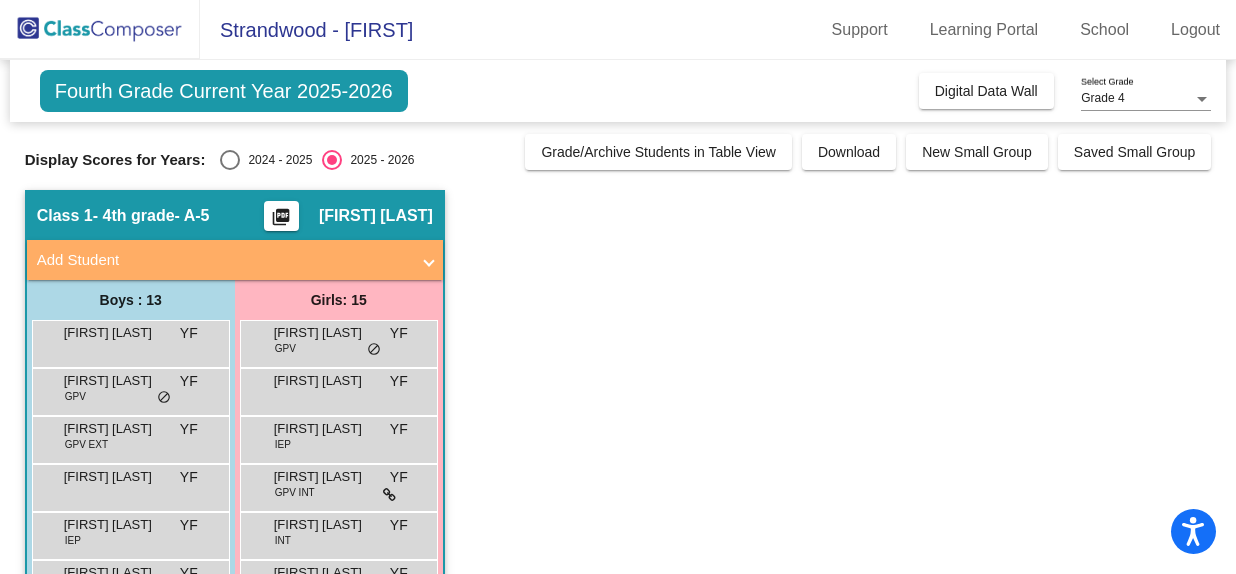 click at bounding box center [230, 160] 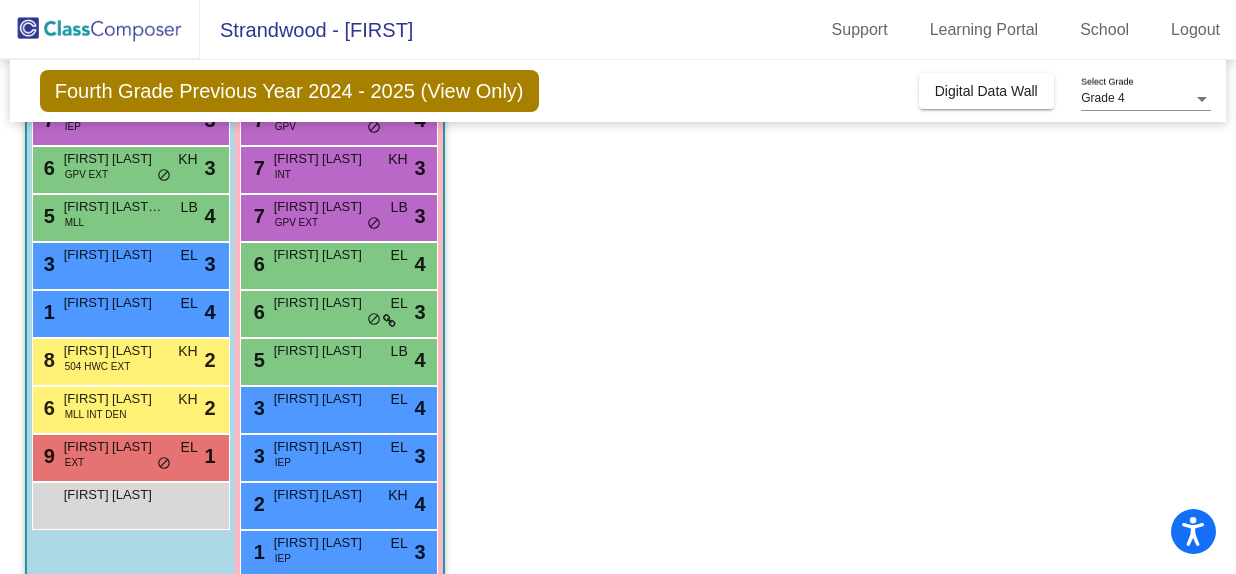 scroll, scrollTop: 416, scrollLeft: 0, axis: vertical 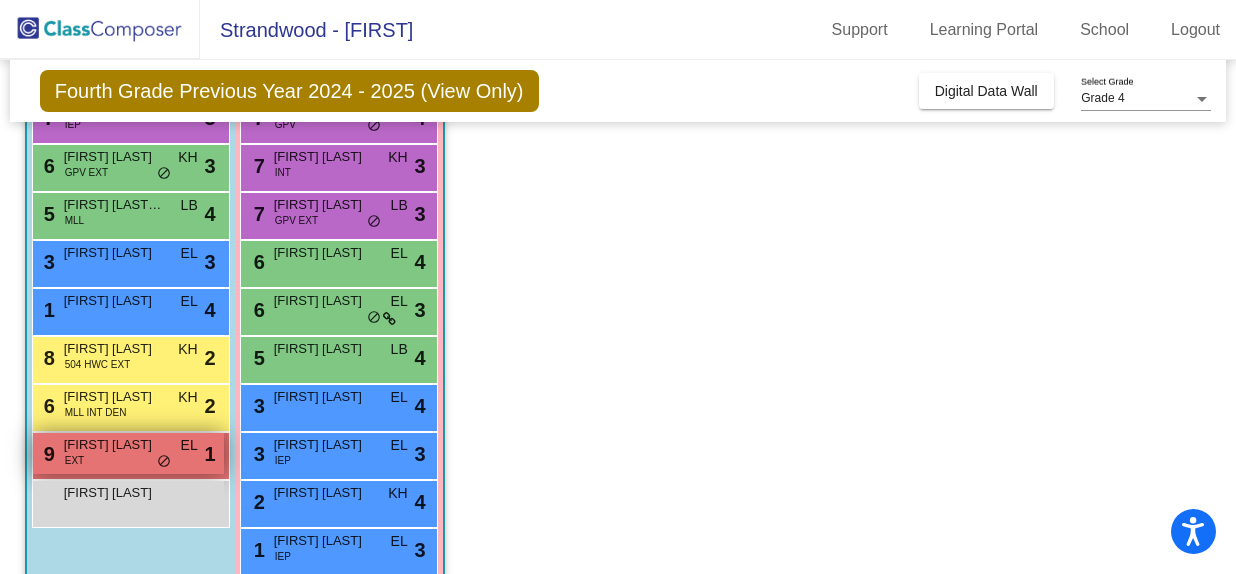 click on "[NUMBER] [NAME] [NAME] EXT EL lock do_not_disturb_alt 1" at bounding box center [128, 453] 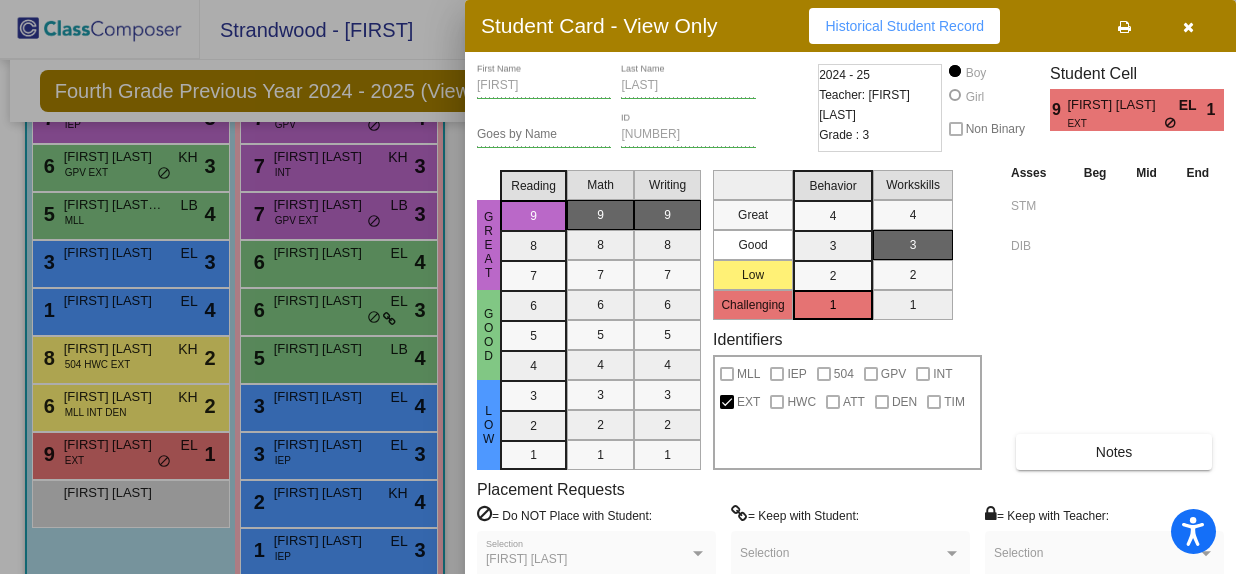 scroll, scrollTop: 0, scrollLeft: 0, axis: both 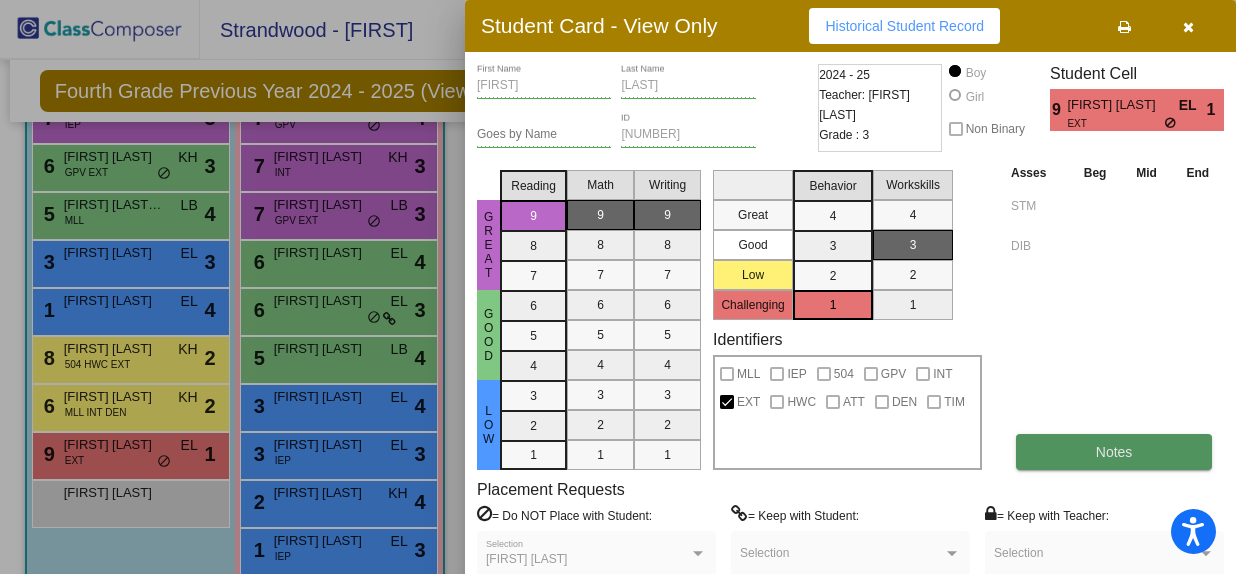click on "Notes" at bounding box center (1114, 452) 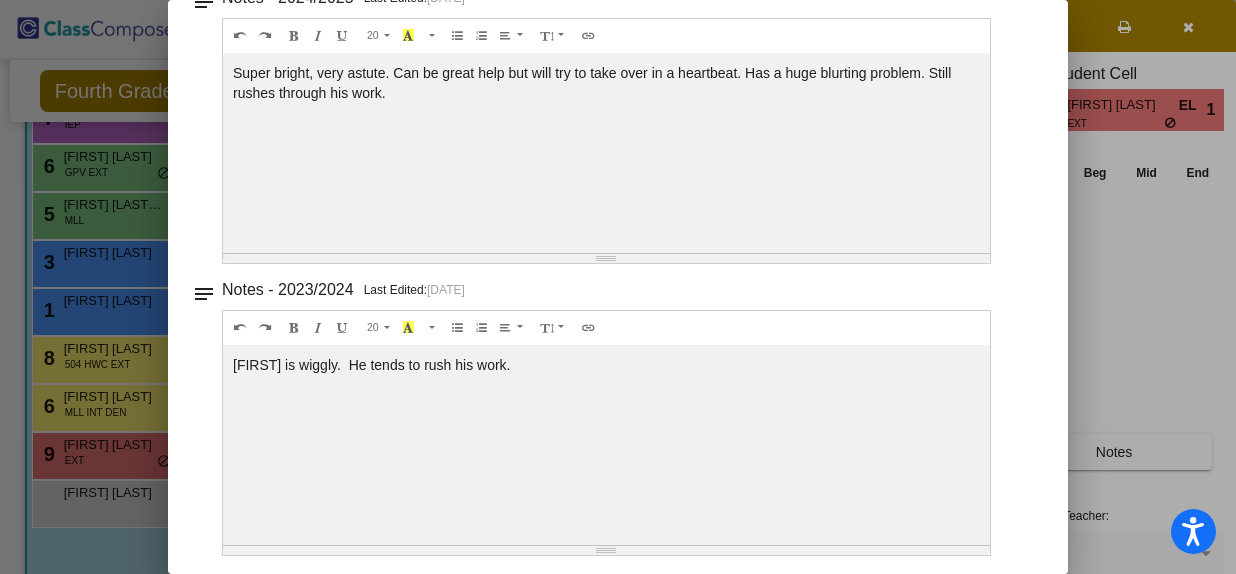 scroll, scrollTop: 172, scrollLeft: 0, axis: vertical 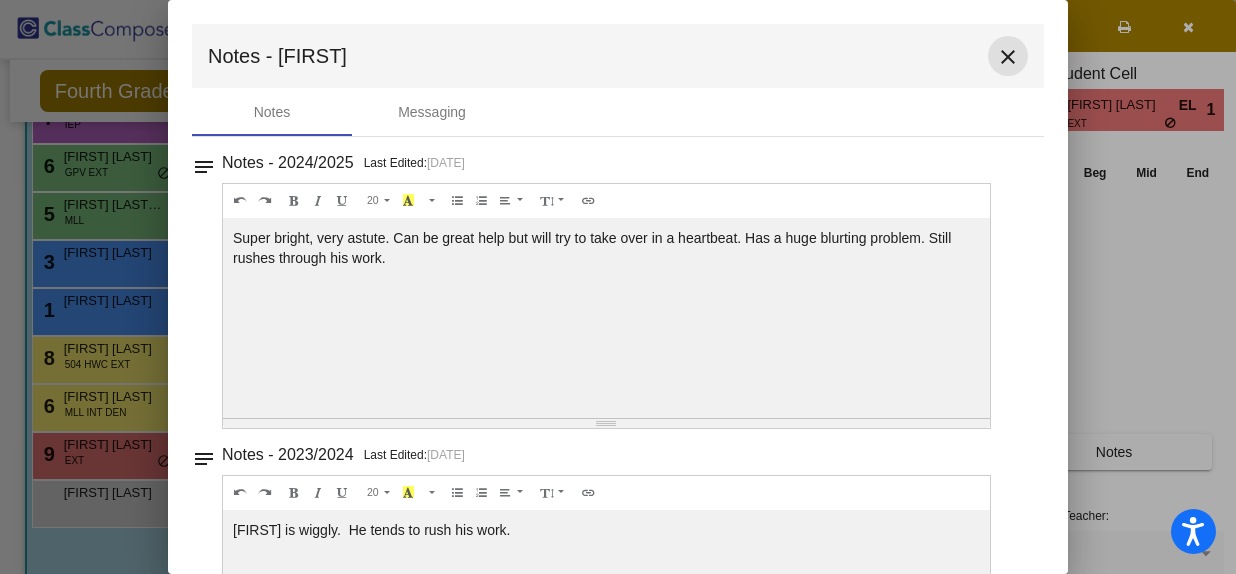 click on "close" at bounding box center [1008, 57] 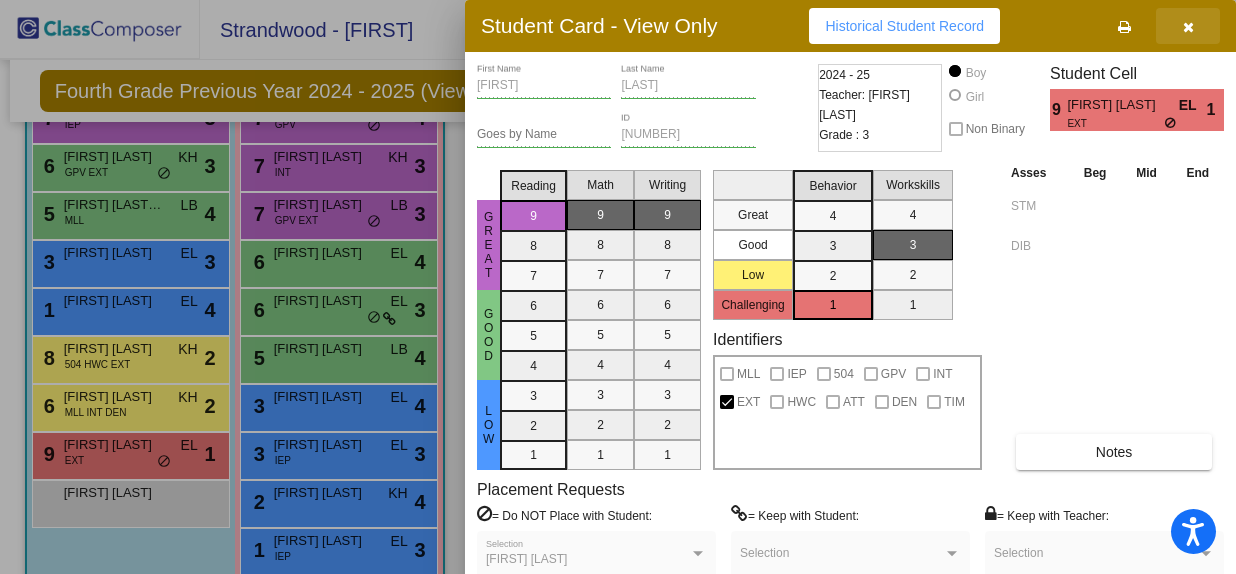 click at bounding box center (1188, 27) 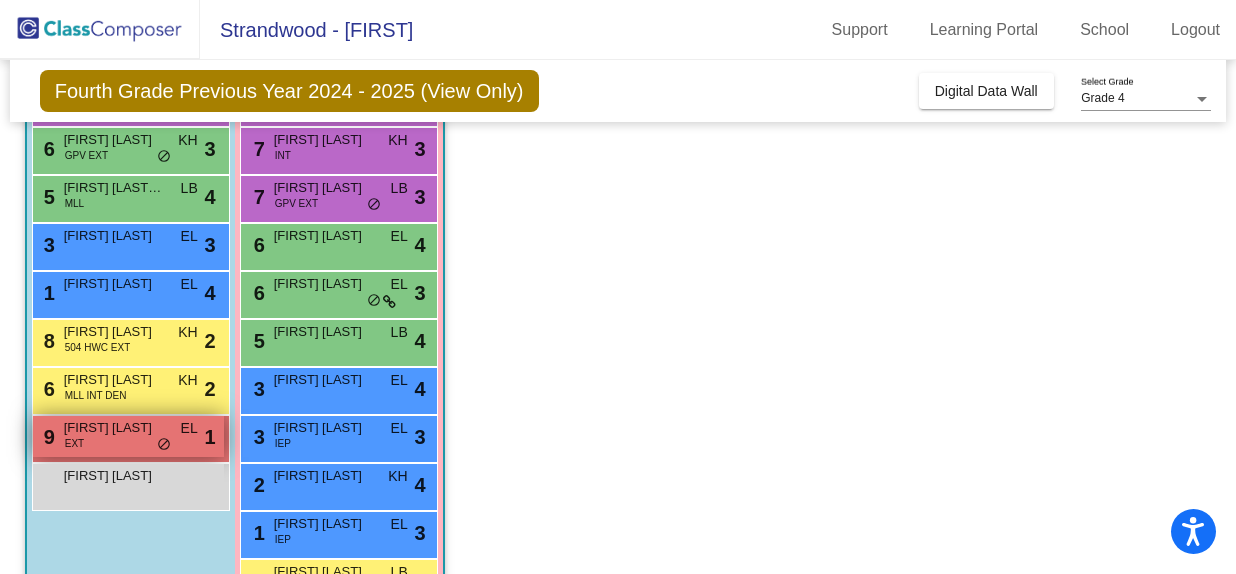 scroll, scrollTop: 435, scrollLeft: 0, axis: vertical 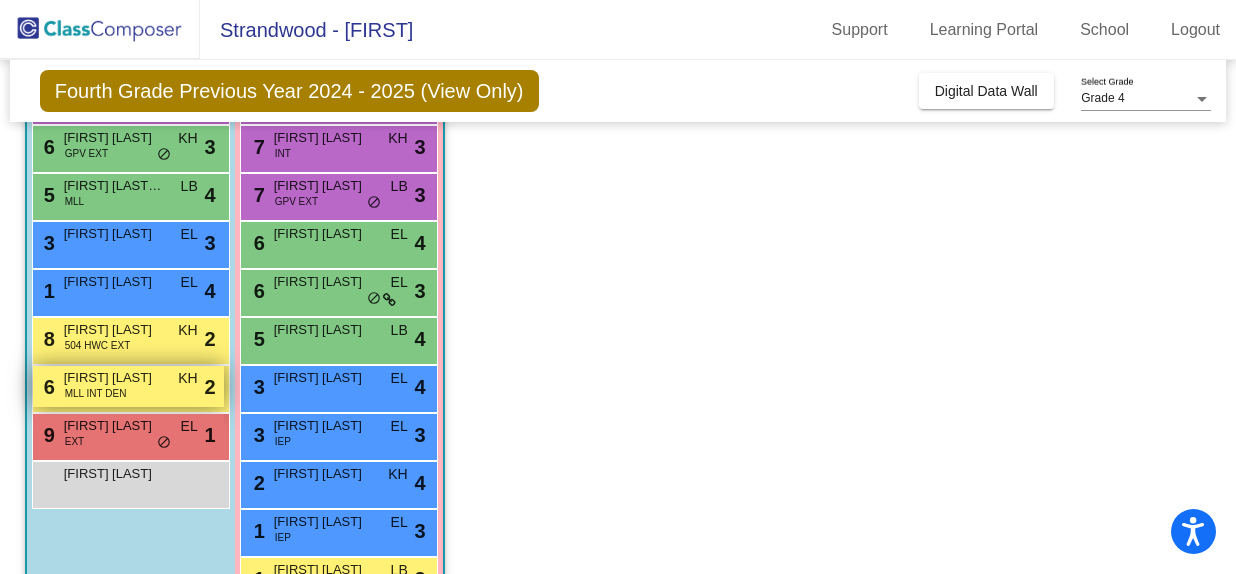 click on "6 Terry Tran MLL INT DEN KH lock do_not_disturb_alt 2" at bounding box center [128, 386] 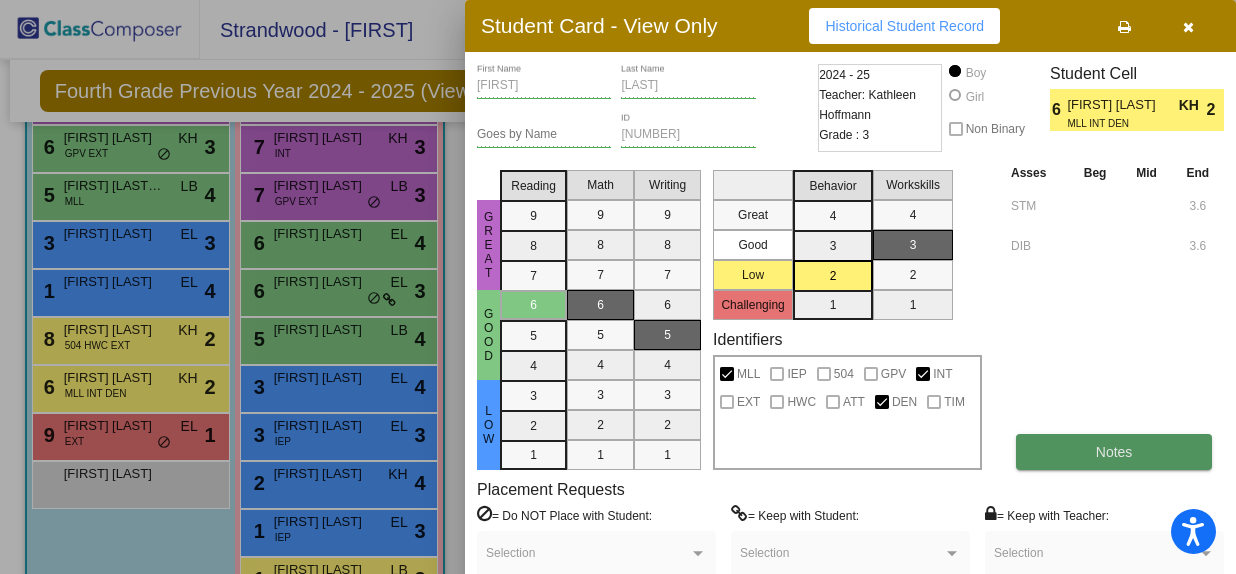 click on "Notes" at bounding box center (1114, 452) 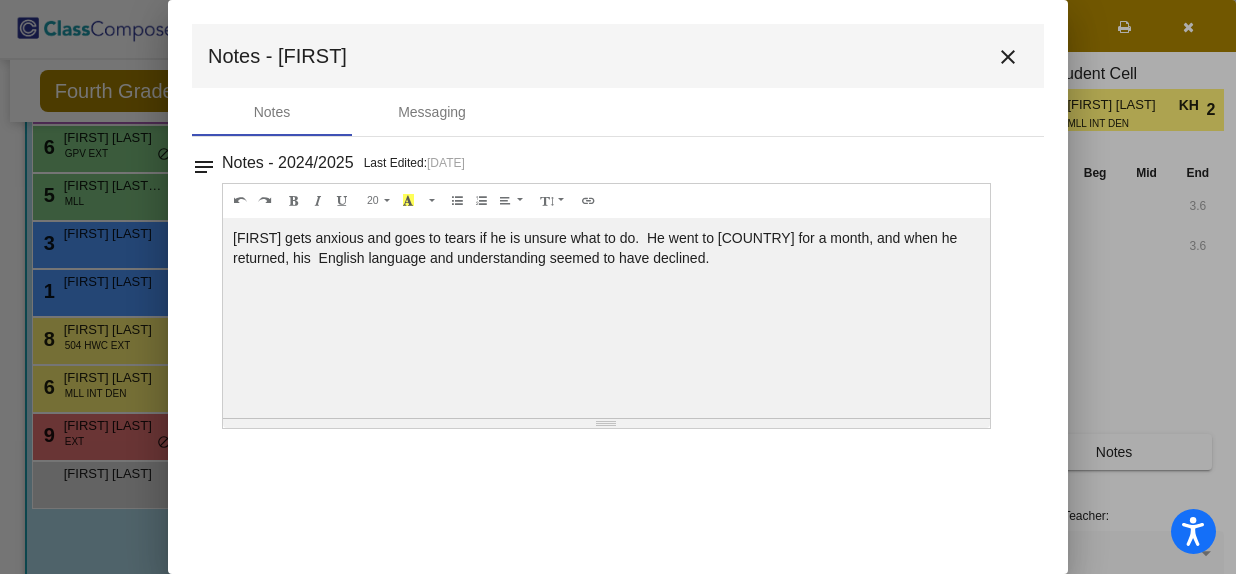 click on "close" at bounding box center [1008, 56] 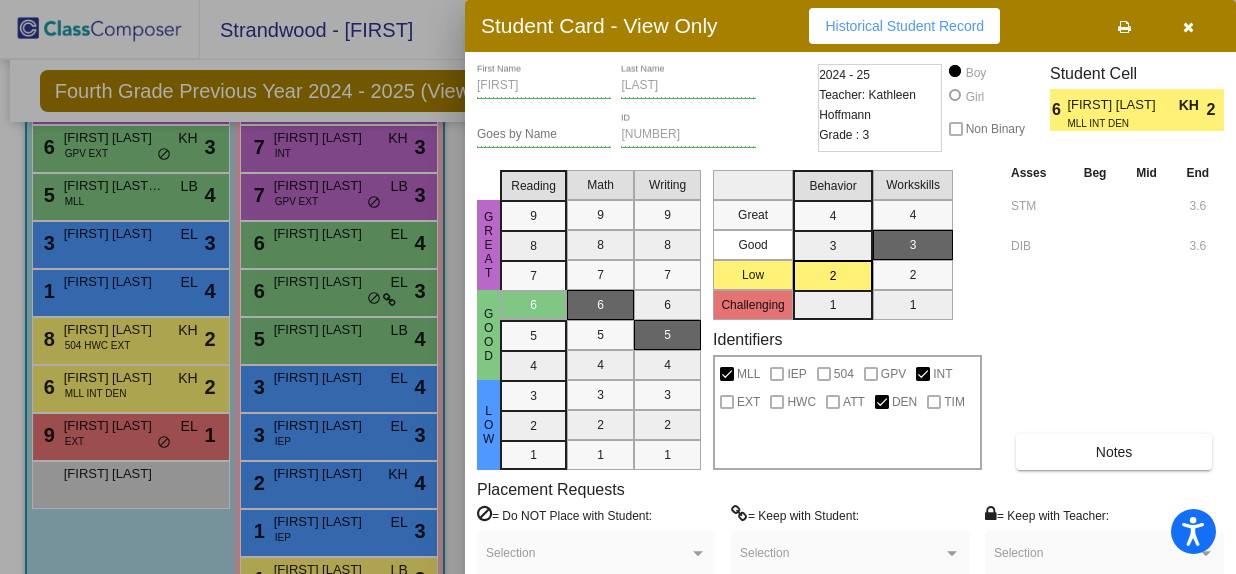 click at bounding box center [618, 287] 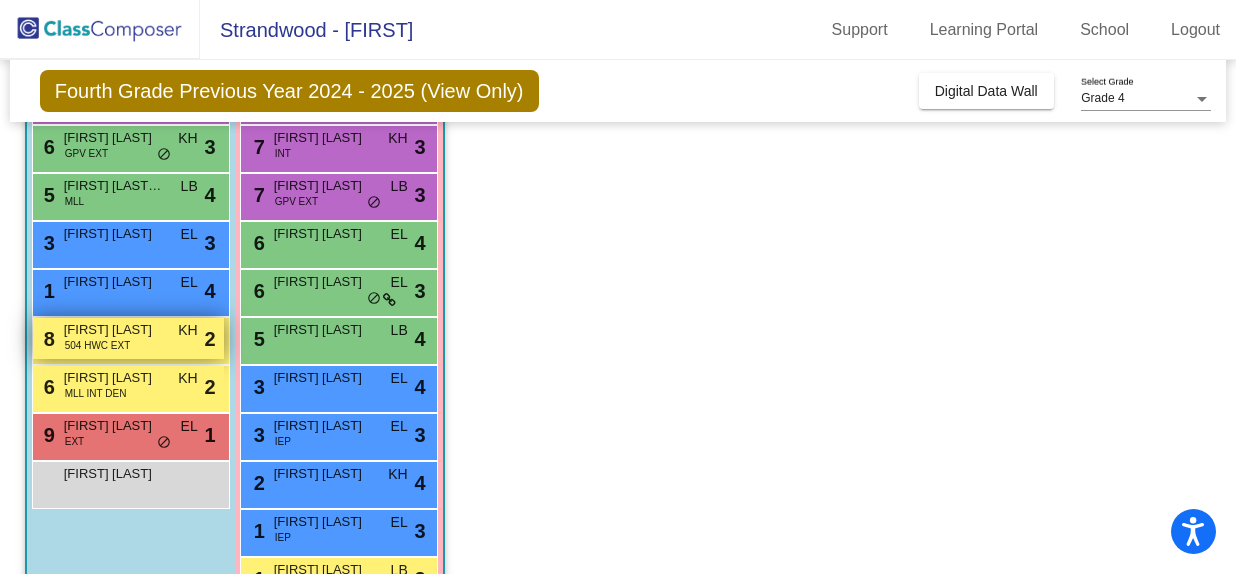 click on "504 HWC EXT" at bounding box center (98, 345) 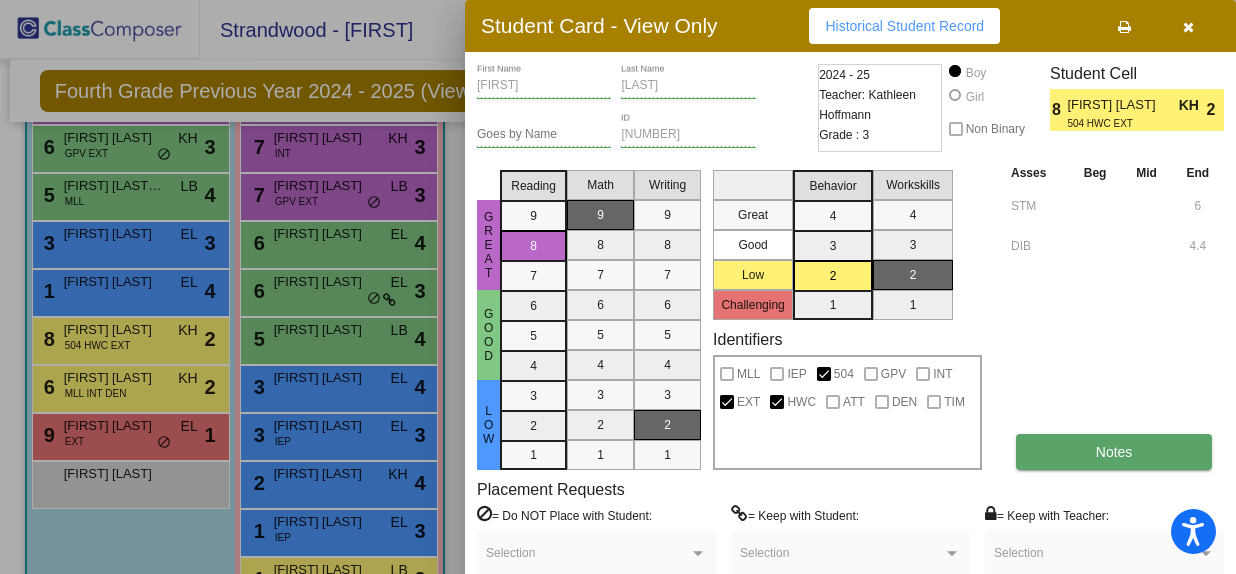 click on "Notes" at bounding box center (1114, 452) 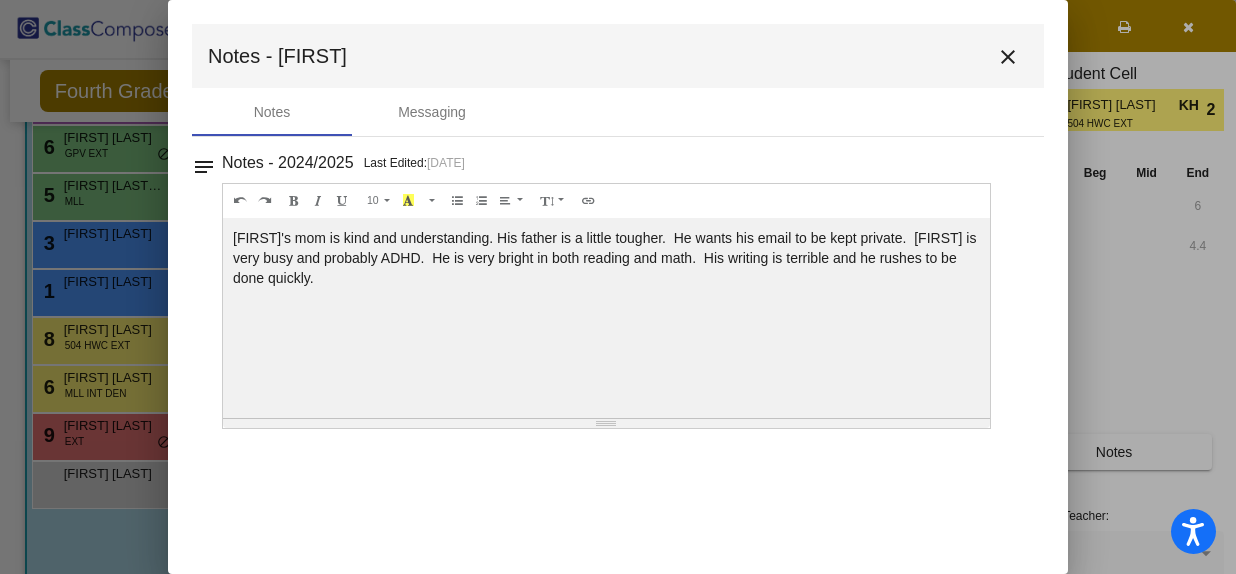 click on "close" at bounding box center (1008, 57) 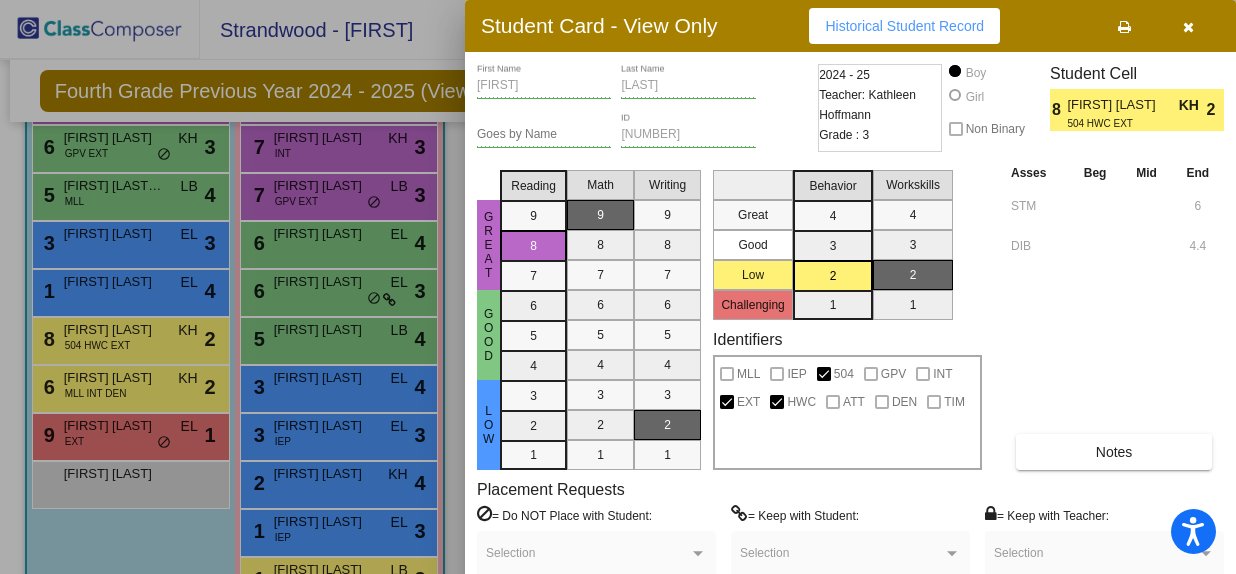click at bounding box center [618, 287] 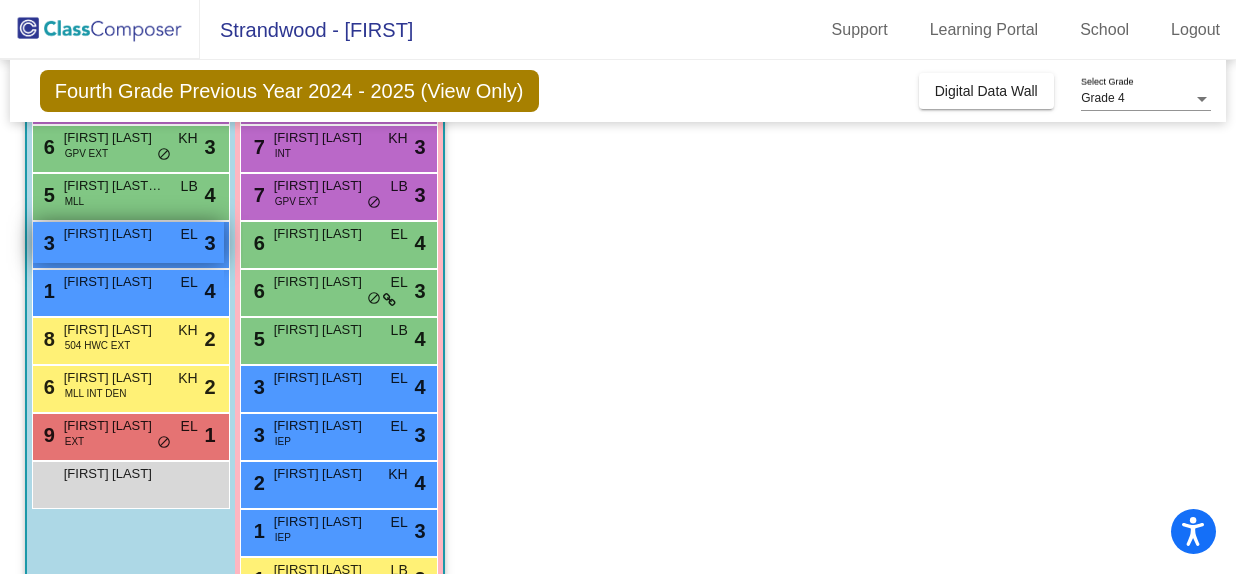click on "3 Cameron Gurrola EL lock do_not_disturb_alt 3" at bounding box center (128, 242) 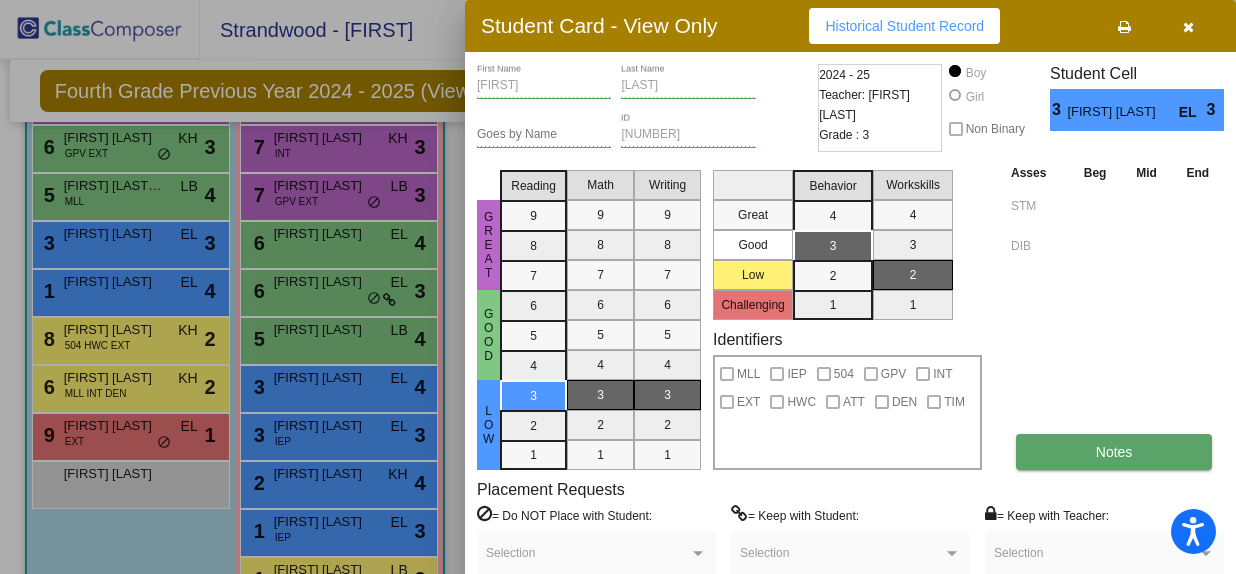 click on "Notes" at bounding box center [1114, 452] 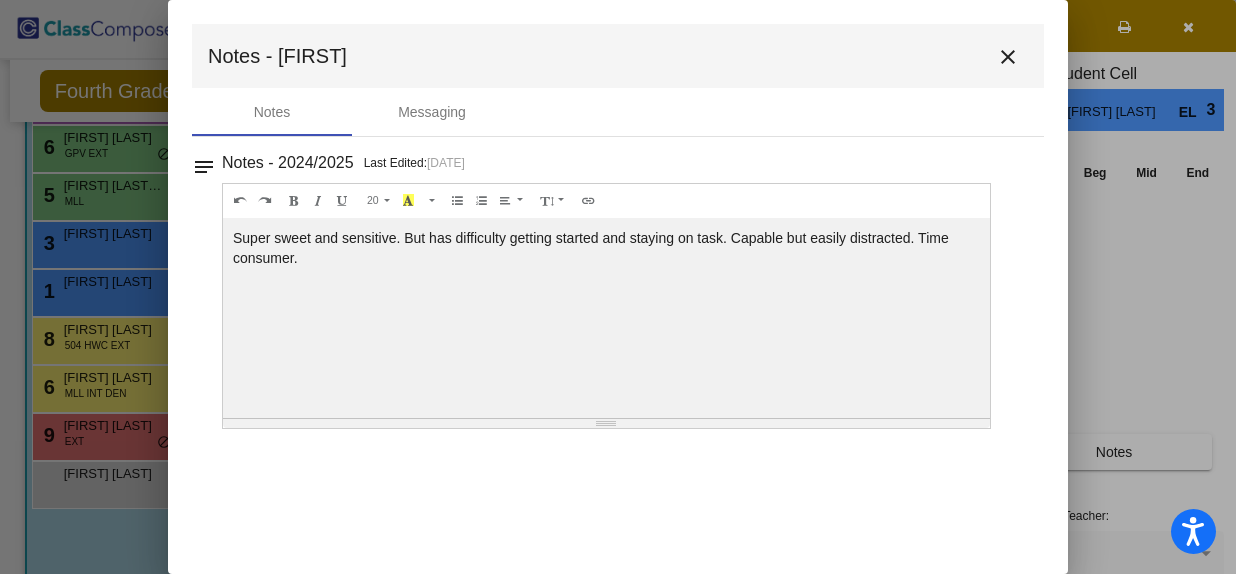 click on "close" at bounding box center (1008, 57) 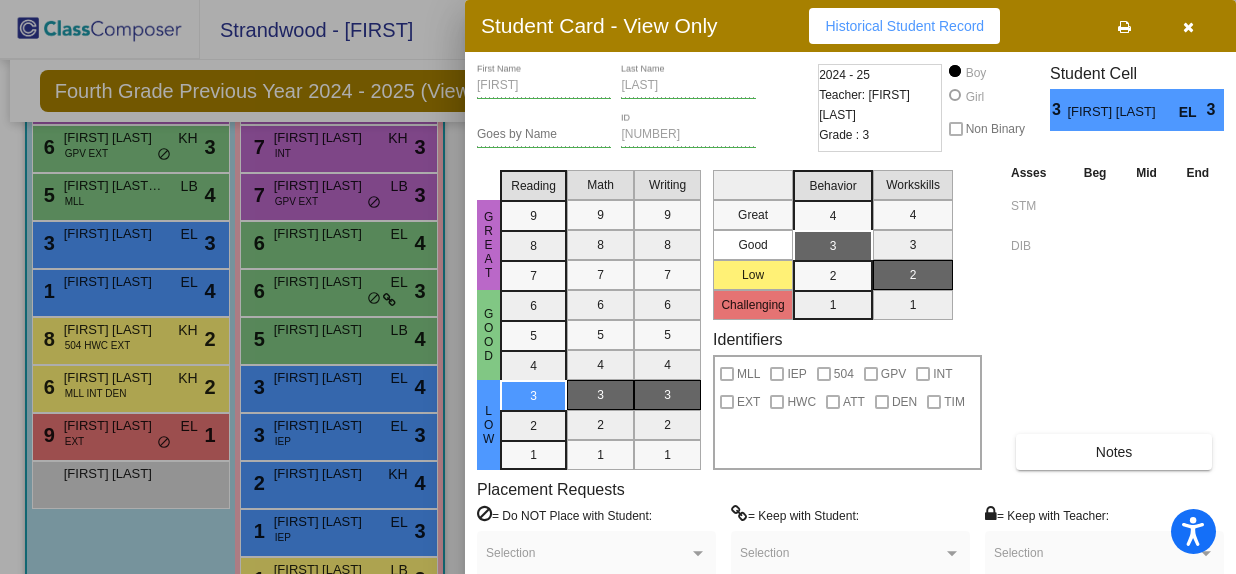click at bounding box center (618, 287) 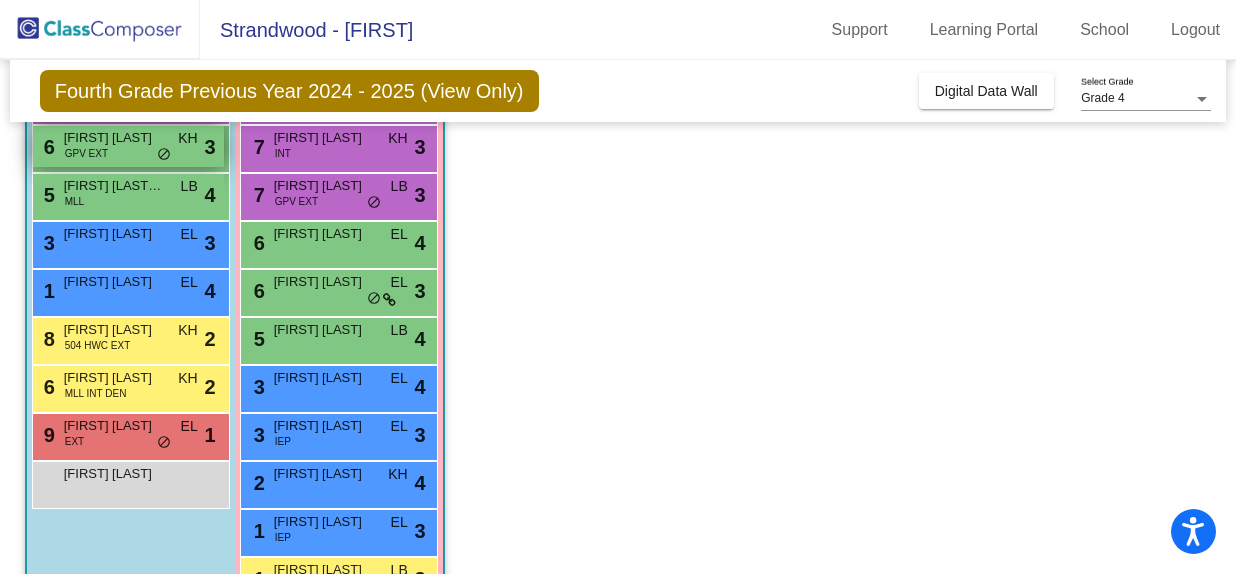 click on "6 Brooks Nelson GPV EXT KH lock do_not_disturb_alt 3" at bounding box center [128, 146] 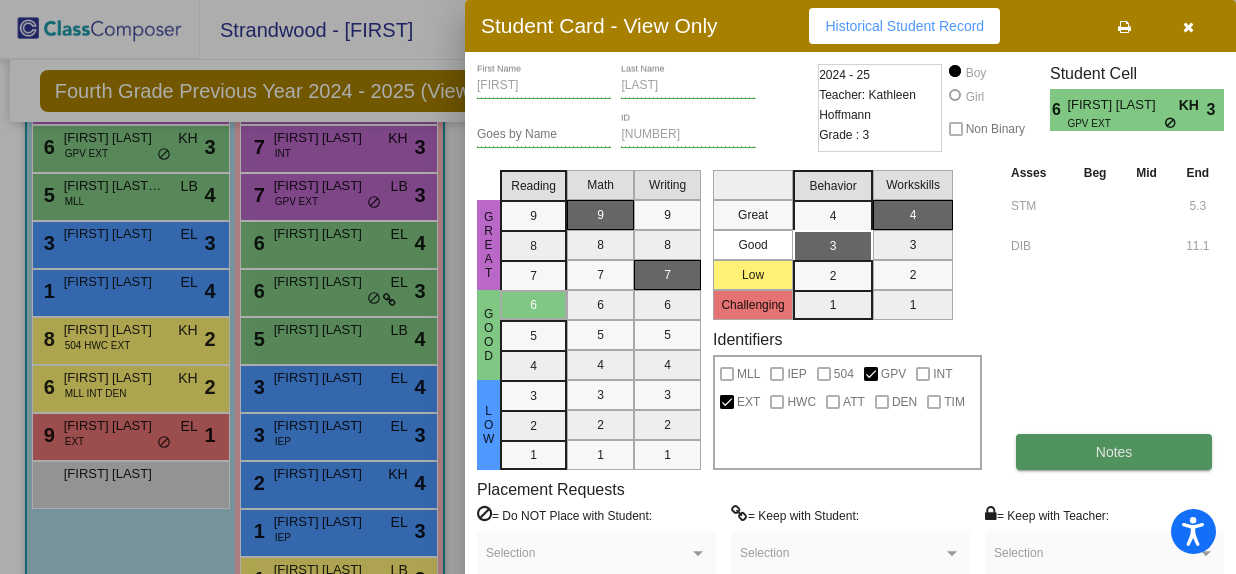 click on "Notes" at bounding box center [1114, 452] 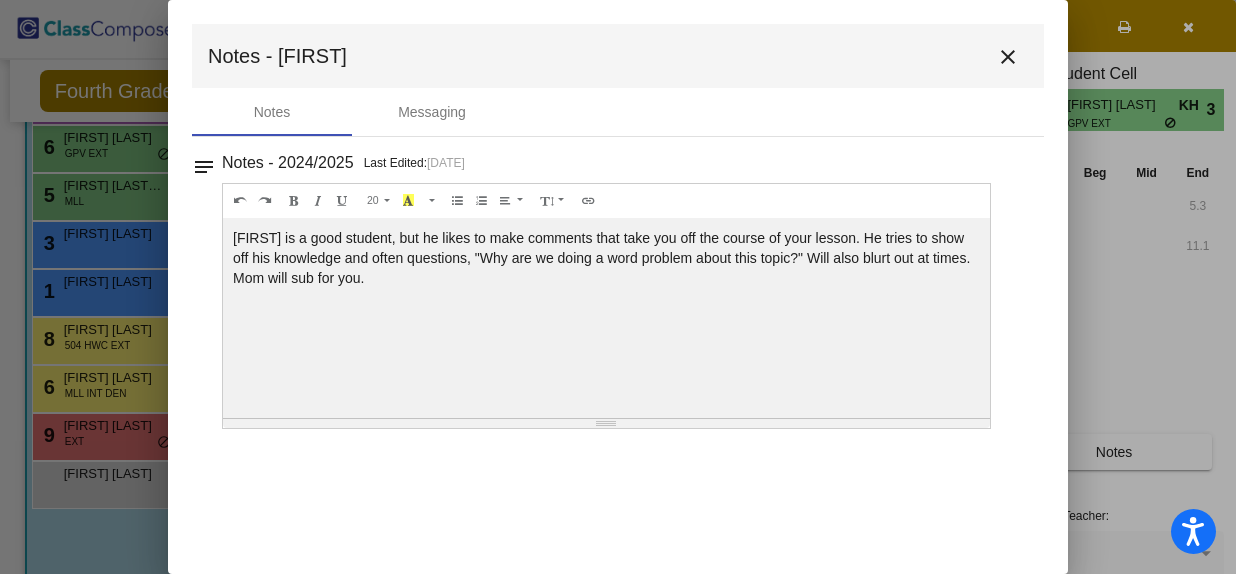 click on "close" at bounding box center (1008, 57) 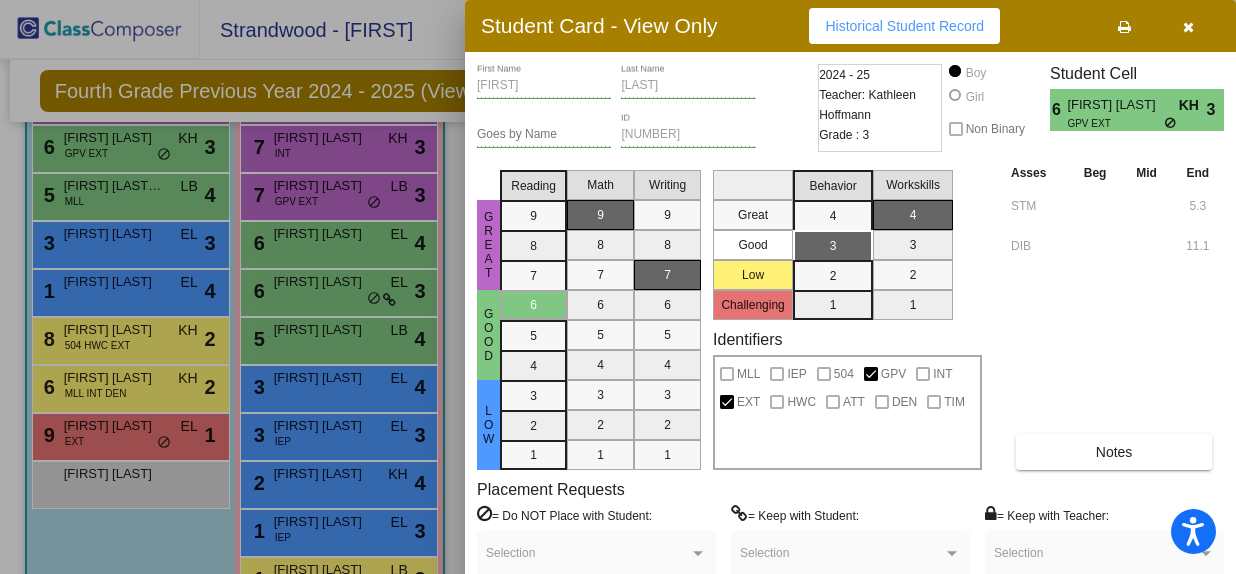 scroll, scrollTop: 0, scrollLeft: 0, axis: both 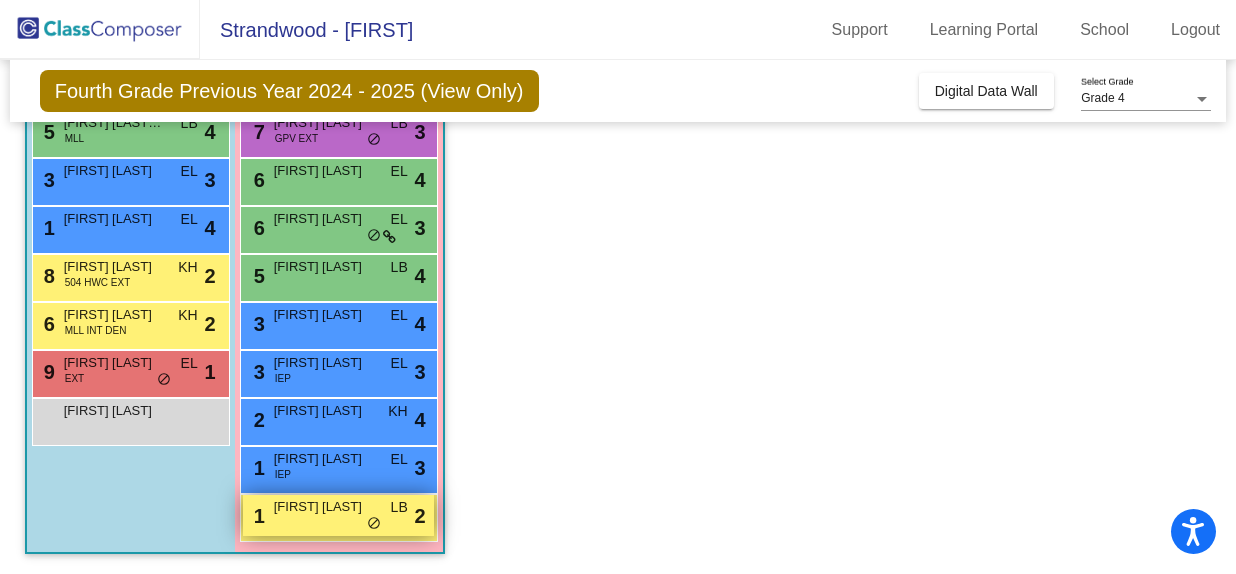 click on "1 [FIRST] [LAST] LB lock do_not_disturb_alt 2" at bounding box center [338, 515] 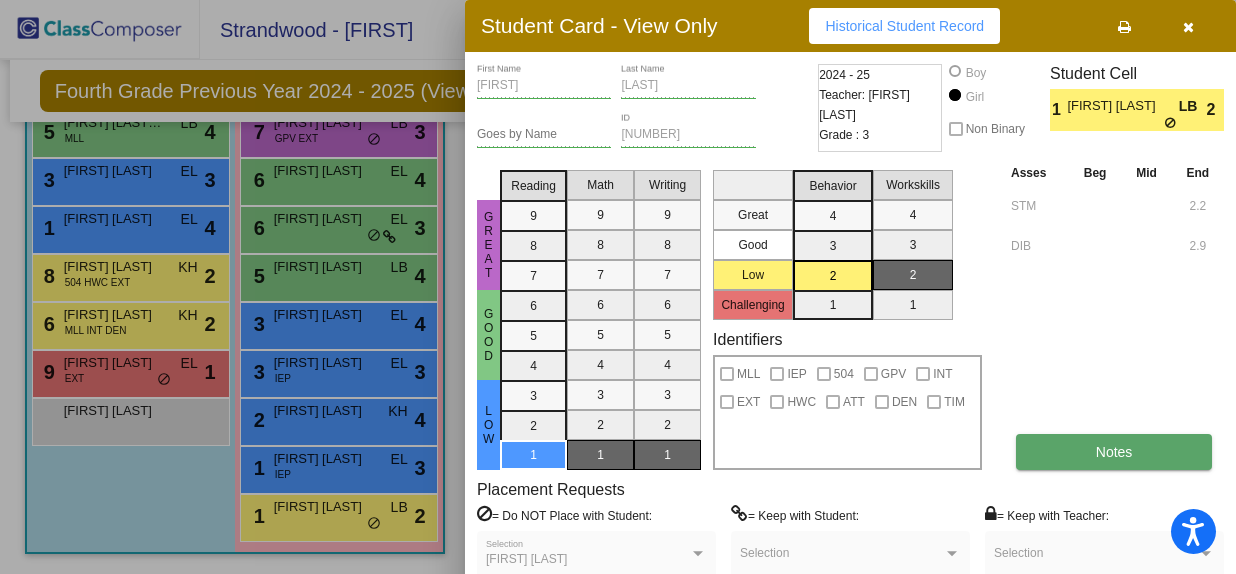 click on "Notes" at bounding box center [1114, 452] 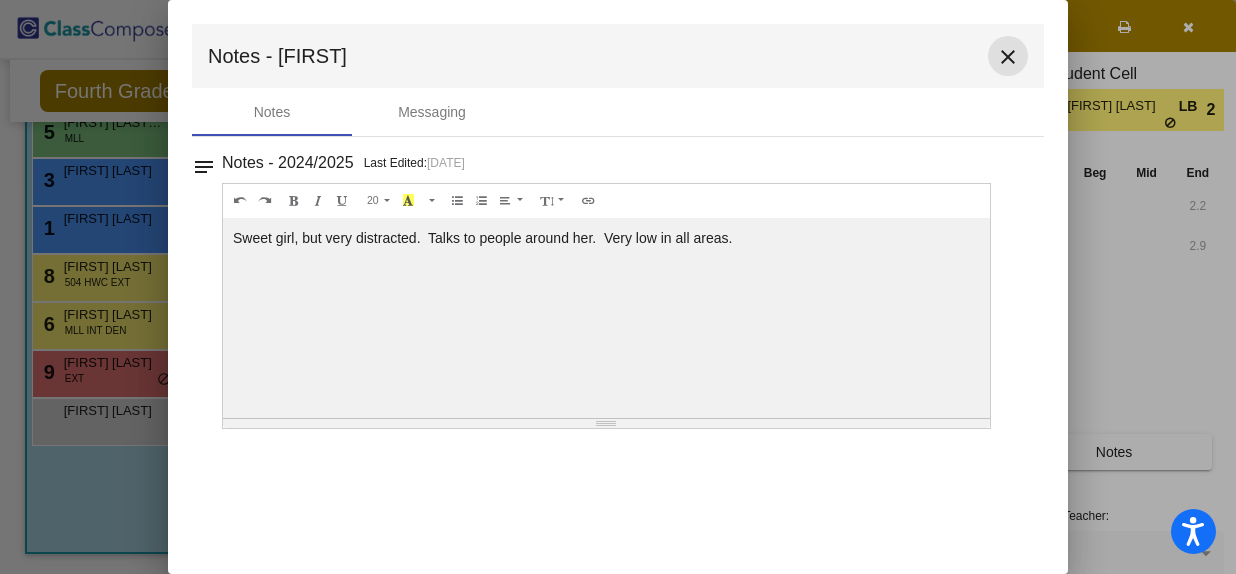 click on "close" at bounding box center [1008, 57] 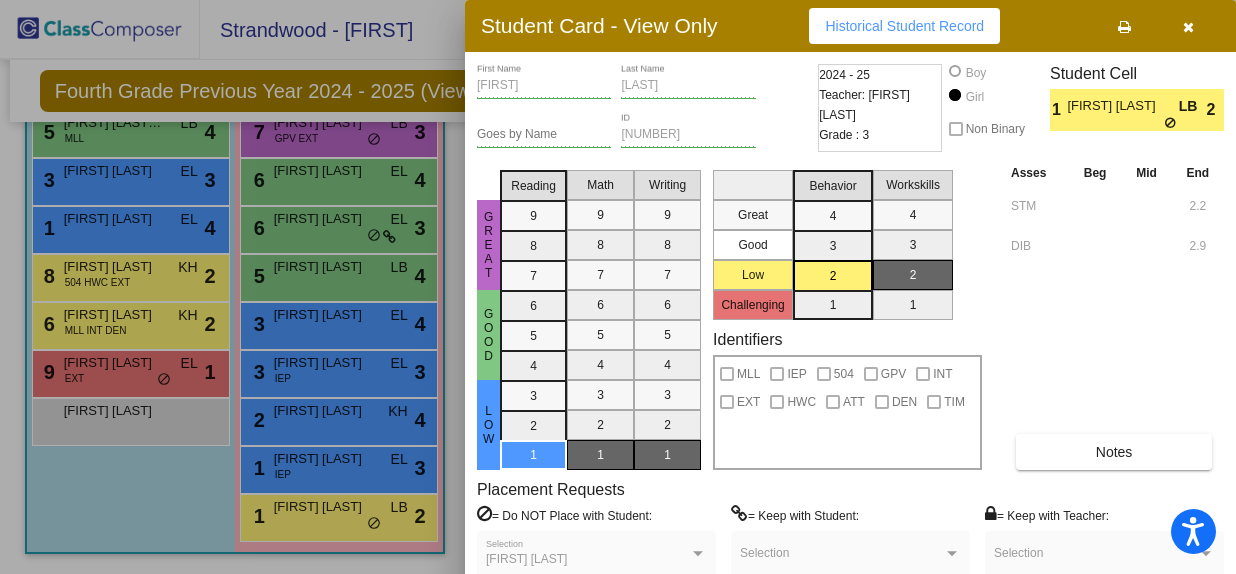 click at bounding box center [618, 287] 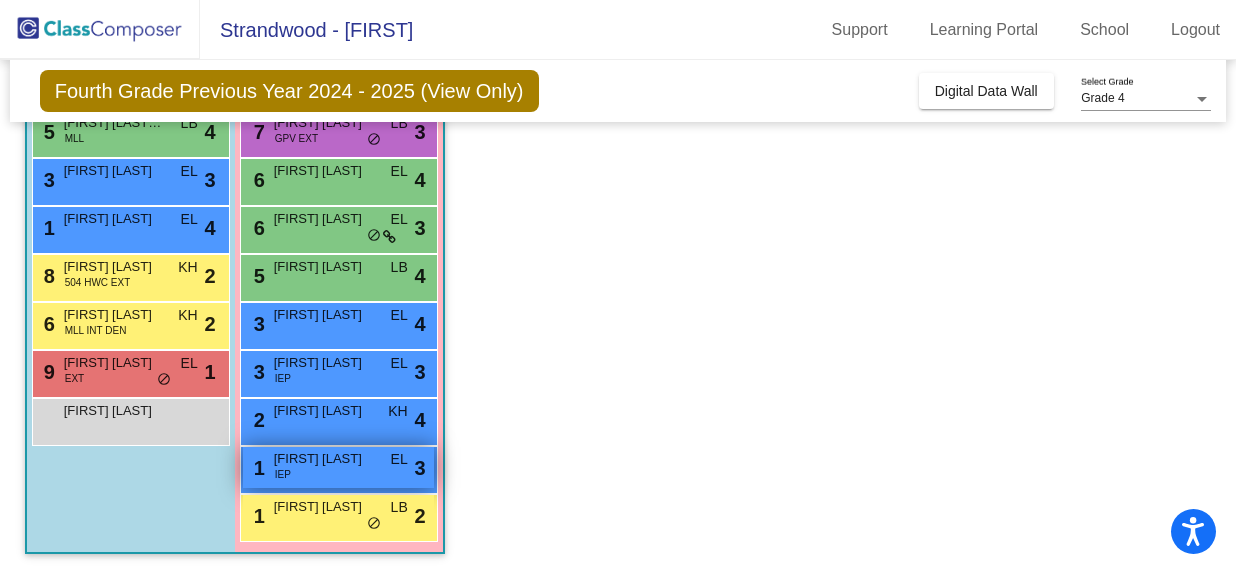 click on "1 Amelia Chaney IEP EL lock do_not_disturb_alt 3" at bounding box center [338, 467] 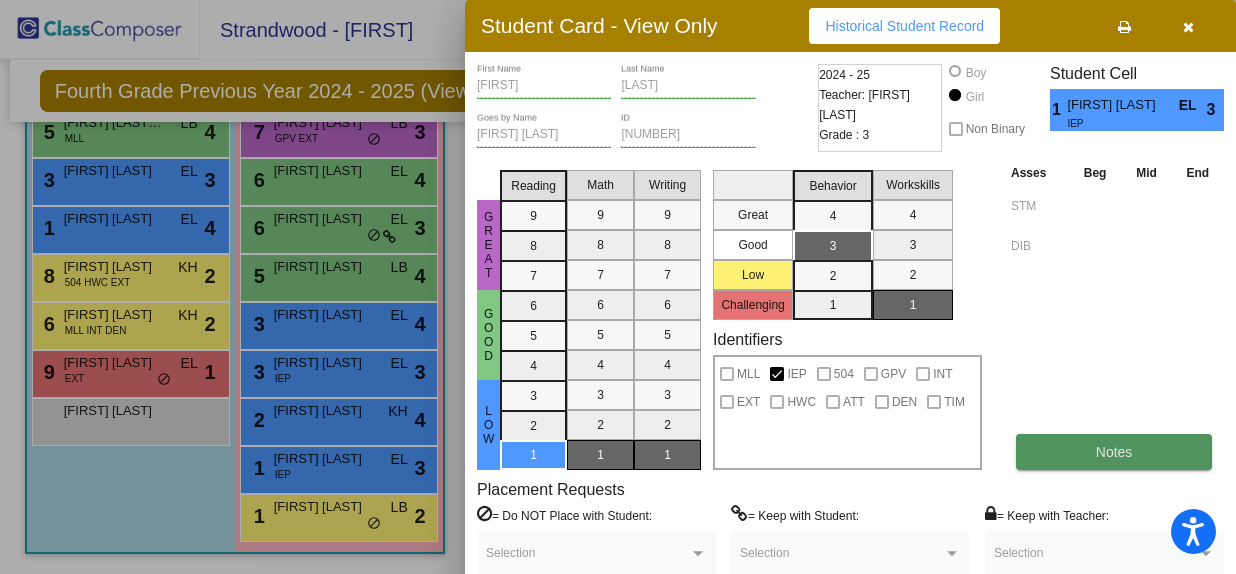 click on "Notes" at bounding box center (1114, 452) 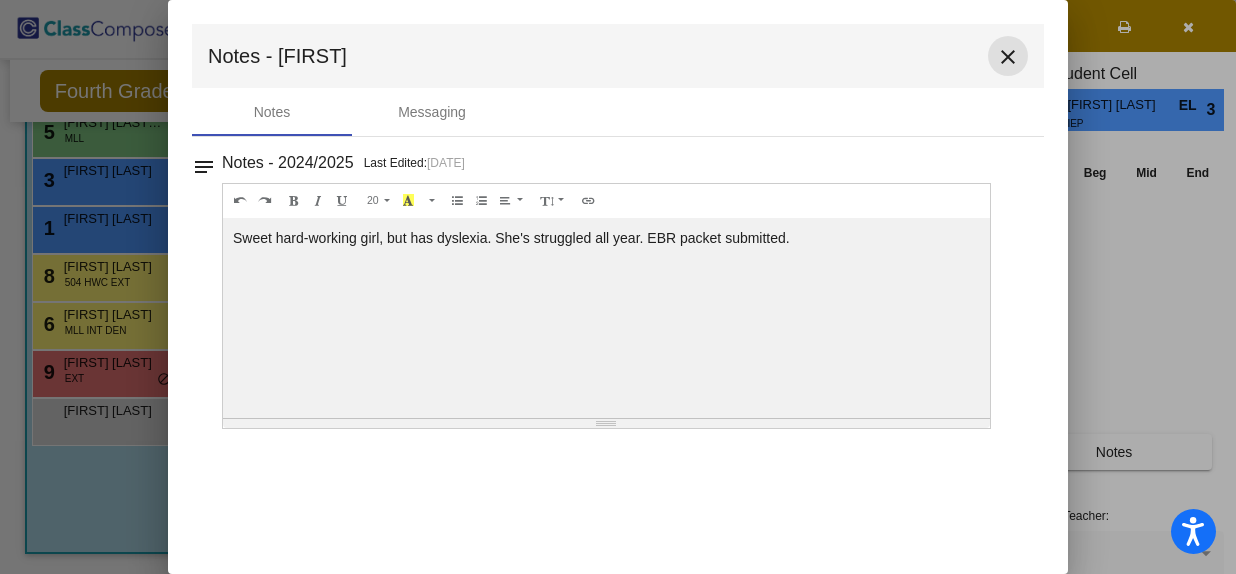click on "close" at bounding box center [1008, 57] 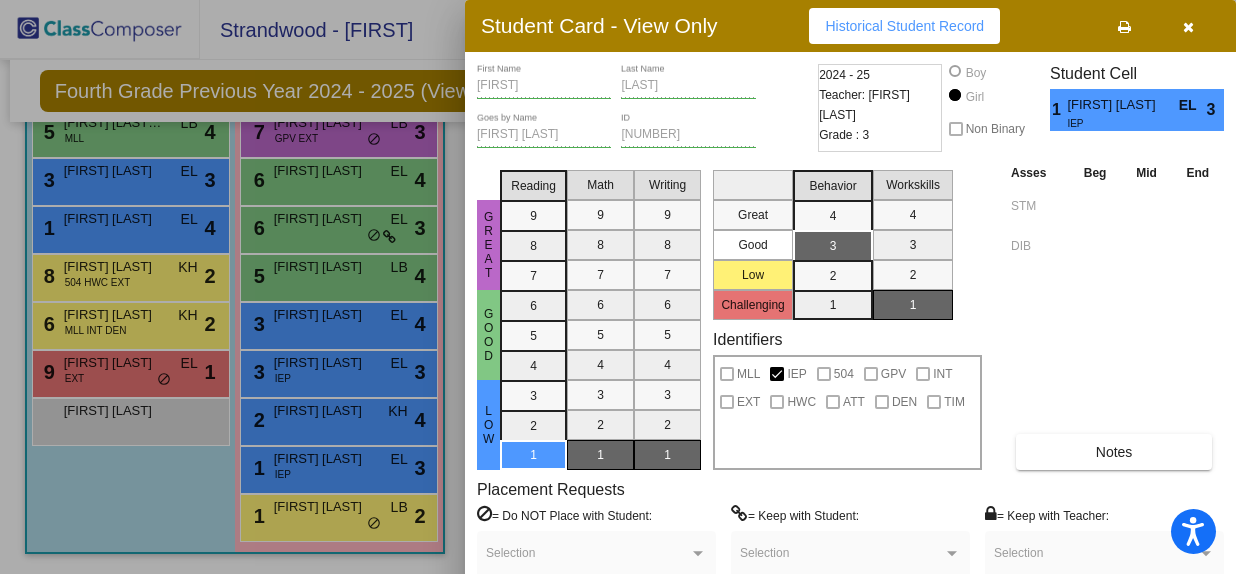 click at bounding box center (618, 287) 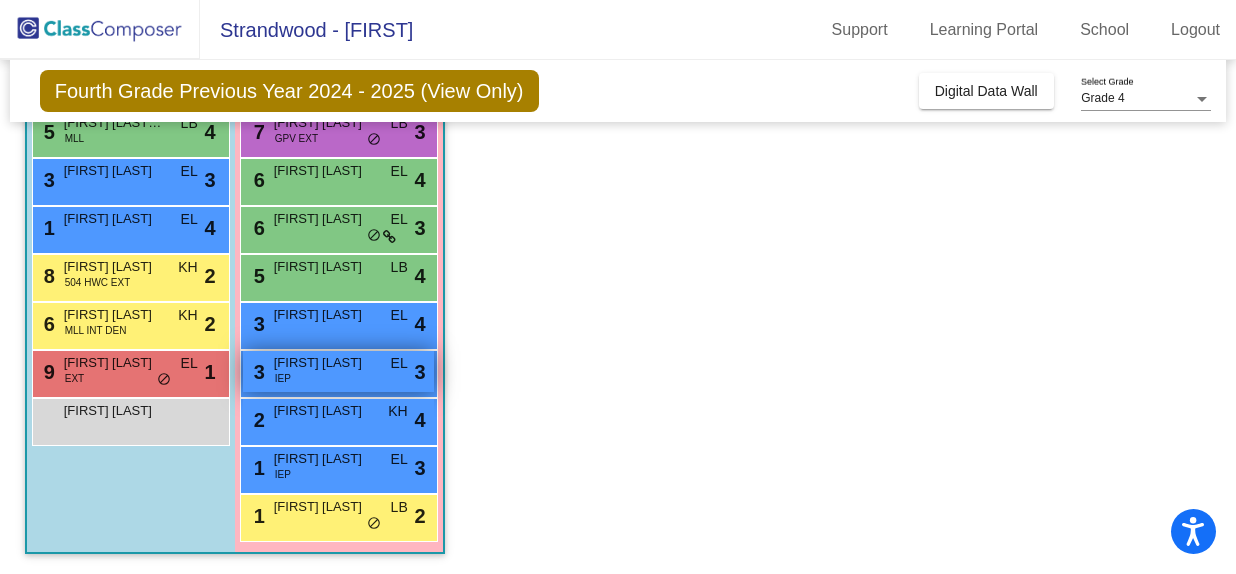 click on "[NUMBER] [NAME] [NAME] IEP EL lock do_not_disturb_alt 3" at bounding box center (338, 371) 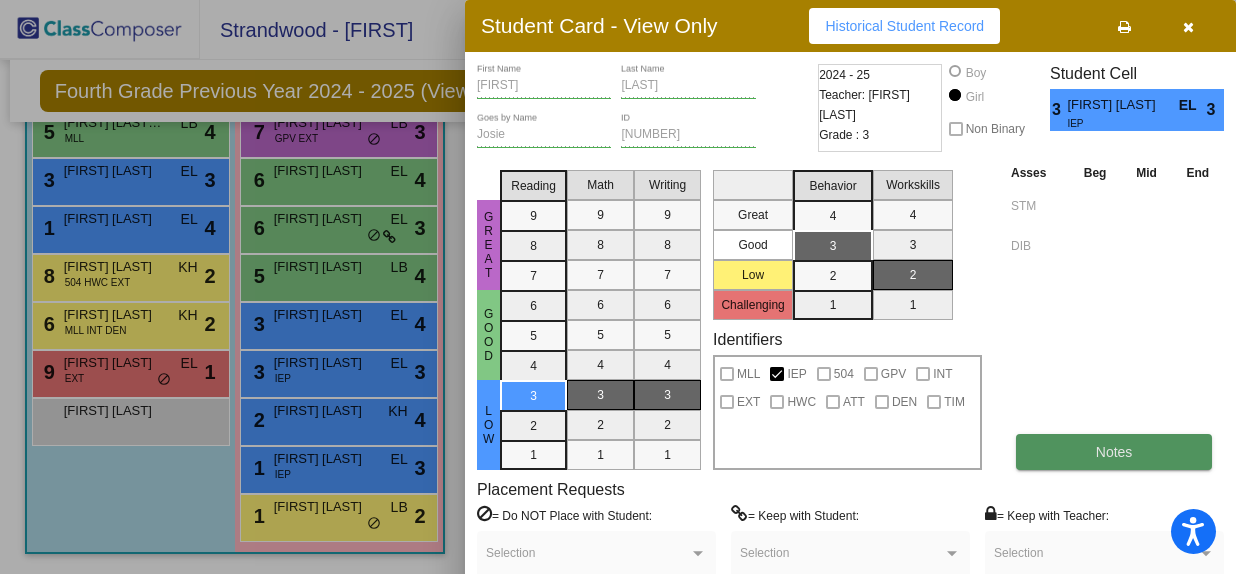 click on "Notes" at bounding box center (1114, 452) 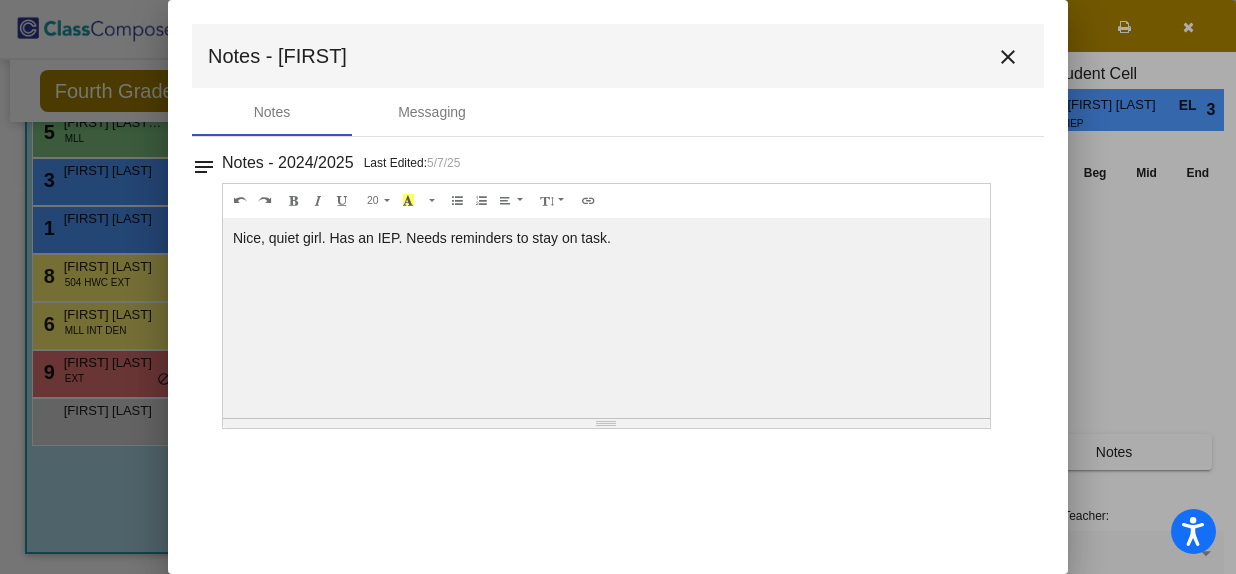 click on "close" at bounding box center [1008, 57] 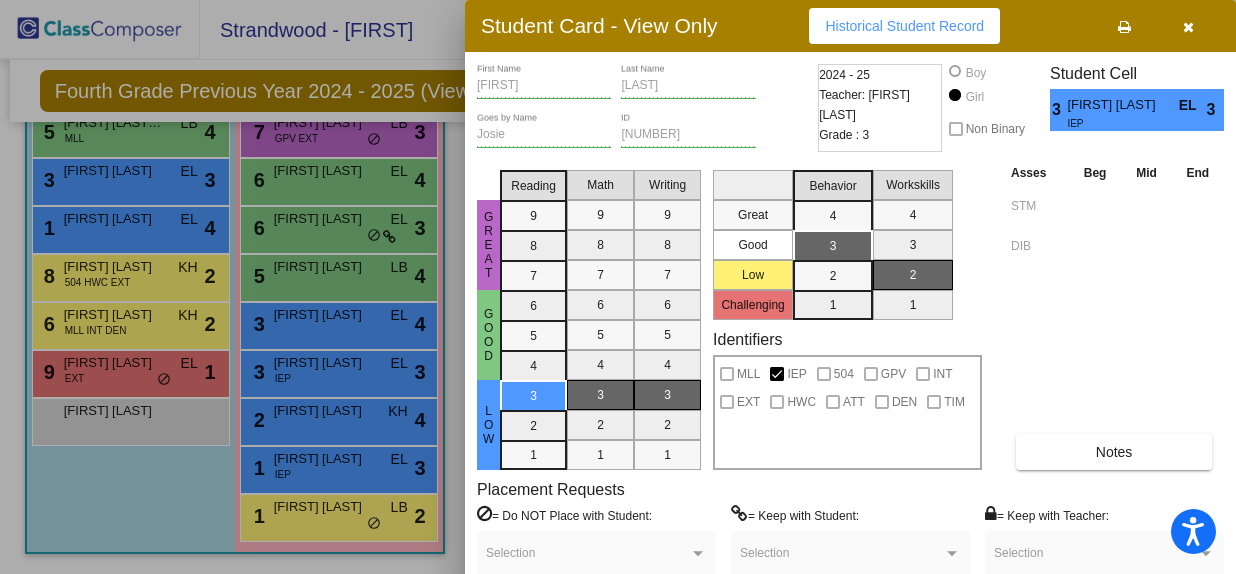 click at bounding box center [618, 287] 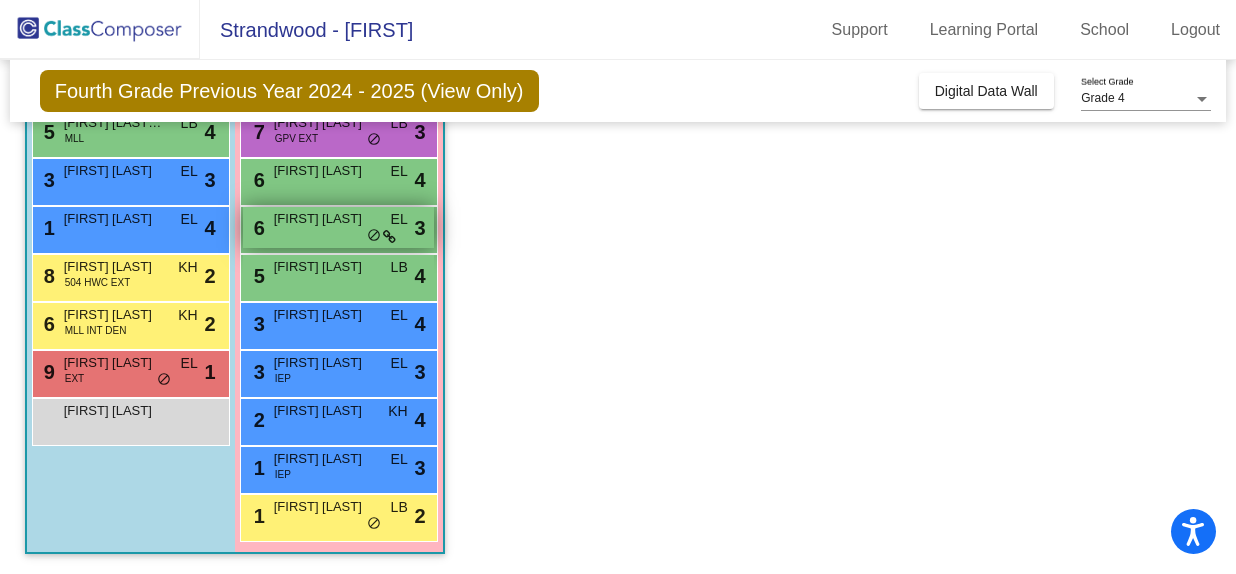 click on "[NUMBER] [NAME] [NAME] EL lock do_not_disturb_alt 3" at bounding box center (338, 227) 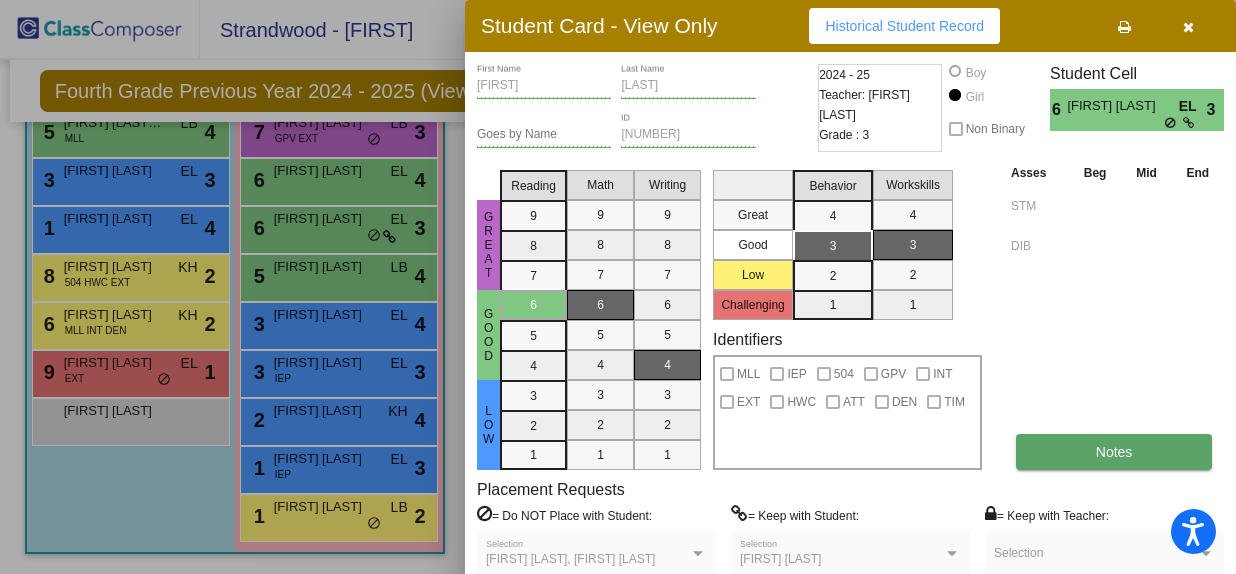 click on "Notes" at bounding box center [1114, 452] 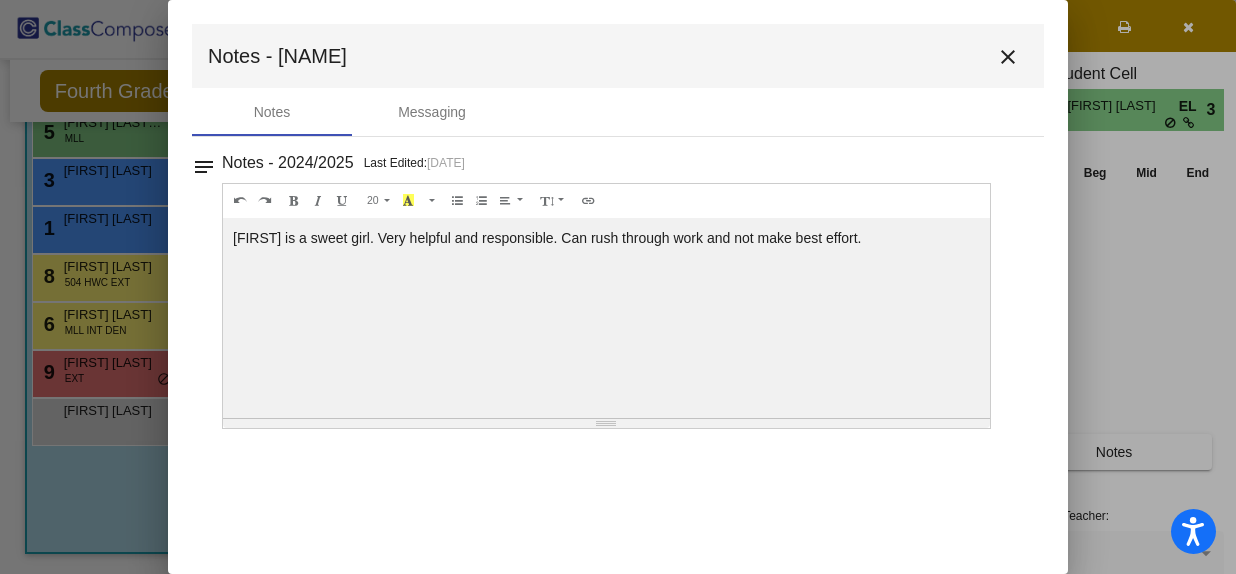click on "close" at bounding box center (1008, 57) 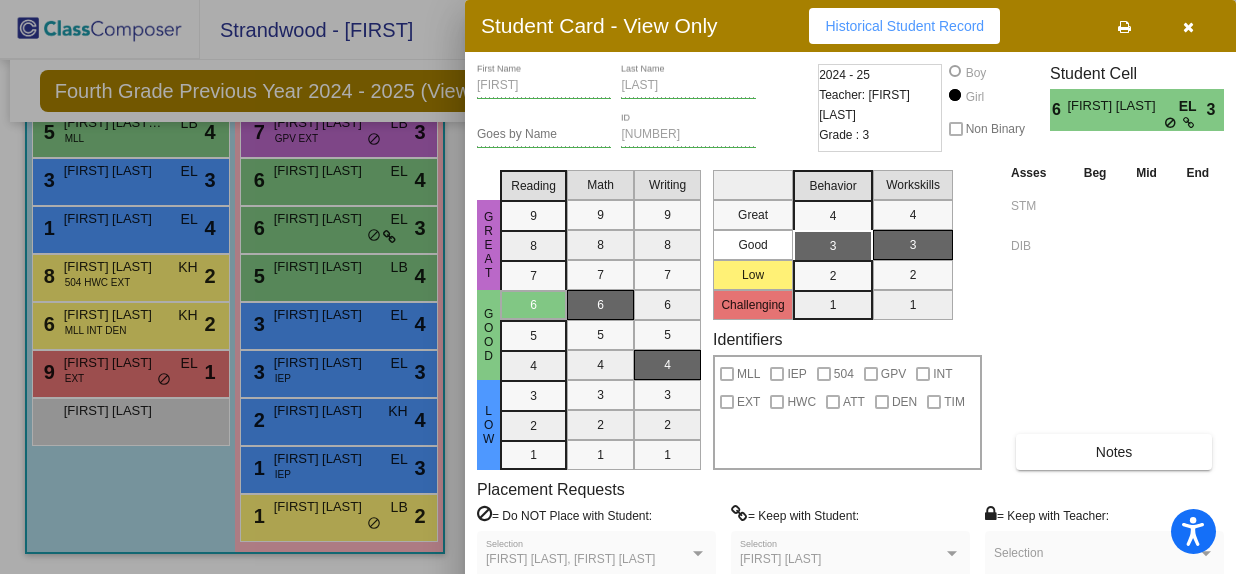 click at bounding box center [618, 287] 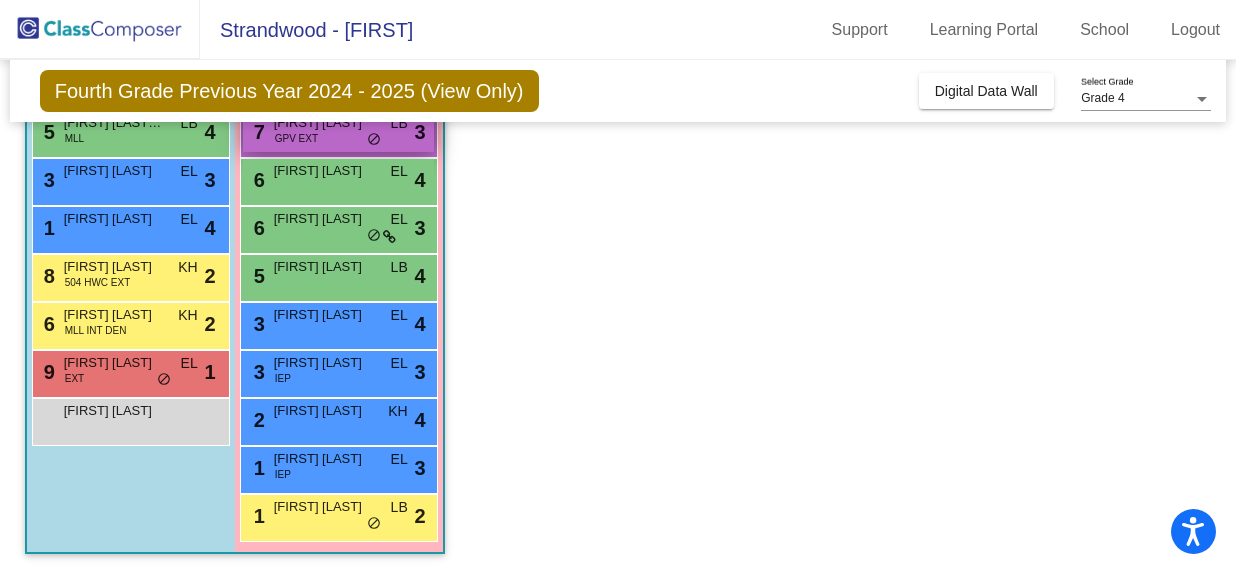 click on "7 [FIRST] [LAST] GPV EXT LB lock do_not_disturb_alt 3" at bounding box center (338, 131) 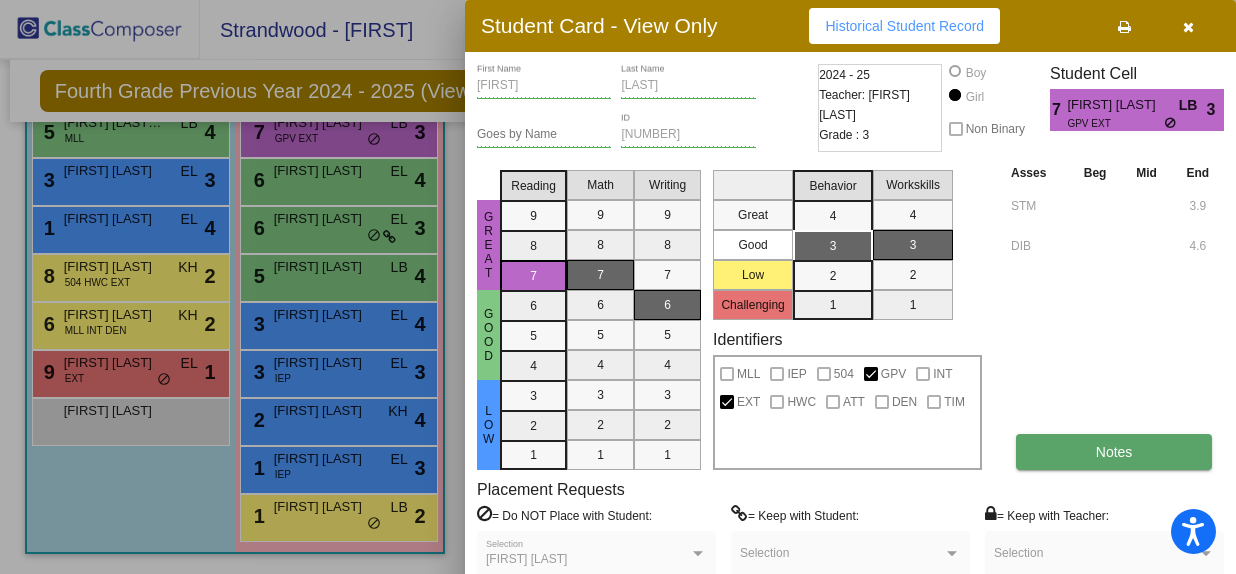 click on "Notes" at bounding box center (1114, 452) 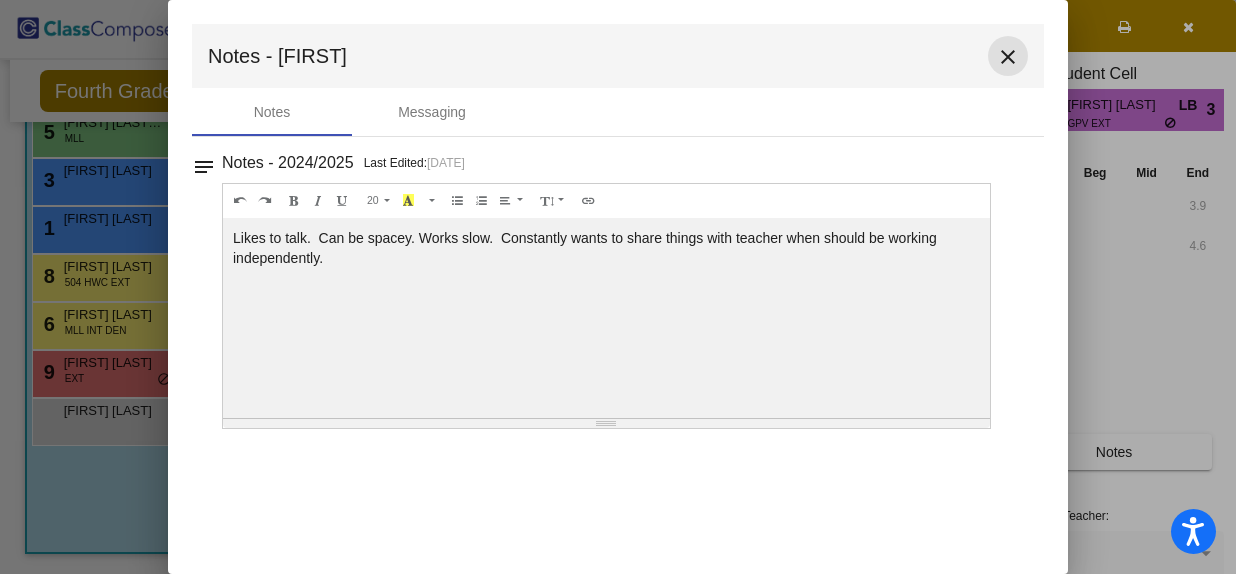 click on "close" at bounding box center (1008, 57) 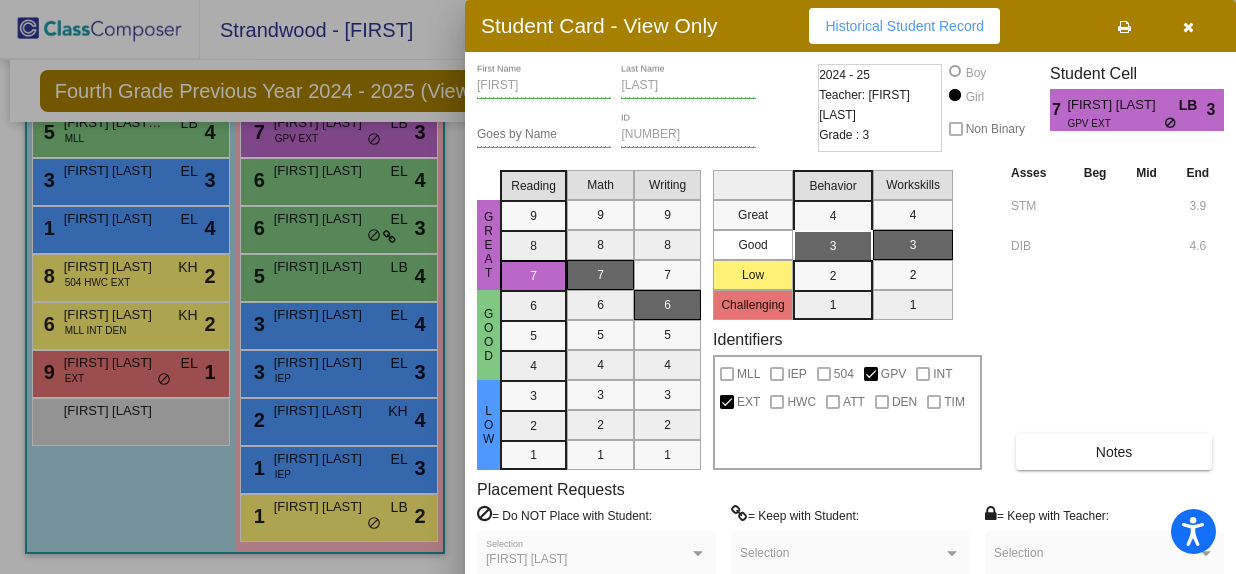 click at bounding box center (618, 287) 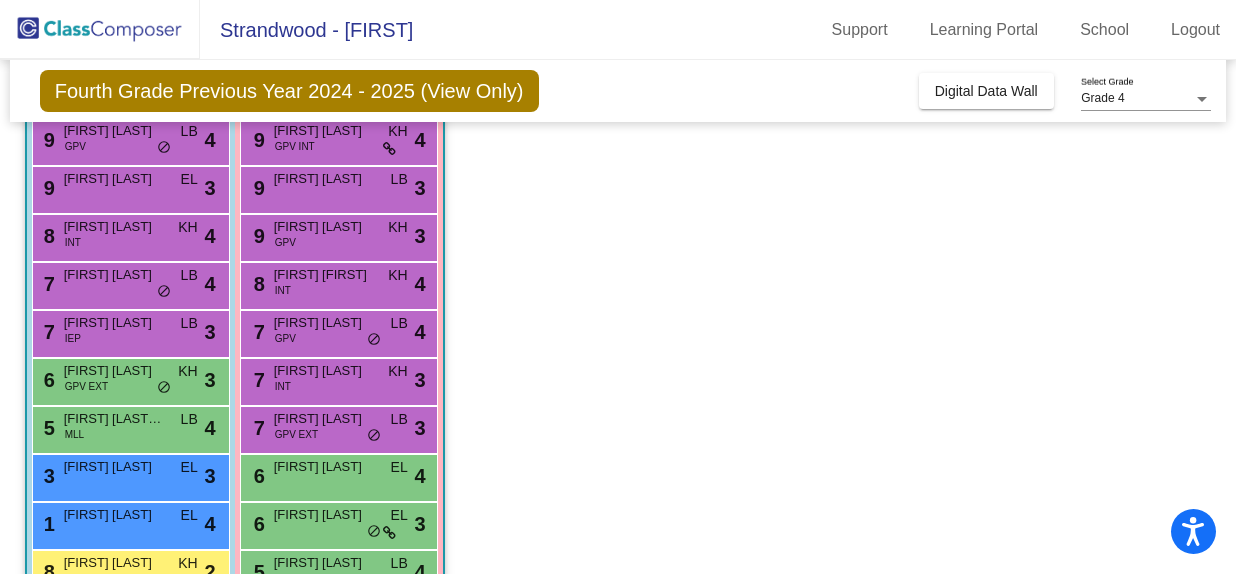 scroll, scrollTop: 188, scrollLeft: 0, axis: vertical 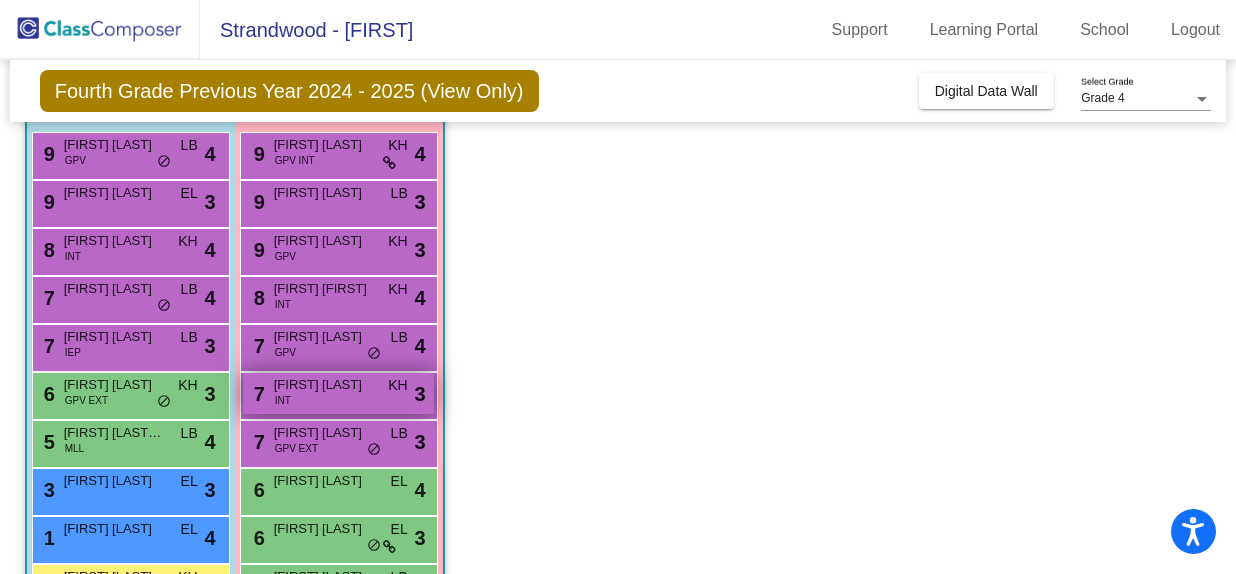 click on "[NAME] [NAME]" at bounding box center [324, 385] 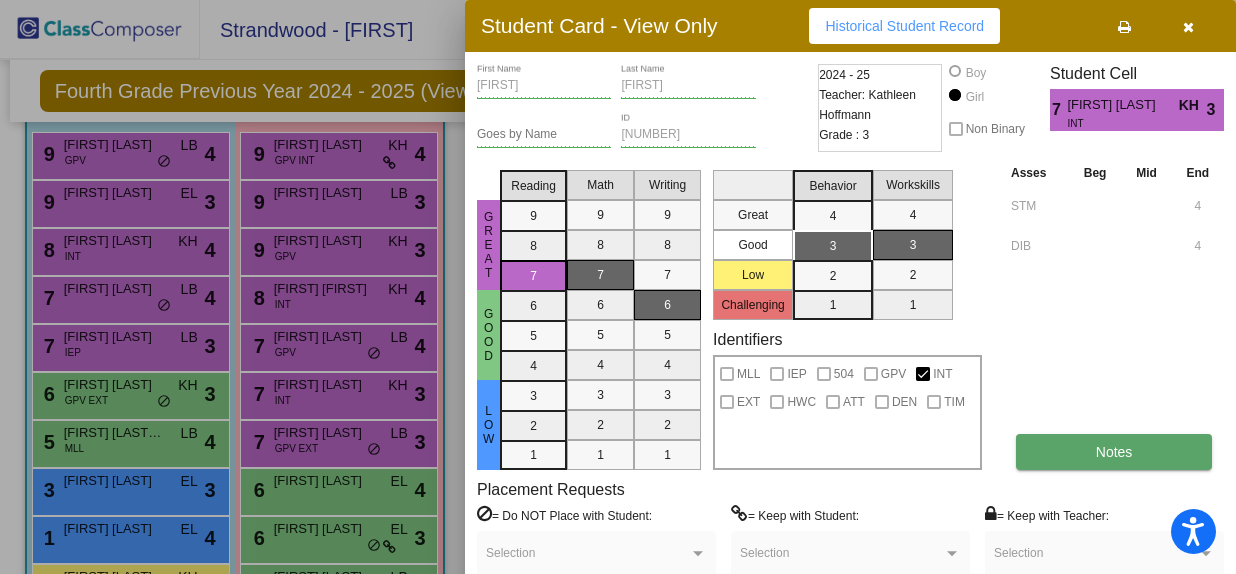 click on "Notes" at bounding box center [1114, 452] 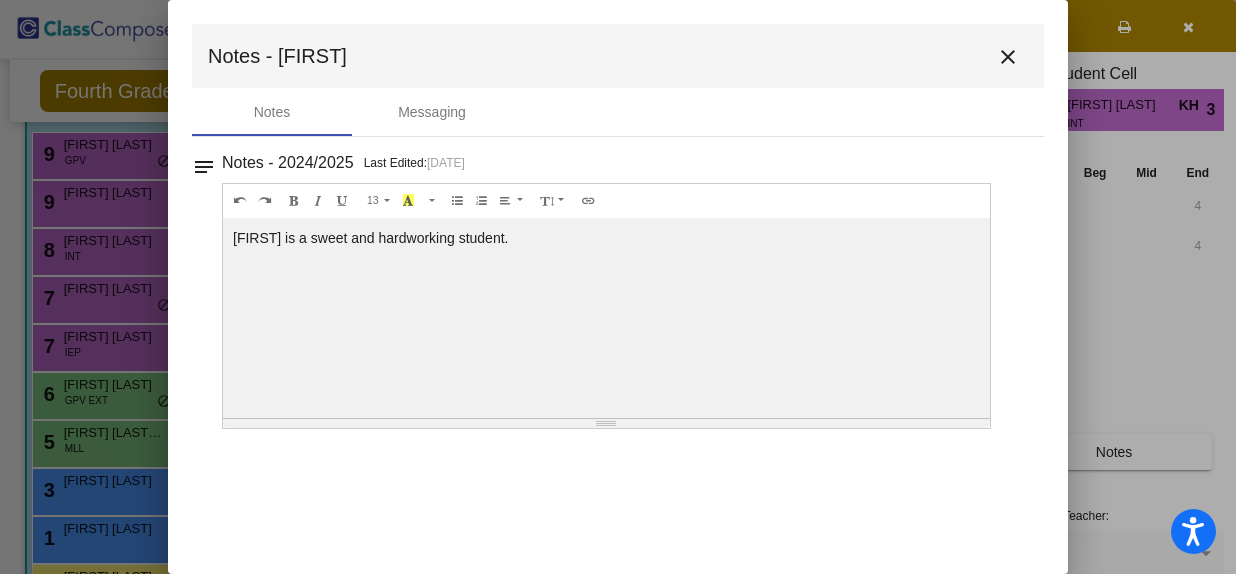 click on "close" at bounding box center [1008, 57] 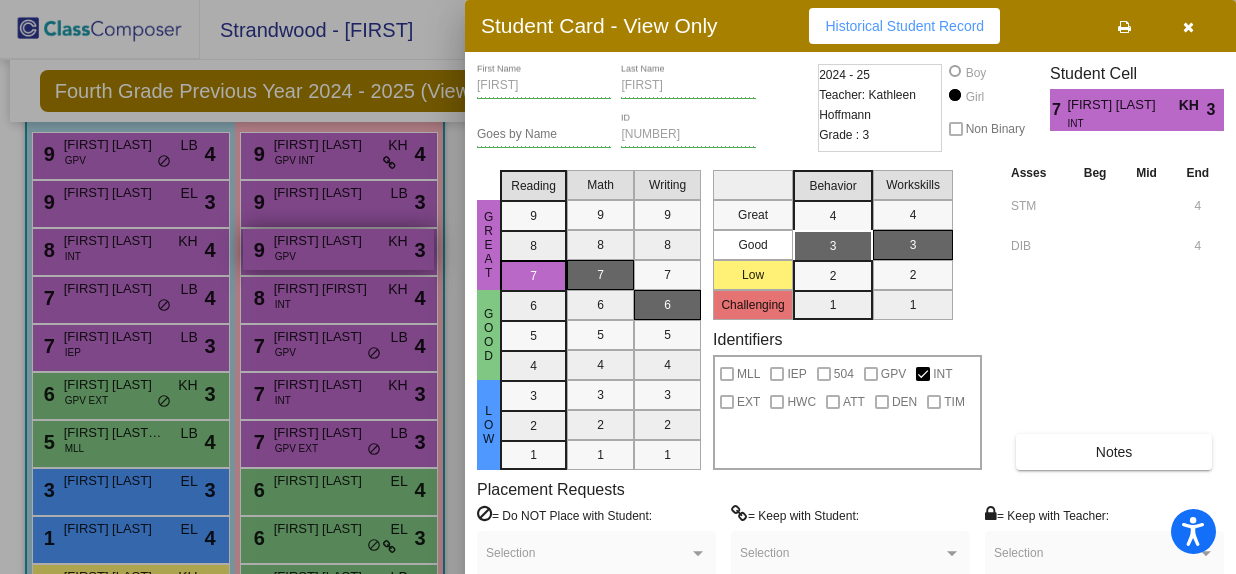 click at bounding box center [618, 287] 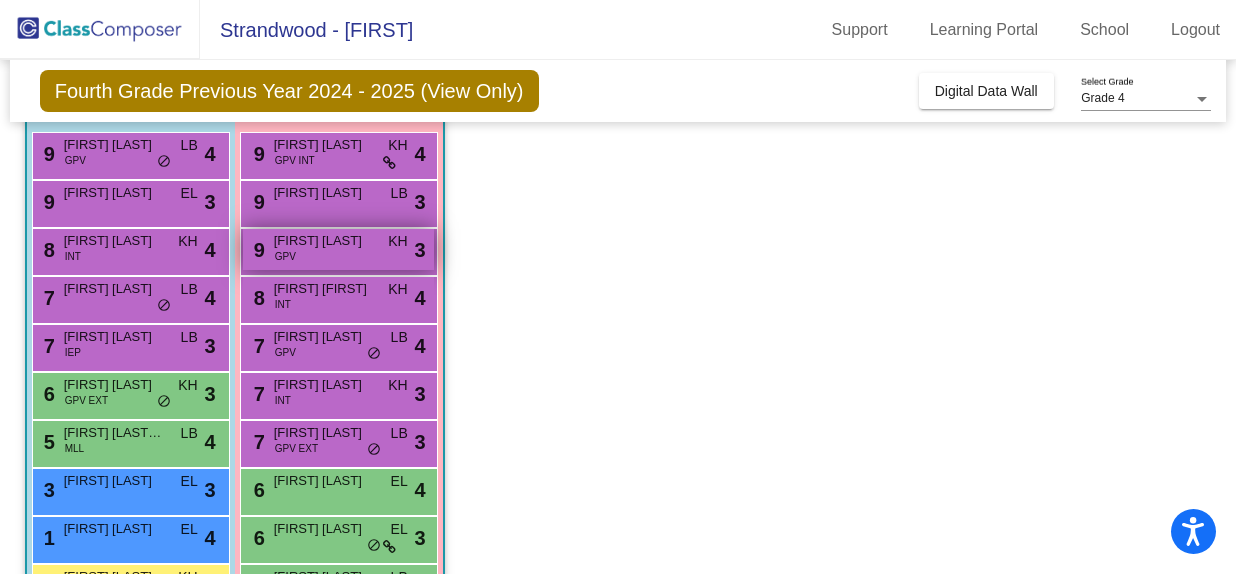 click on "[NUMBER] [NAME] [NAME] GPV KH lock do_not_disturb_alt 3" at bounding box center (338, 249) 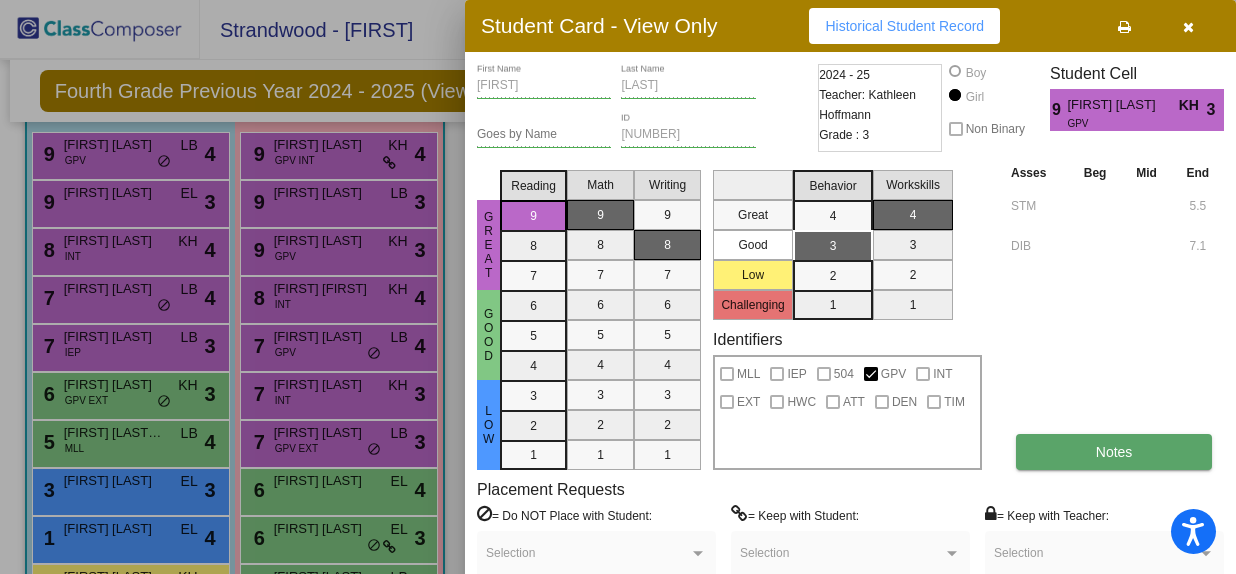 click on "Notes" at bounding box center (1114, 452) 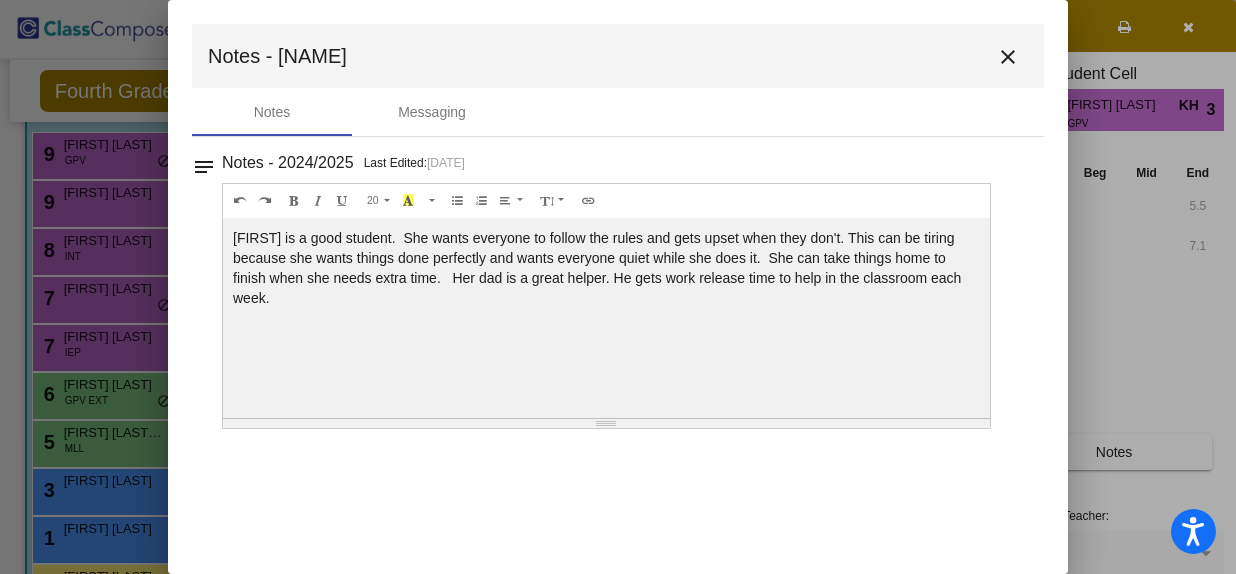 click on "close" at bounding box center (1008, 57) 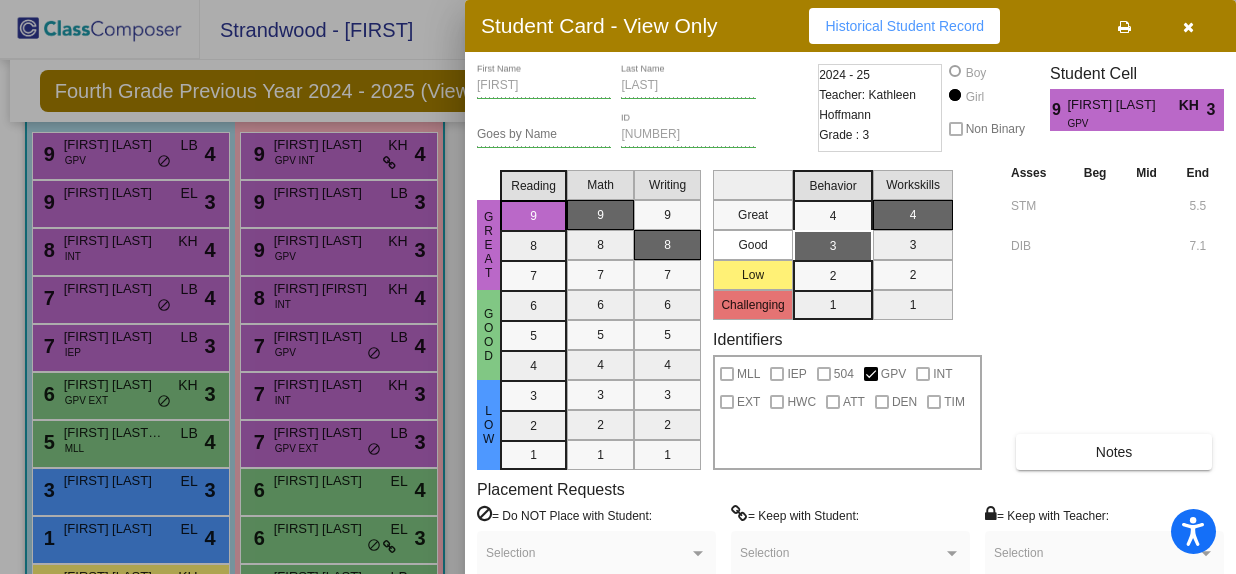 click at bounding box center [618, 287] 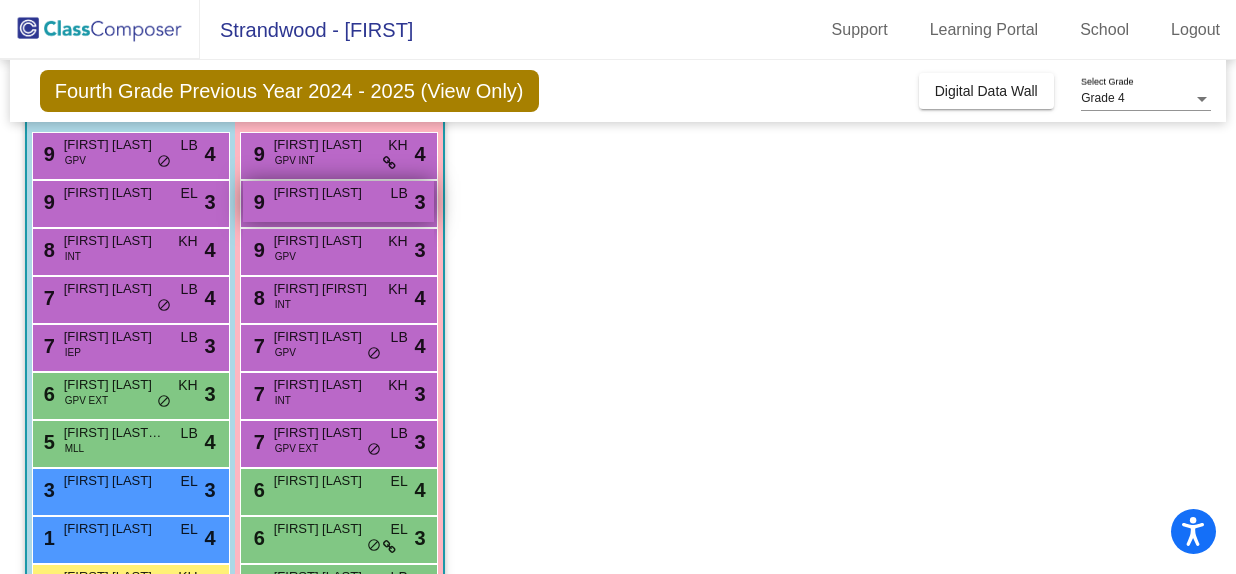 click on "[NUMBER] [NAME] [NAME] LB lock do_not_disturb_alt 3" at bounding box center (338, 201) 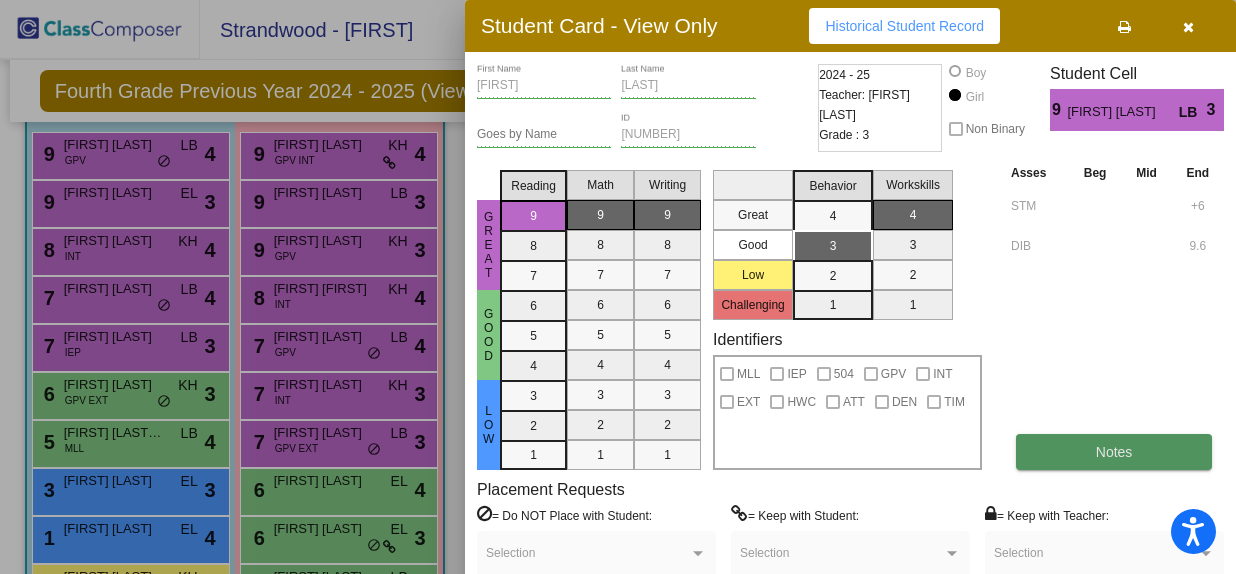click on "Notes" at bounding box center [1114, 452] 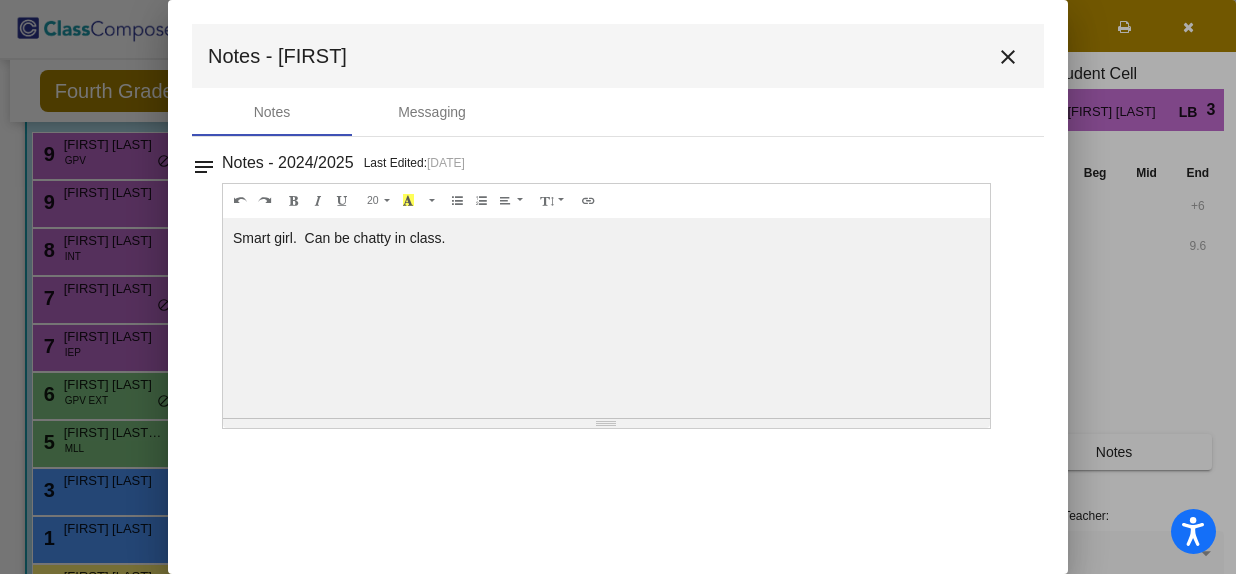 click on "close" at bounding box center [1008, 57] 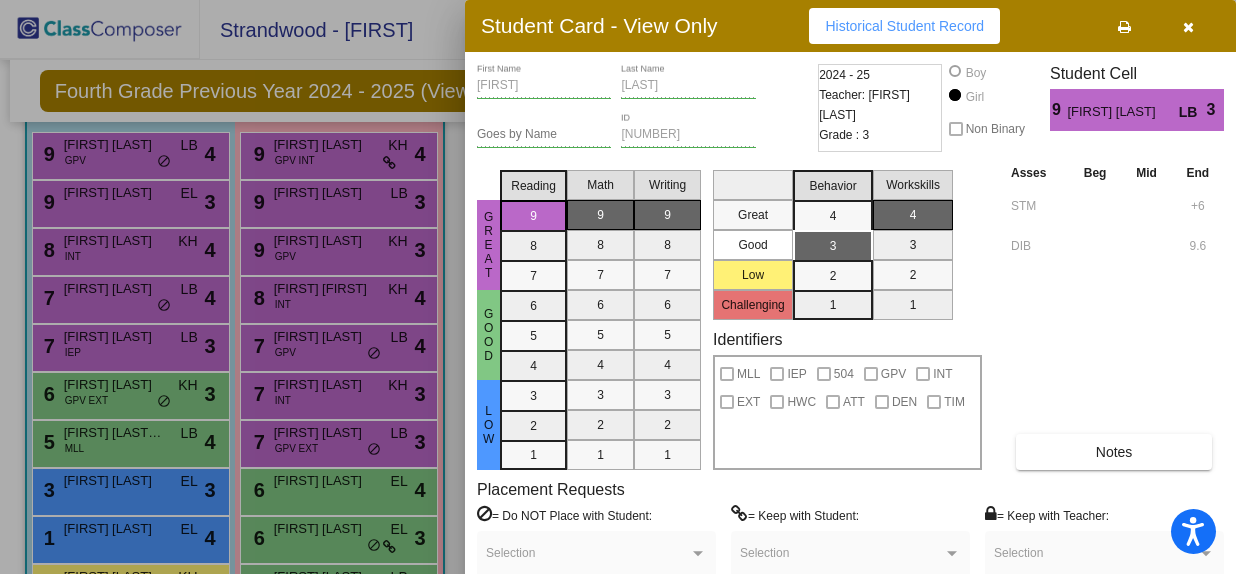 click at bounding box center [618, 287] 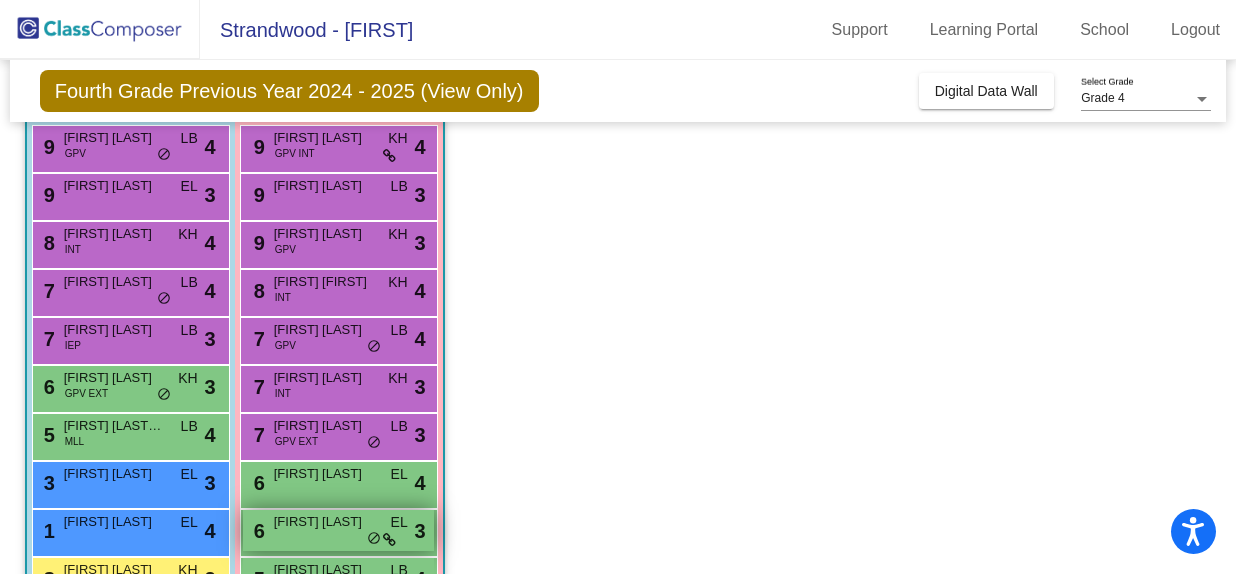scroll, scrollTop: 0, scrollLeft: 0, axis: both 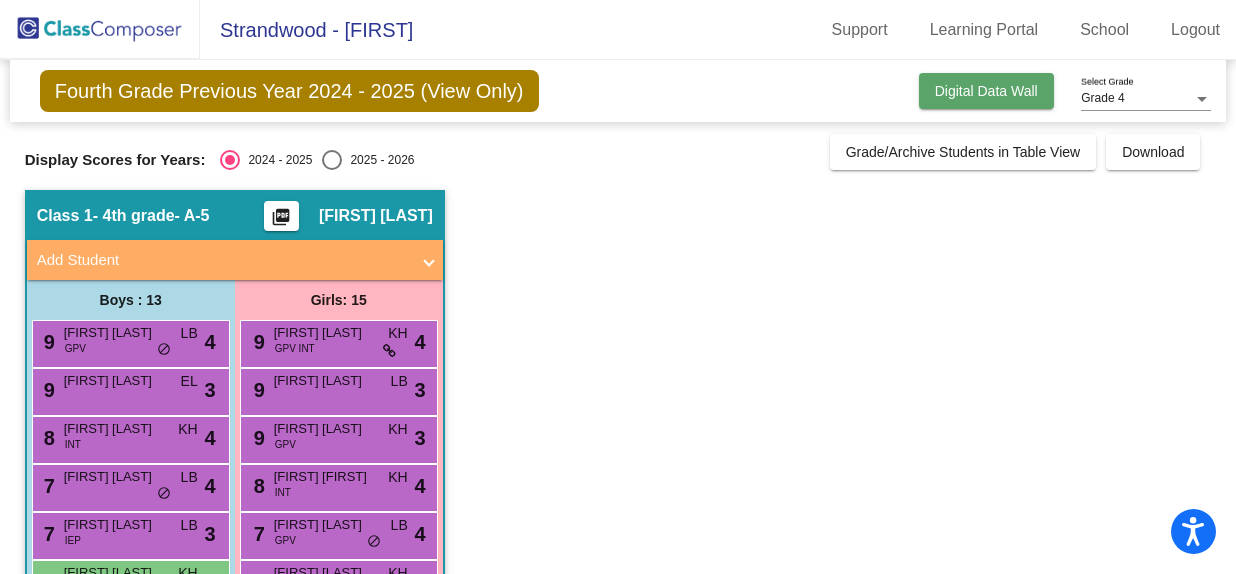 click on "Digital Data Wall" 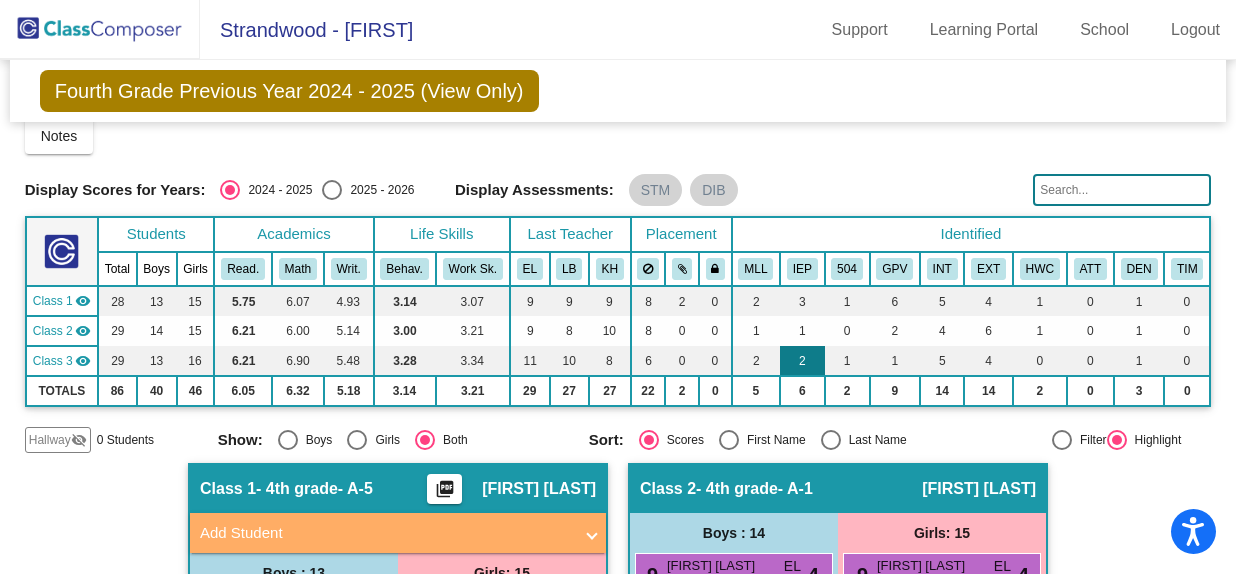 scroll, scrollTop: 0, scrollLeft: 0, axis: both 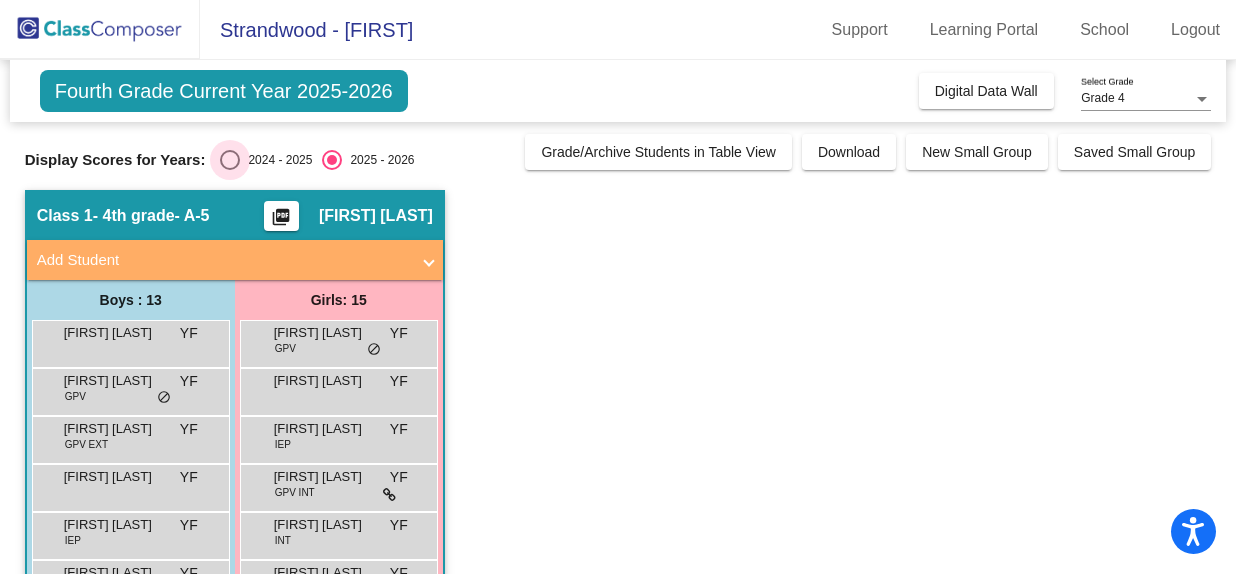 click at bounding box center [230, 160] 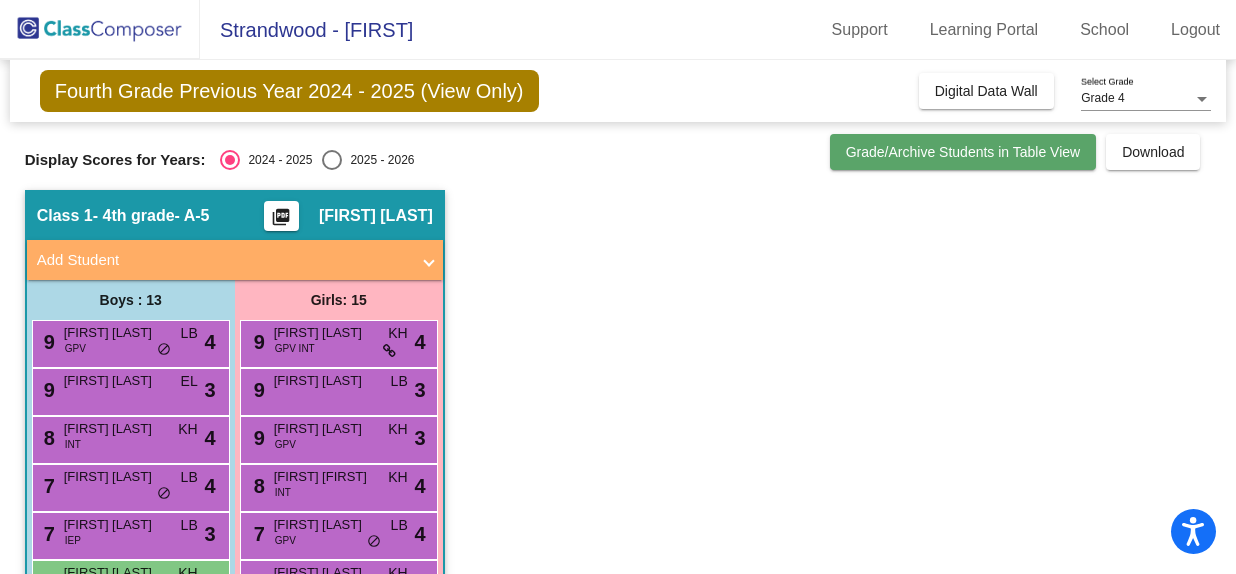 click on "Grade/Archive Students in Table View" 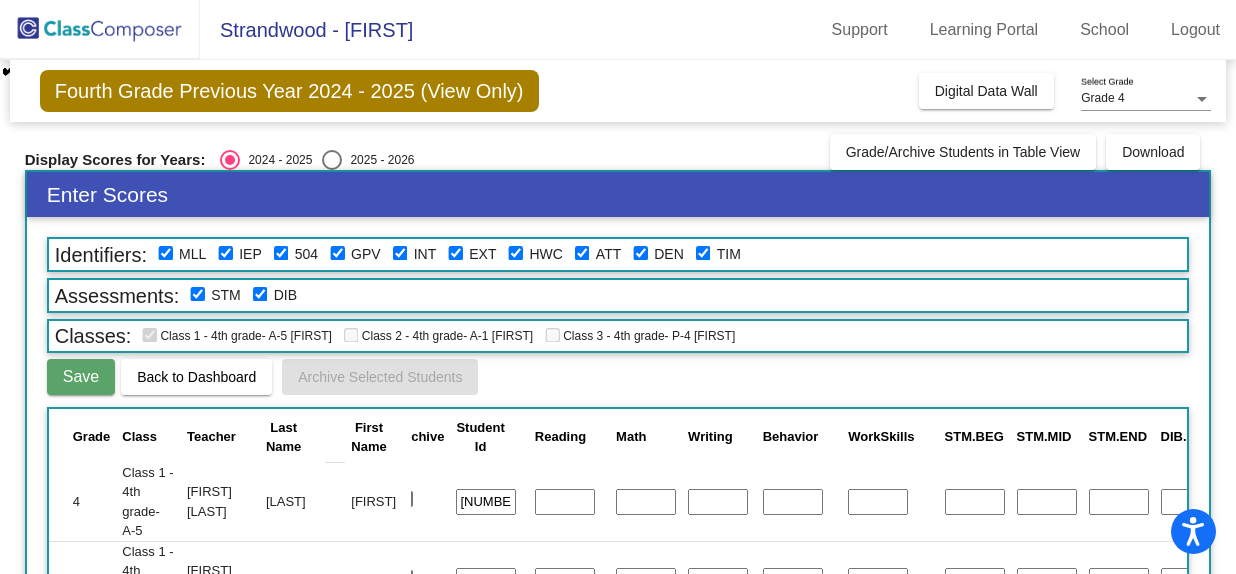 scroll, scrollTop: 0, scrollLeft: 0, axis: both 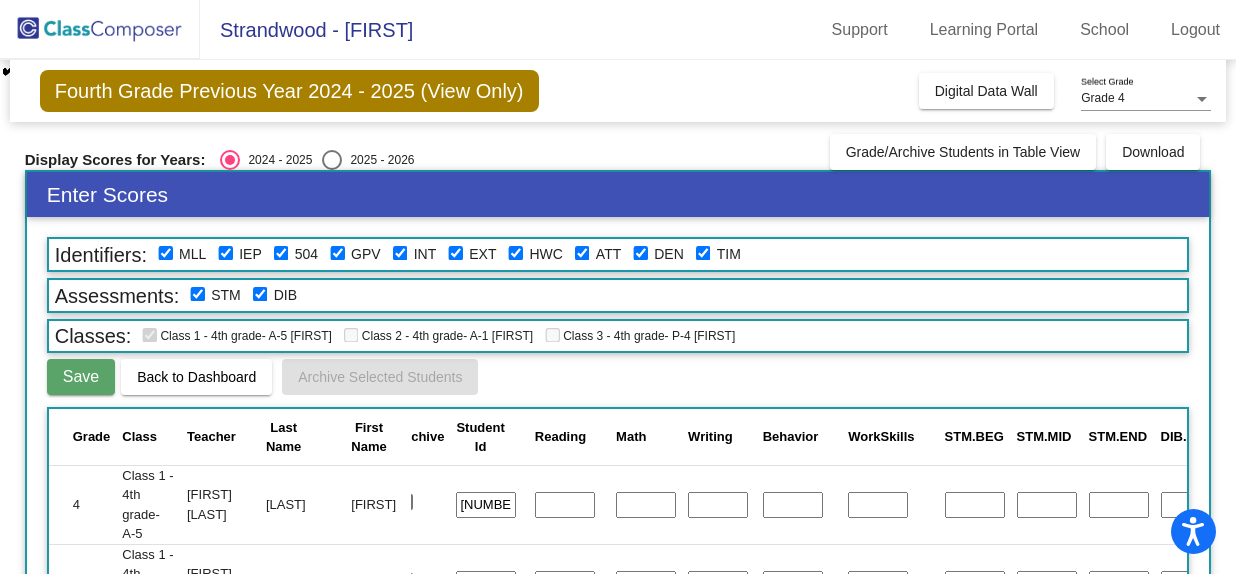 click on "Back to Dashboard" 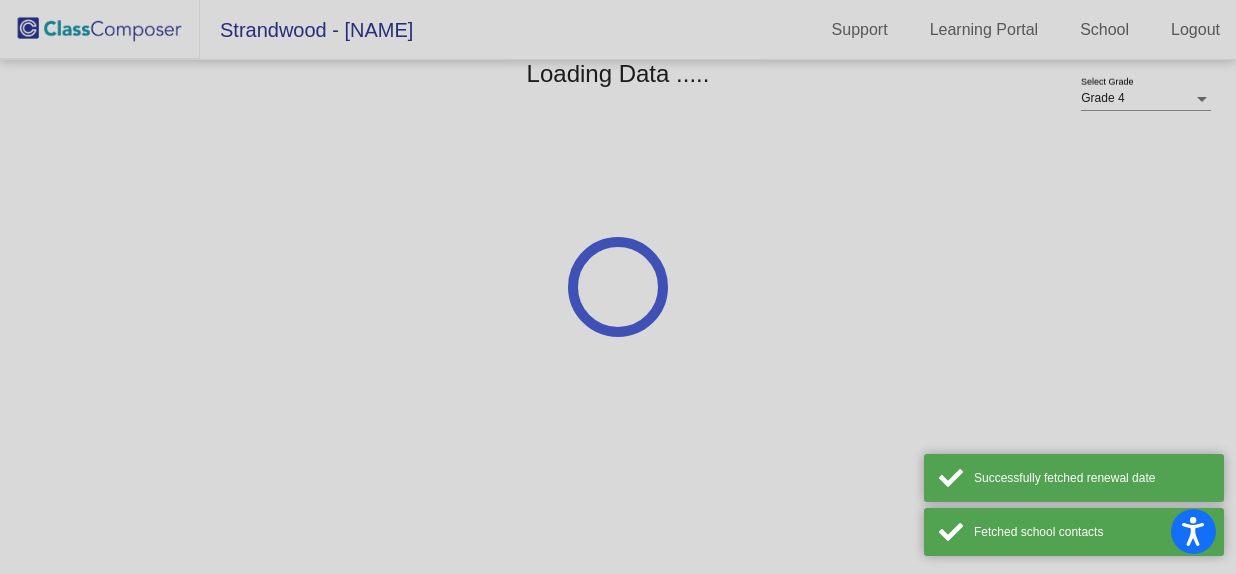 scroll, scrollTop: 0, scrollLeft: 0, axis: both 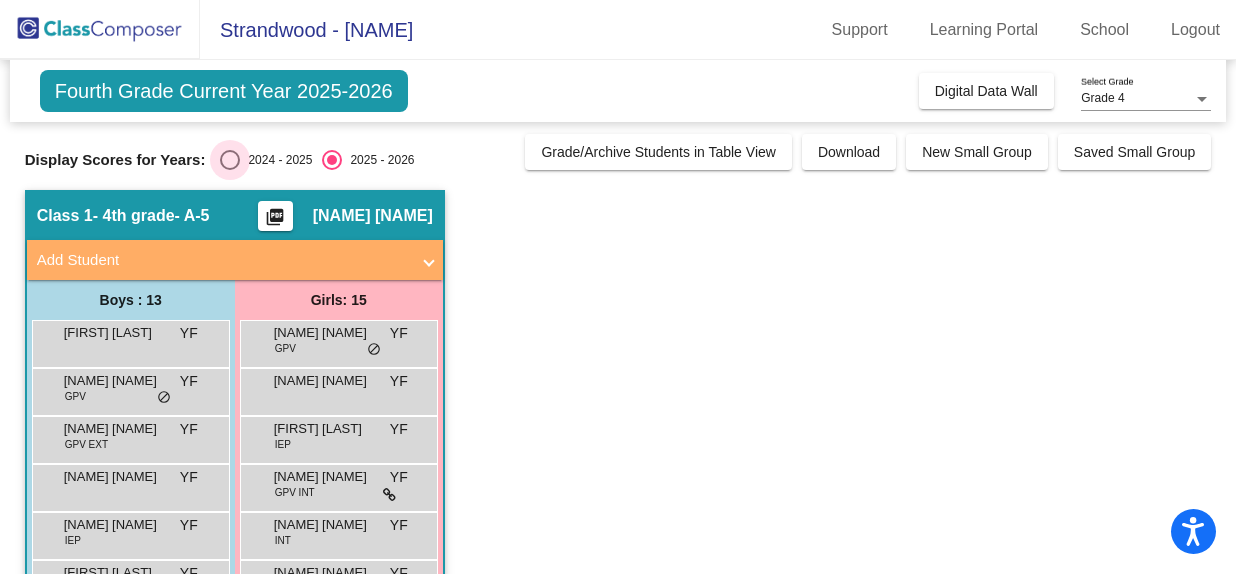 click at bounding box center [230, 160] 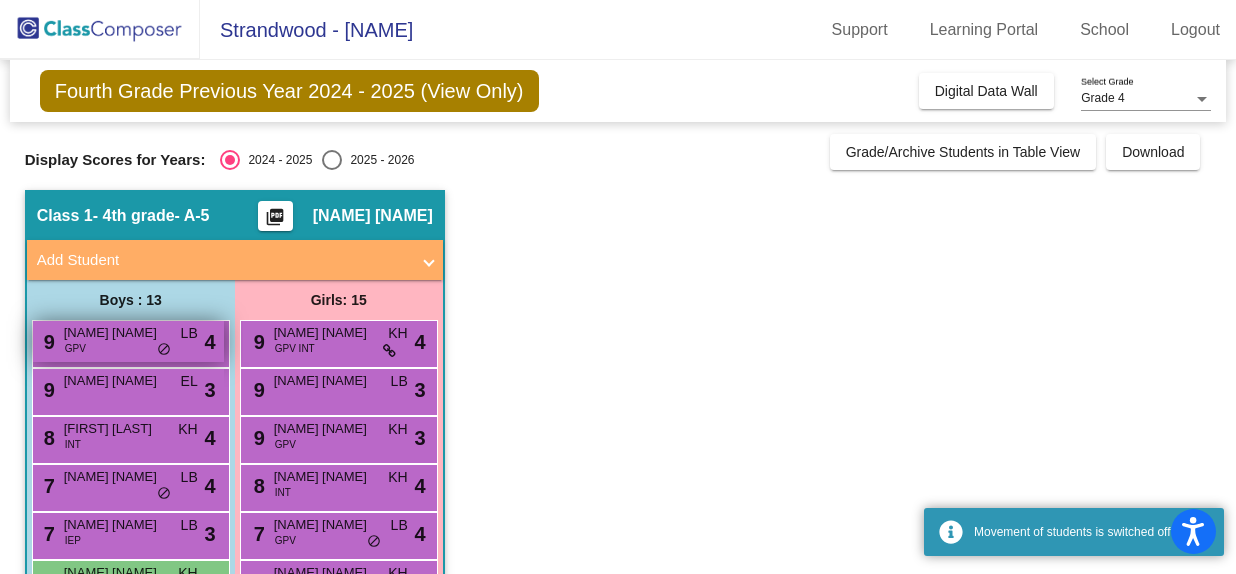 click on "[NAME] [NAME]" at bounding box center [114, 333] 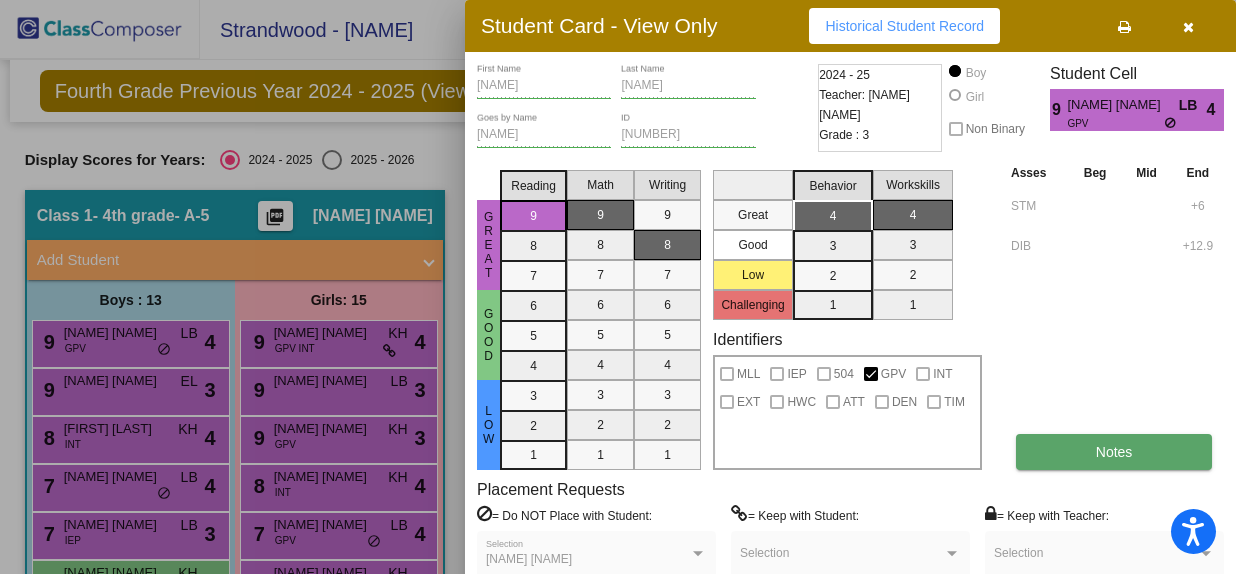 click on "Notes" at bounding box center (1114, 452) 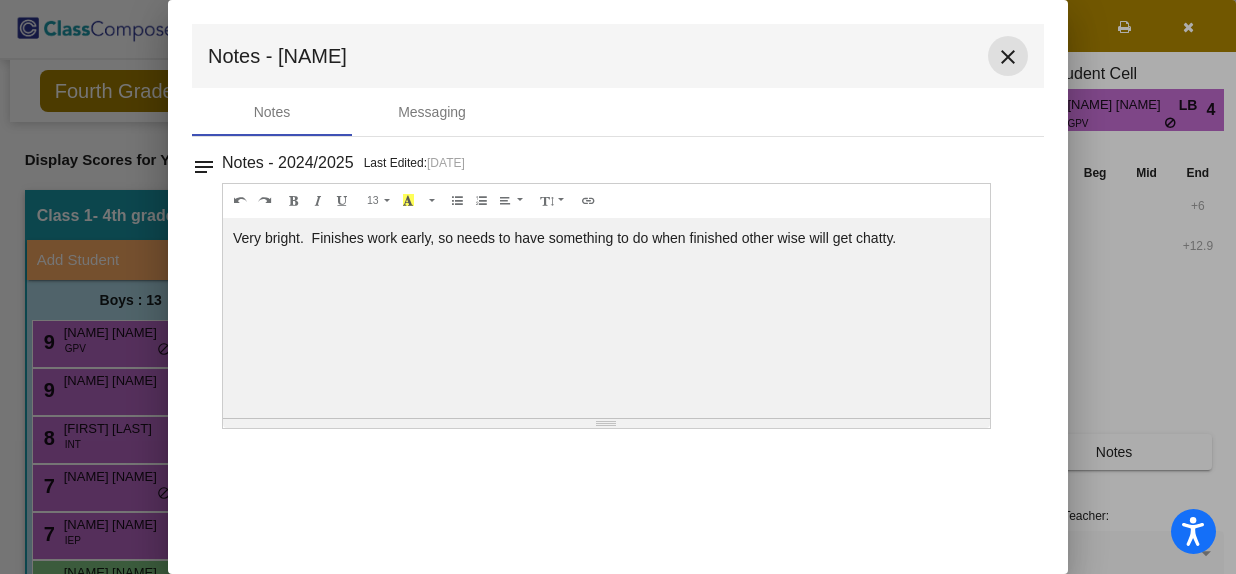click on "close" at bounding box center [1008, 57] 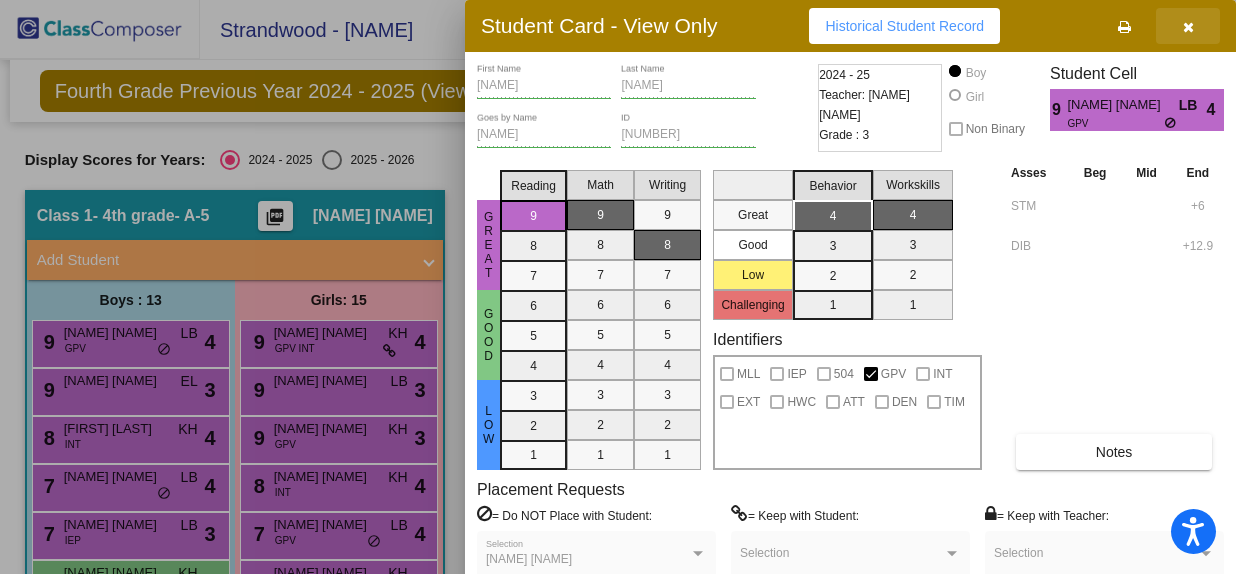 click at bounding box center [1188, 26] 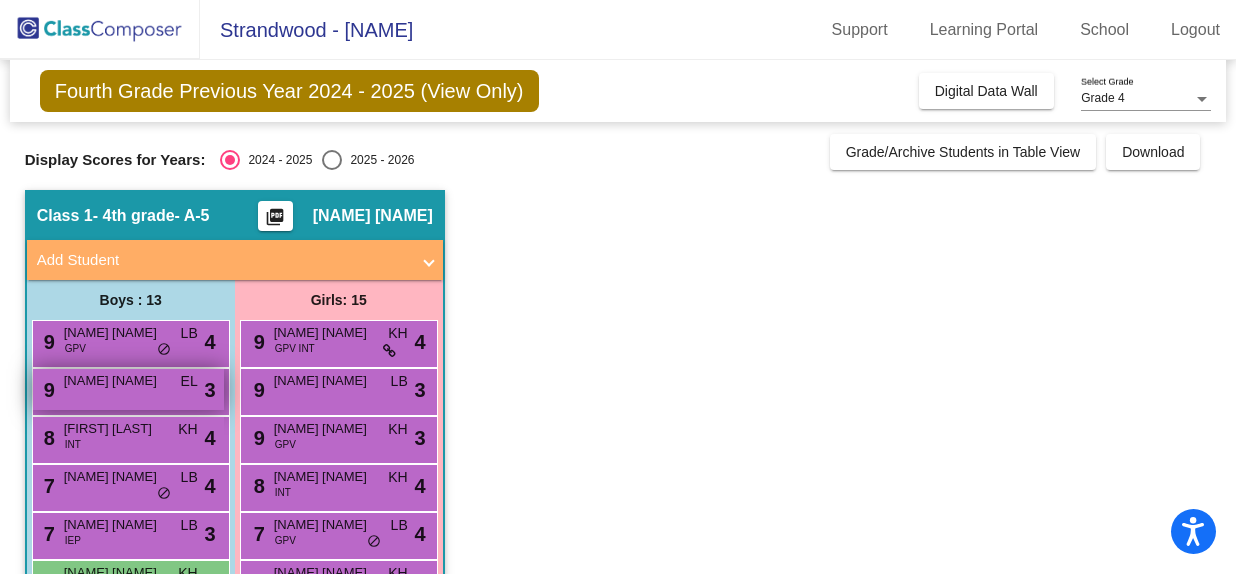 click on "[NAME] [NAME]" at bounding box center [114, 381] 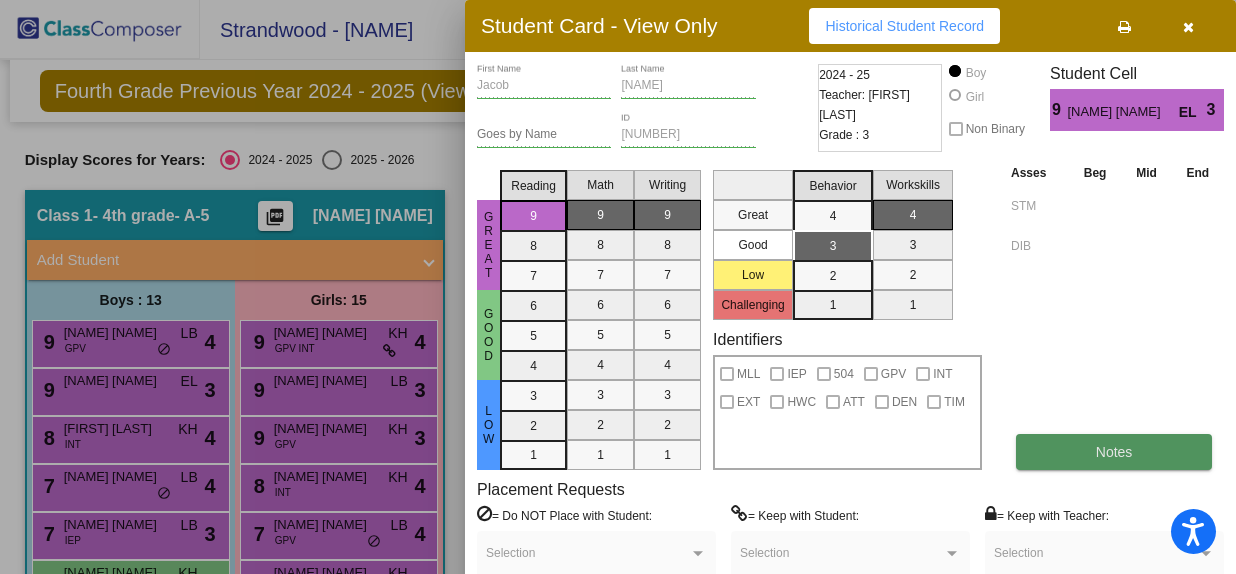 click on "Notes" at bounding box center [1114, 452] 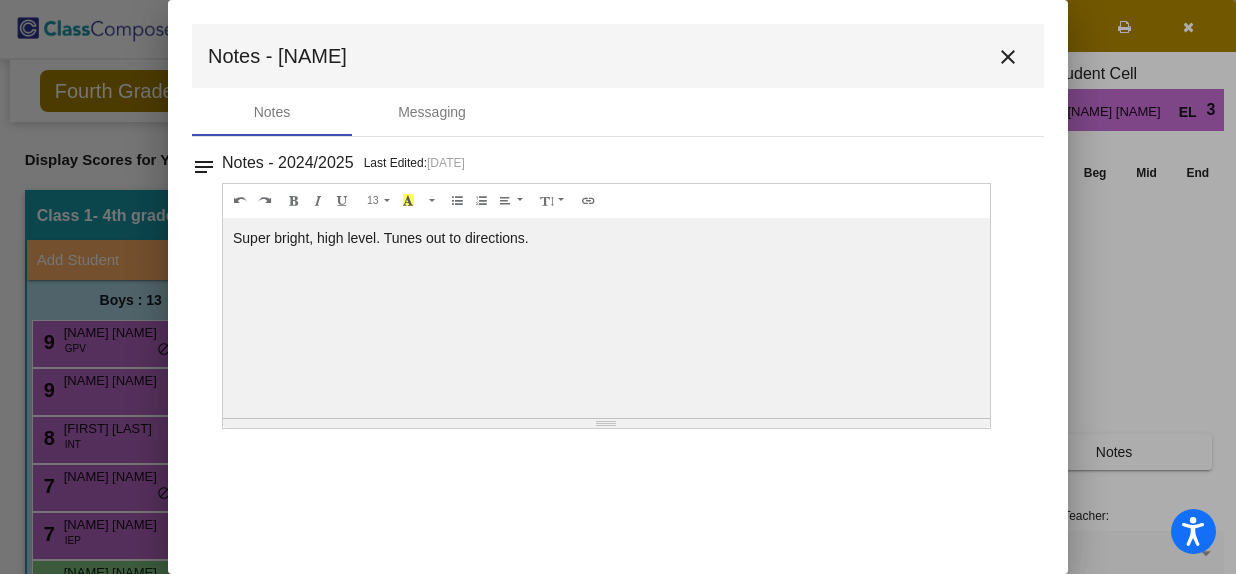 click on "close" at bounding box center [1008, 57] 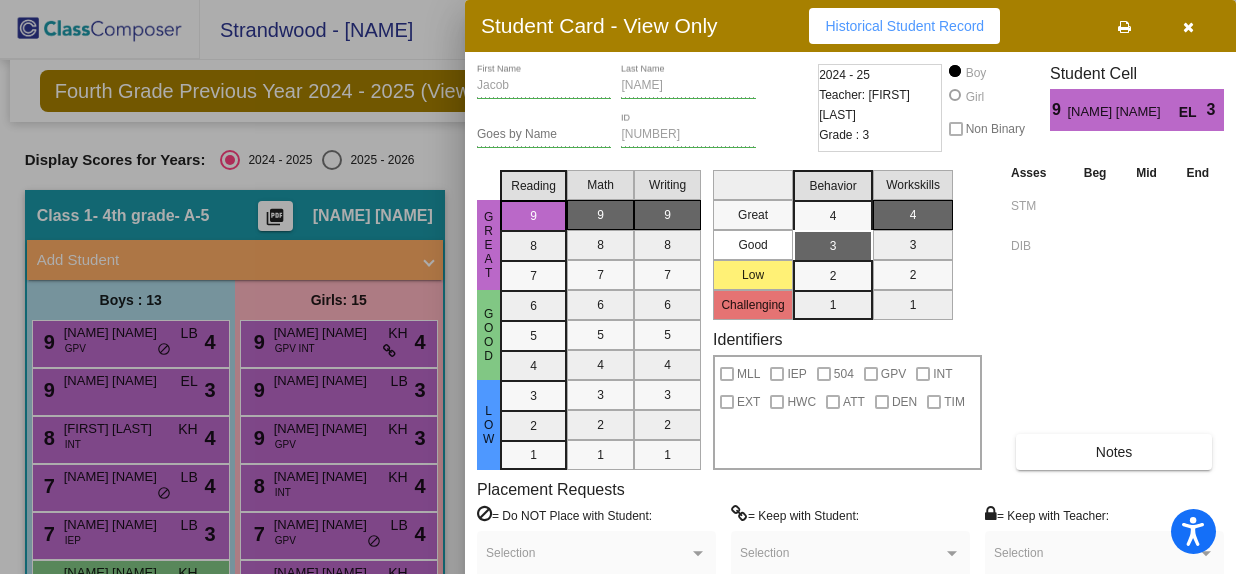 click at bounding box center [1188, 27] 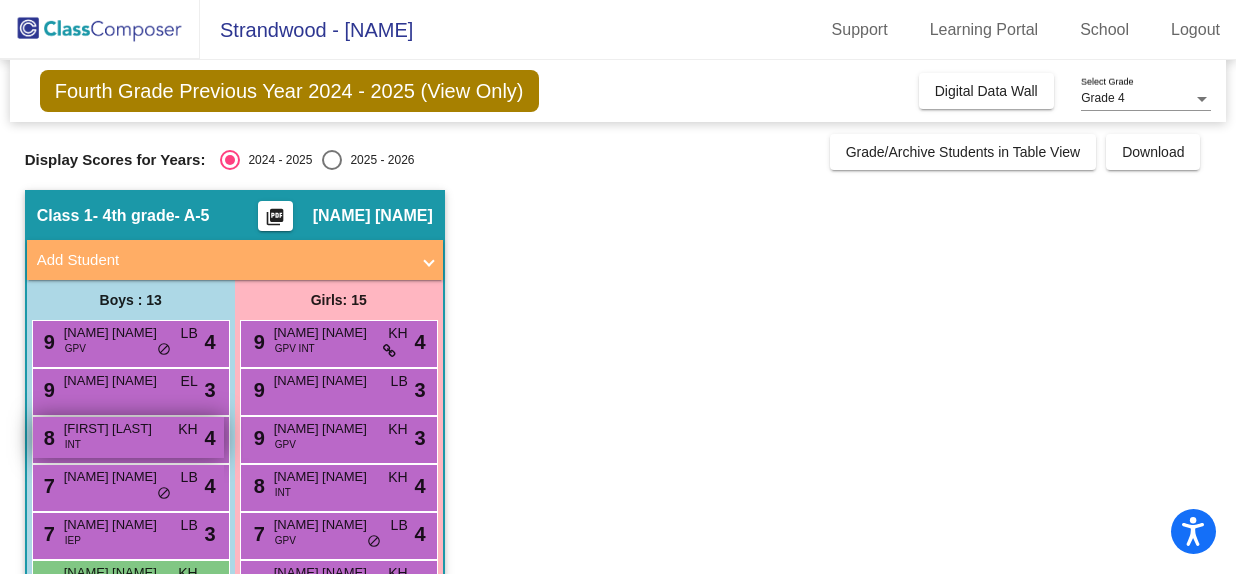 click on "[FIRST] [LAST]" at bounding box center (114, 429) 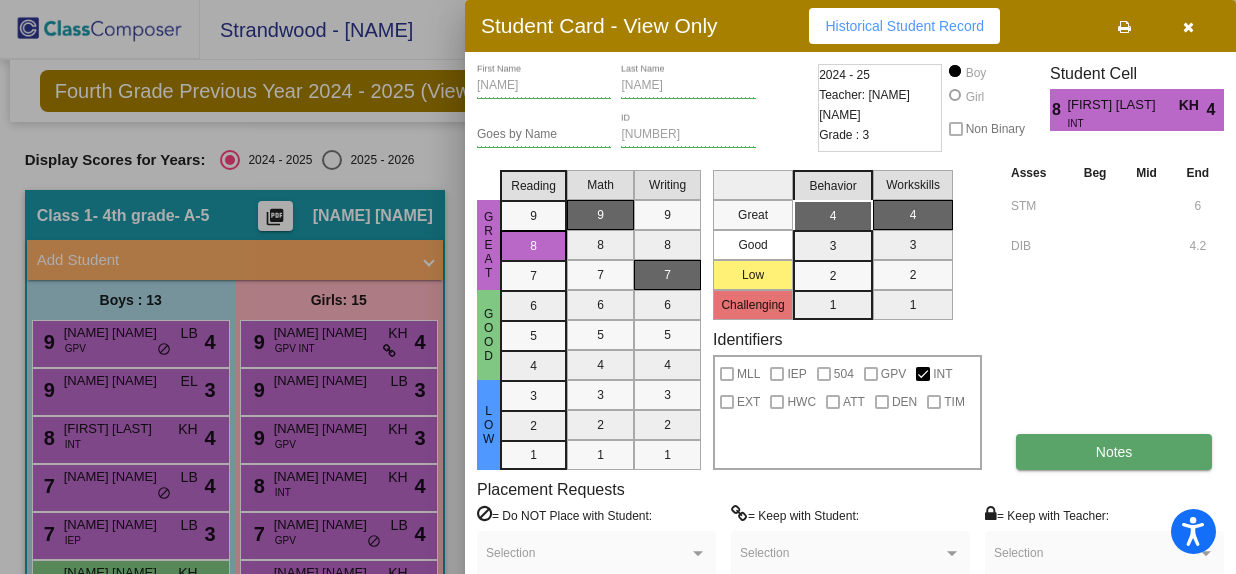 click on "Notes" at bounding box center [1114, 452] 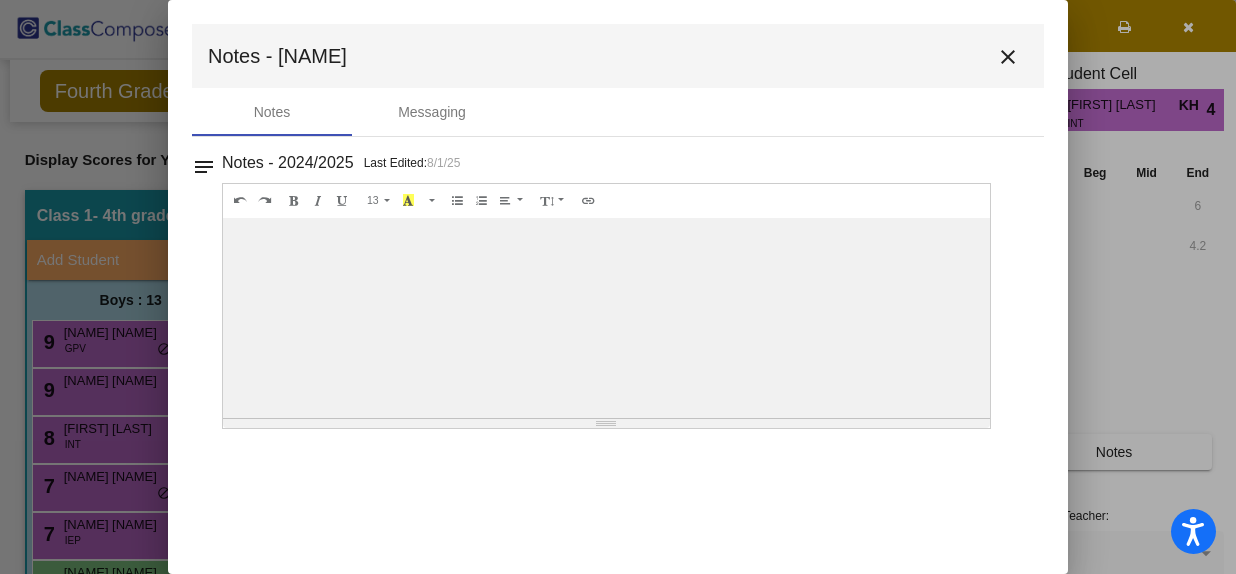 click on "close" at bounding box center [1008, 57] 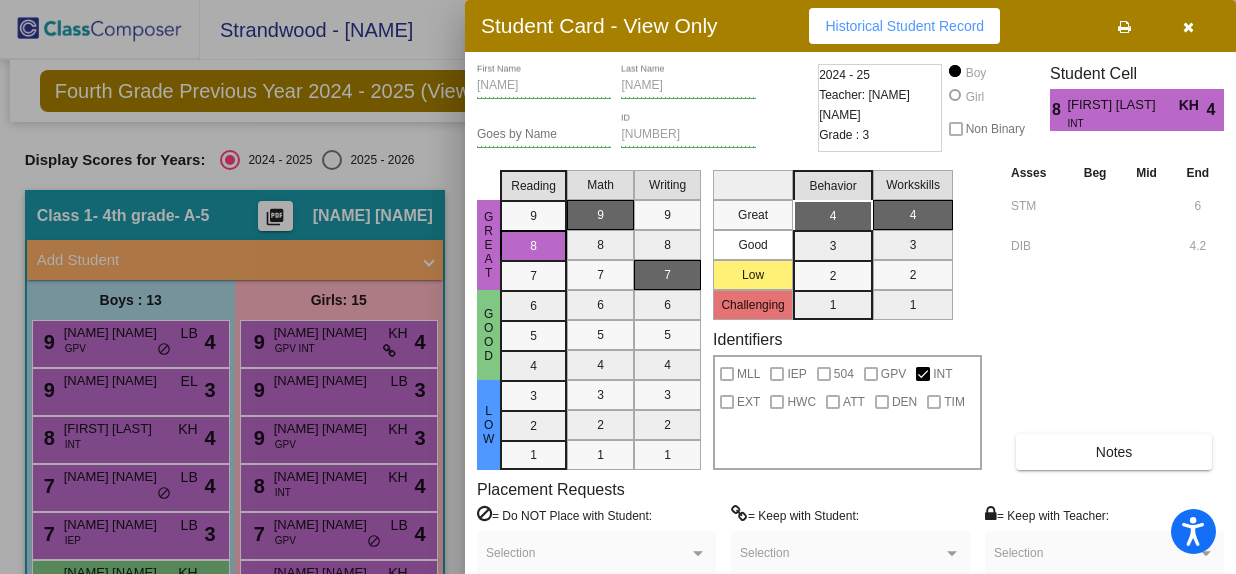 click at bounding box center [1188, 27] 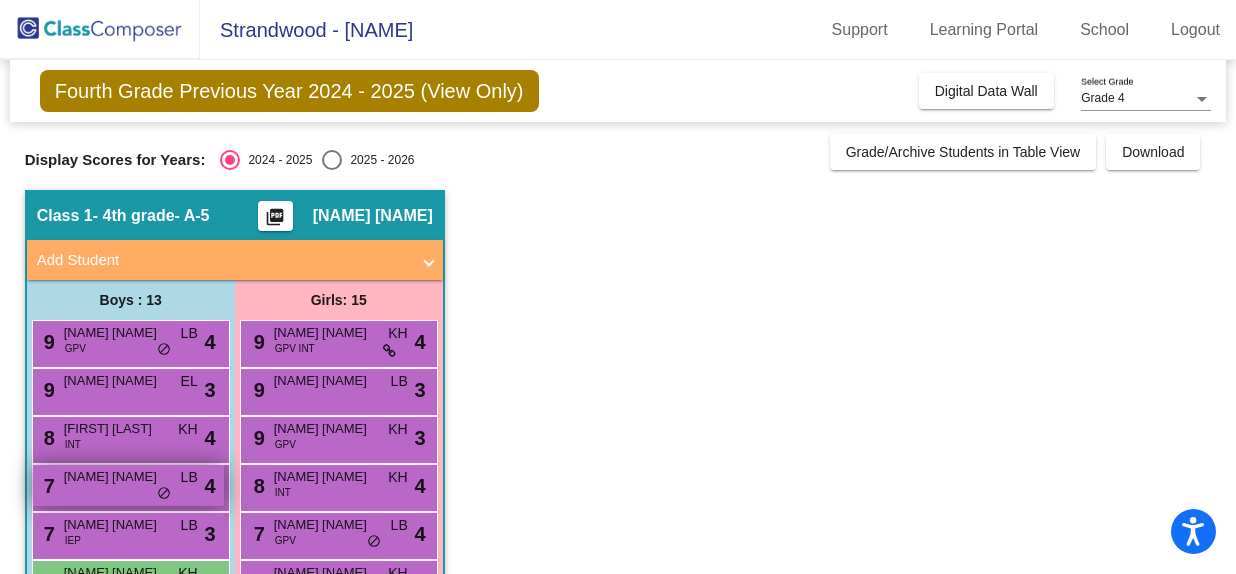 click on "[NAME] [NAME]" at bounding box center [114, 477] 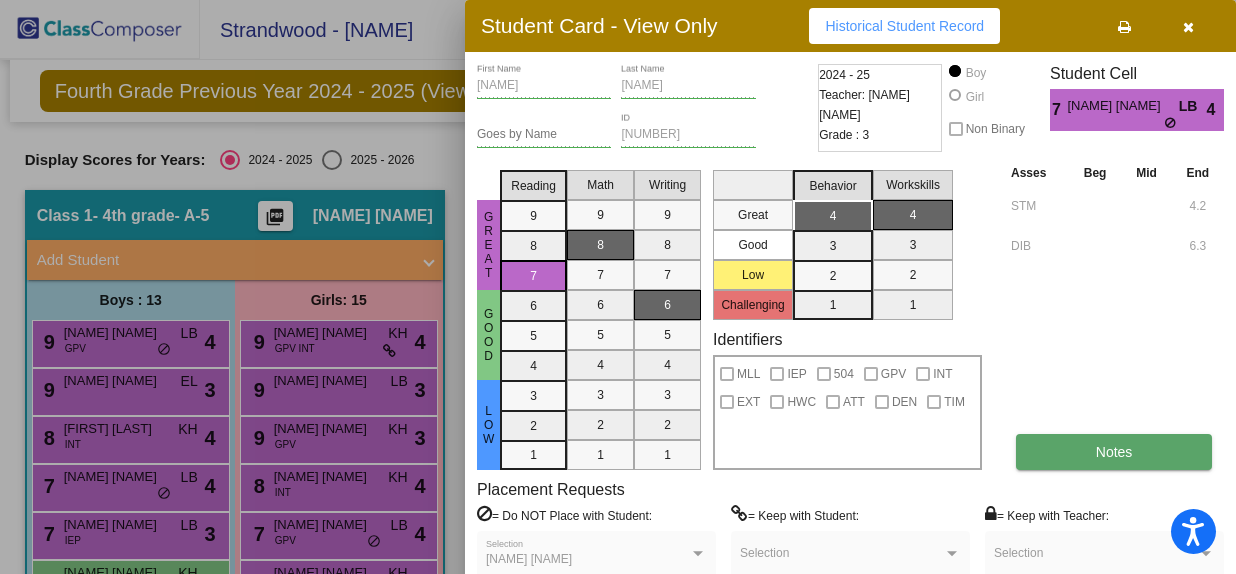 click on "Notes" at bounding box center (1114, 452) 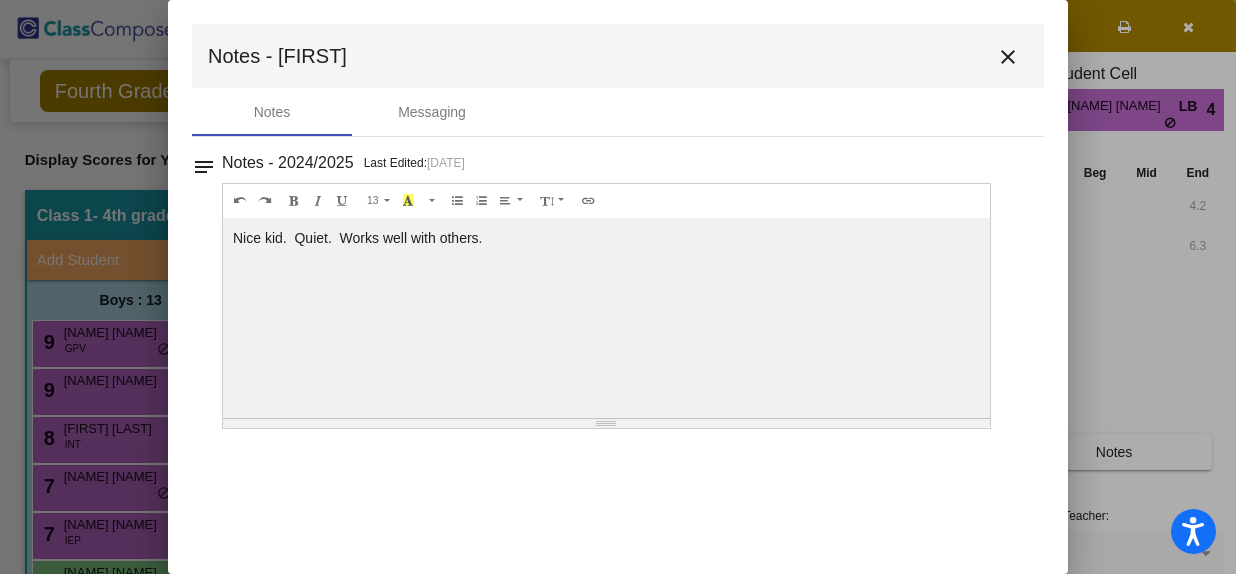 click on "close" at bounding box center (1008, 57) 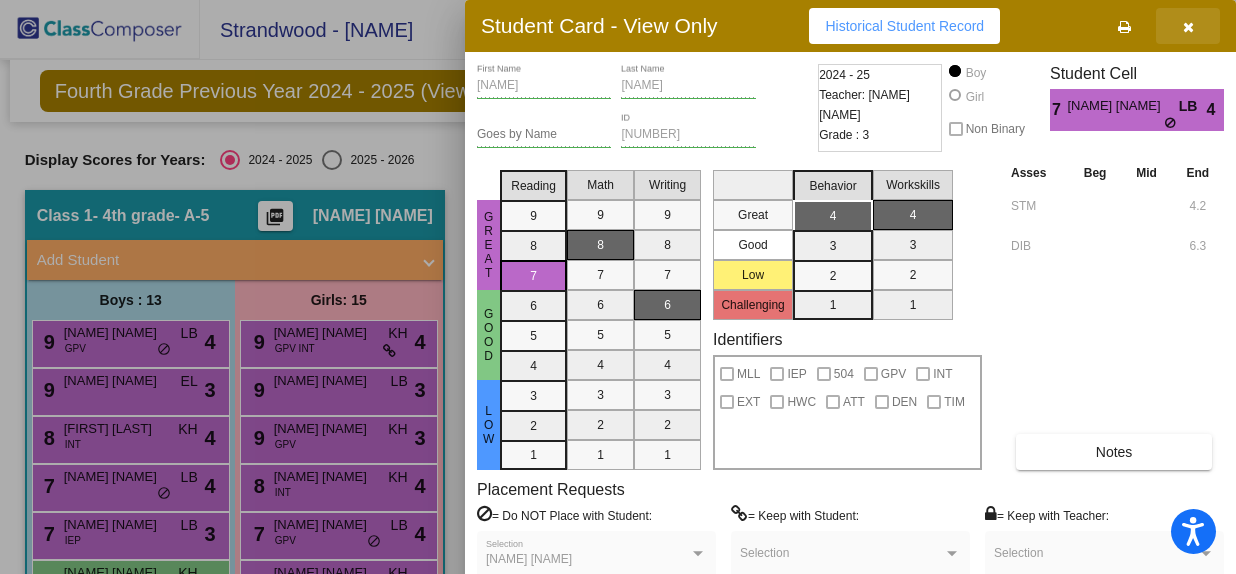 click at bounding box center (1188, 26) 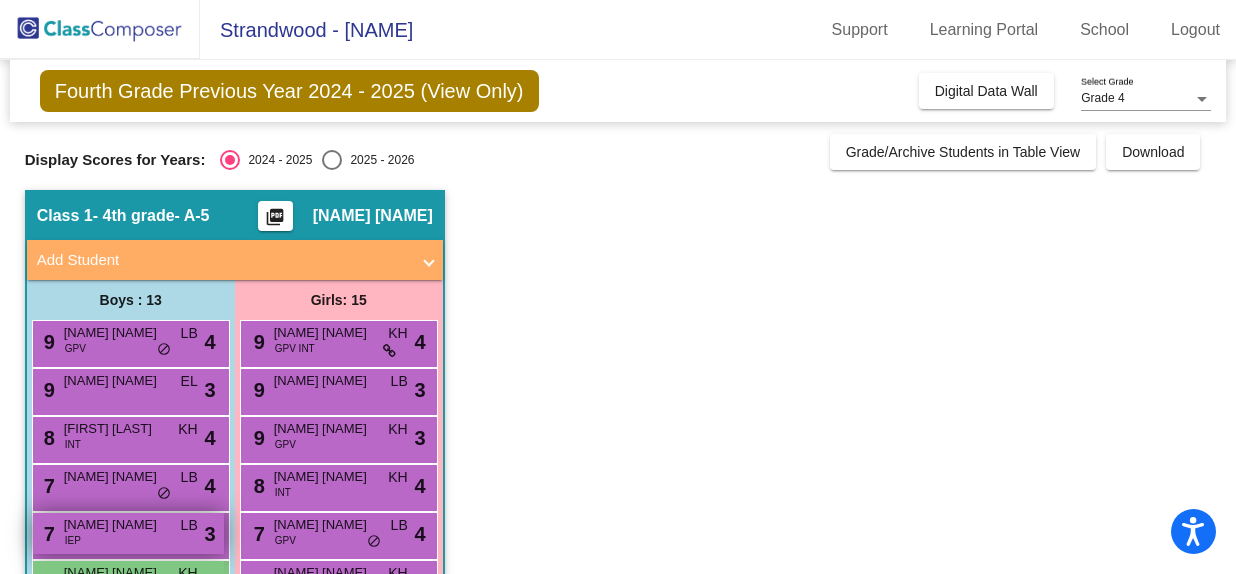 click on "[NUMBER] [NAME] [NAME] IEP LB lock do_not_disturb_alt 3" at bounding box center (128, 533) 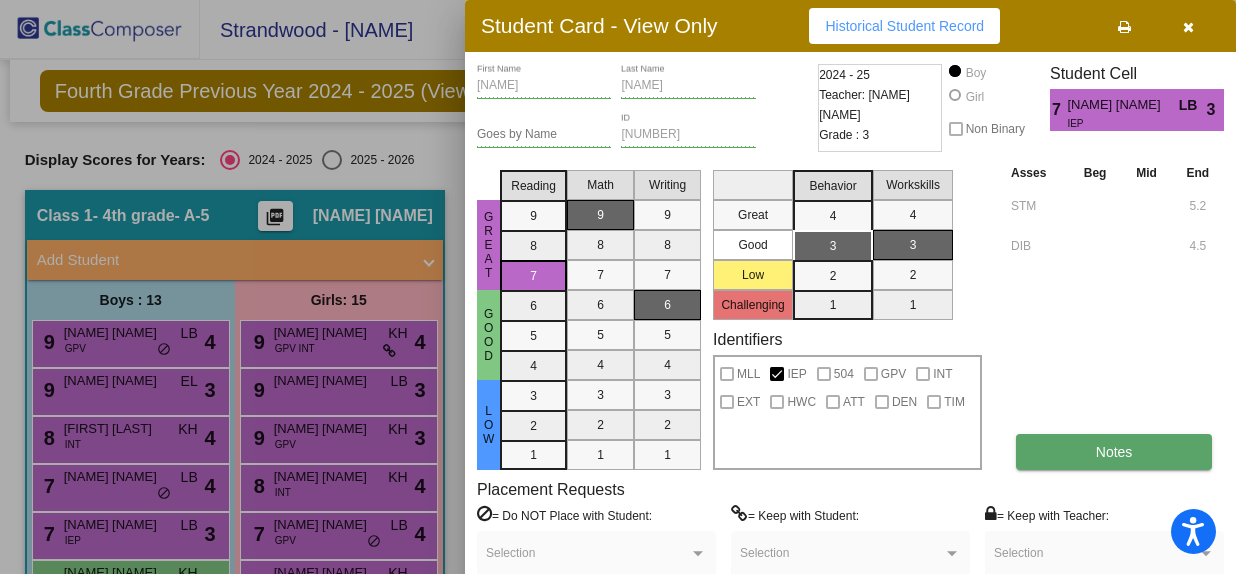 click on "Notes" at bounding box center (1114, 452) 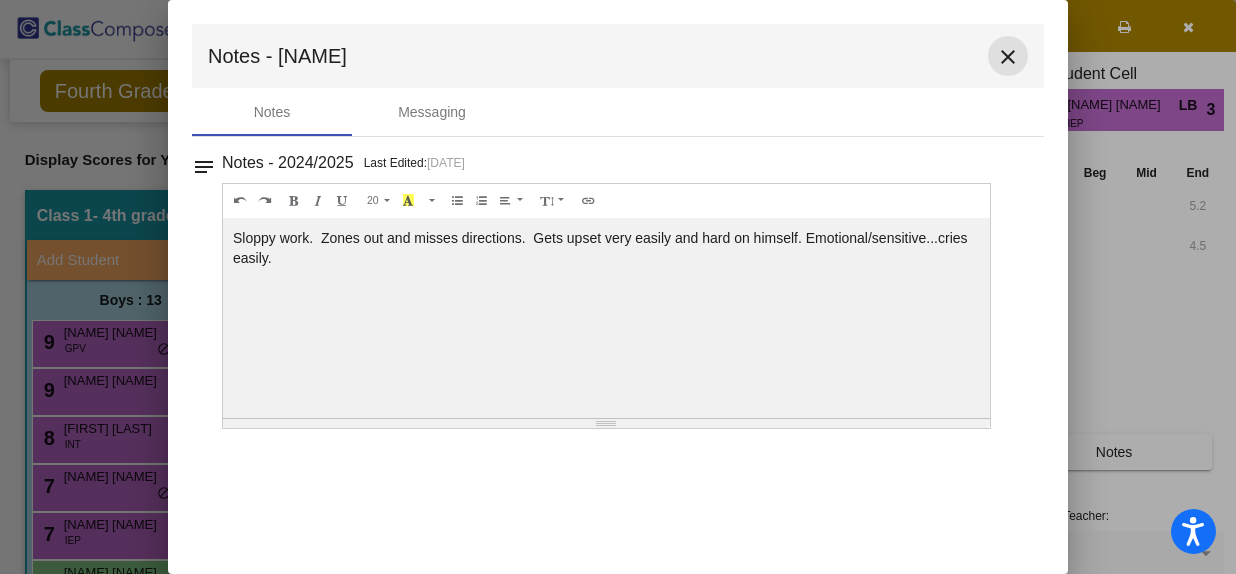 click on "close" at bounding box center (1008, 57) 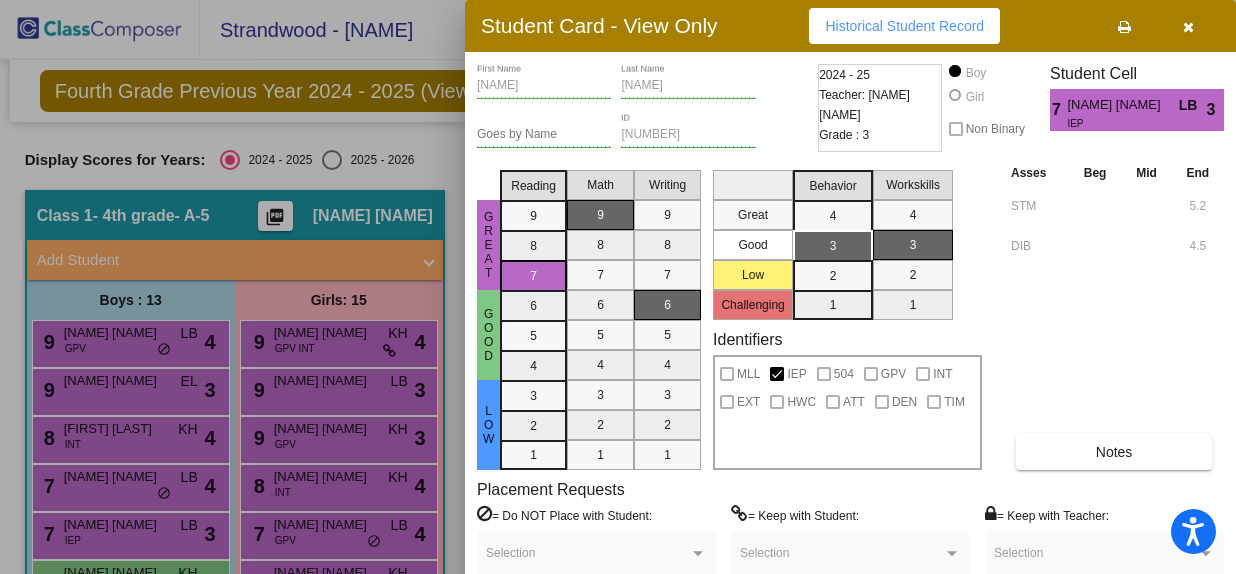 click at bounding box center (1188, 26) 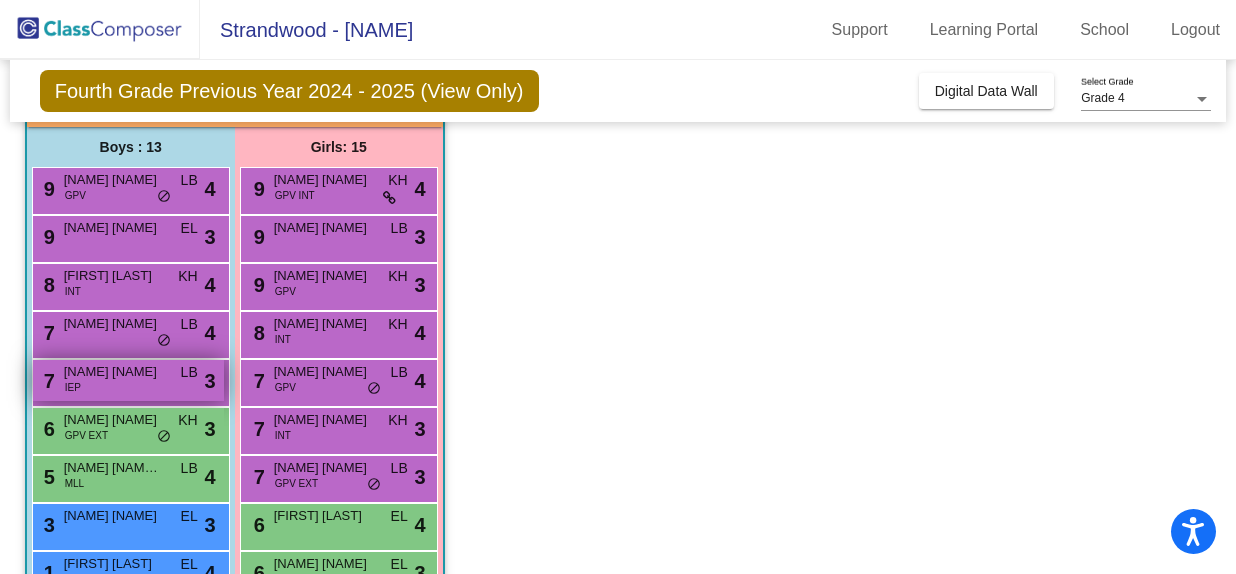 scroll, scrollTop: 197, scrollLeft: 0, axis: vertical 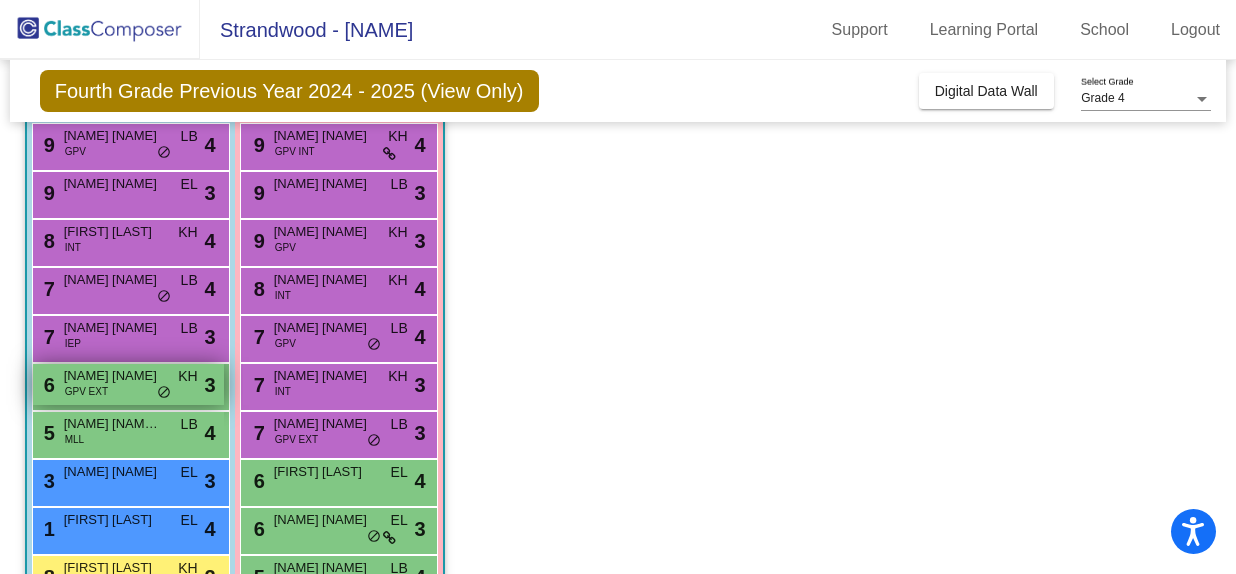 click on "[NAME] [NAME]" at bounding box center (114, 376) 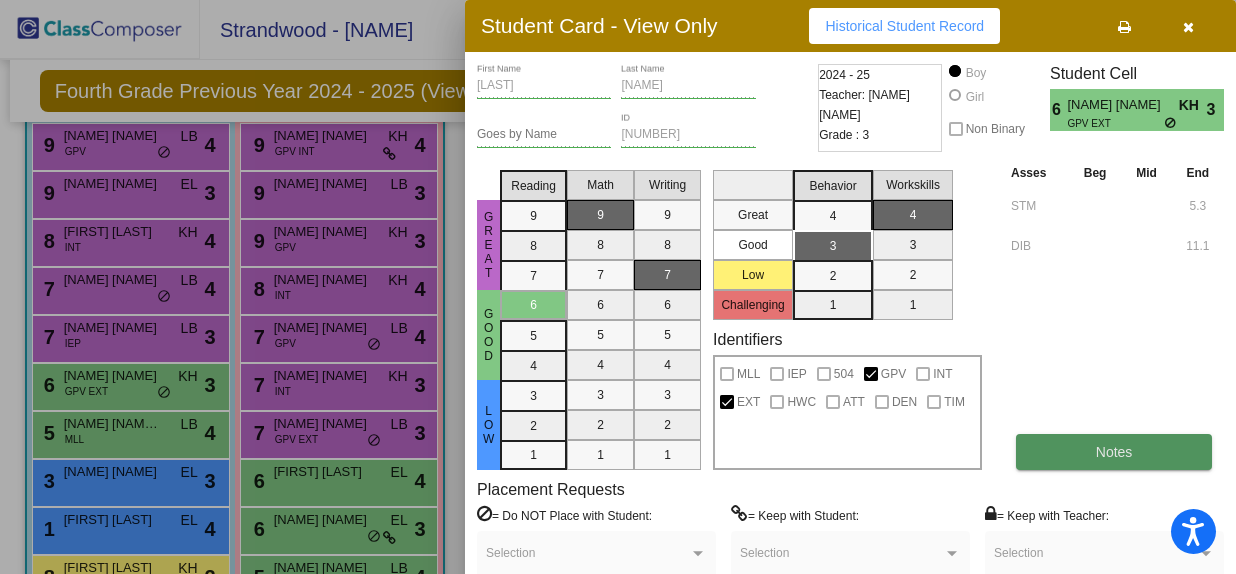 click on "Notes" at bounding box center [1114, 452] 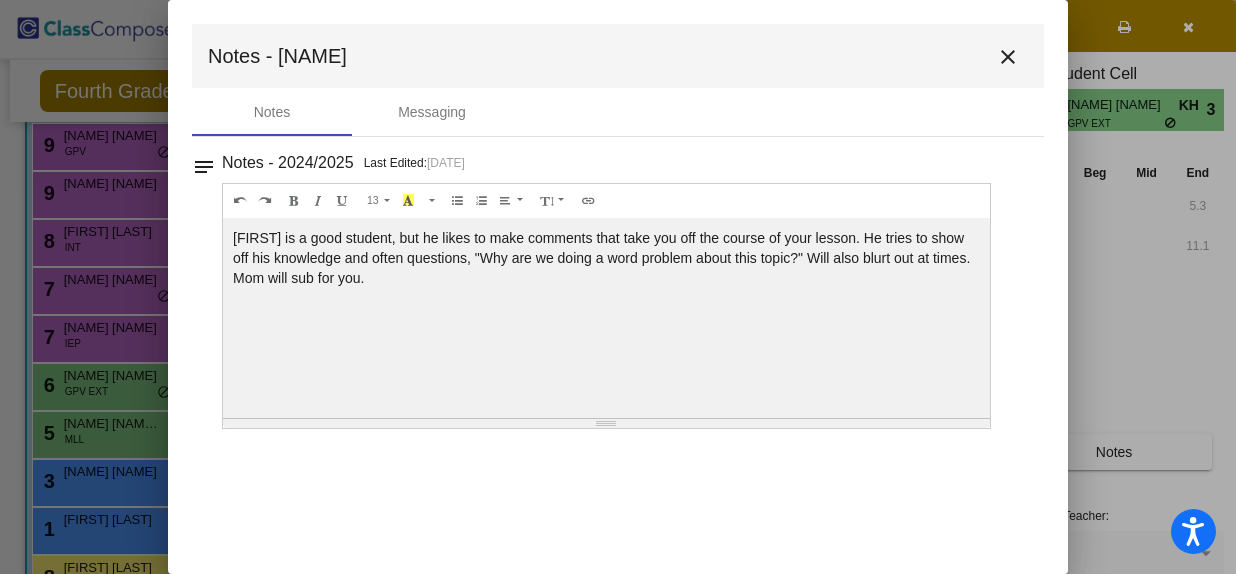 click on "close" at bounding box center [1008, 57] 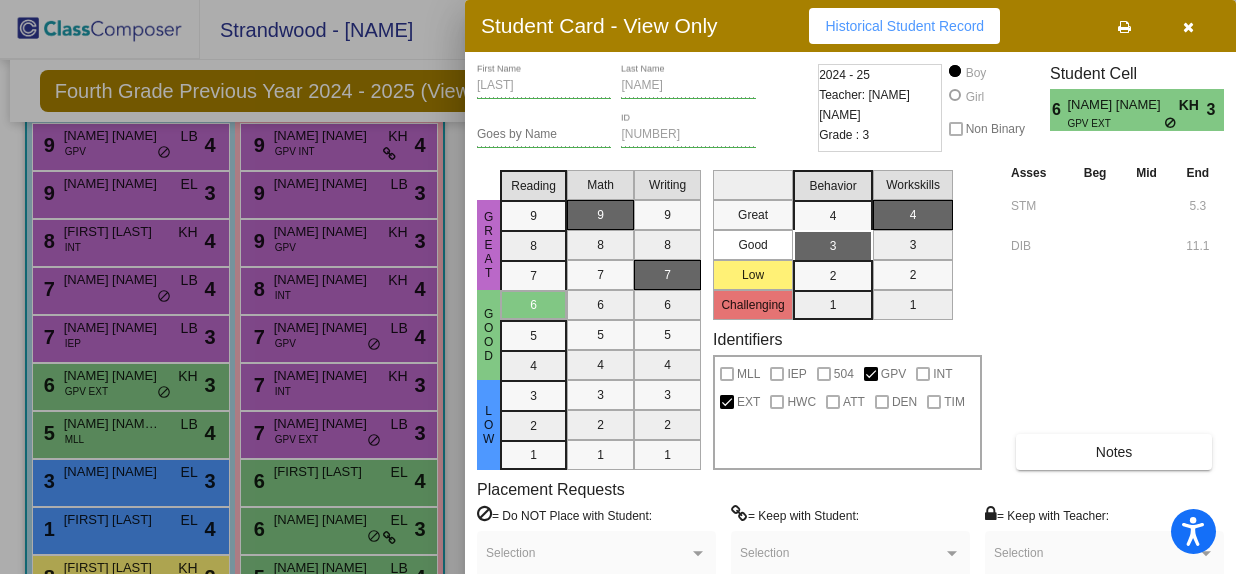 click at bounding box center [1188, 26] 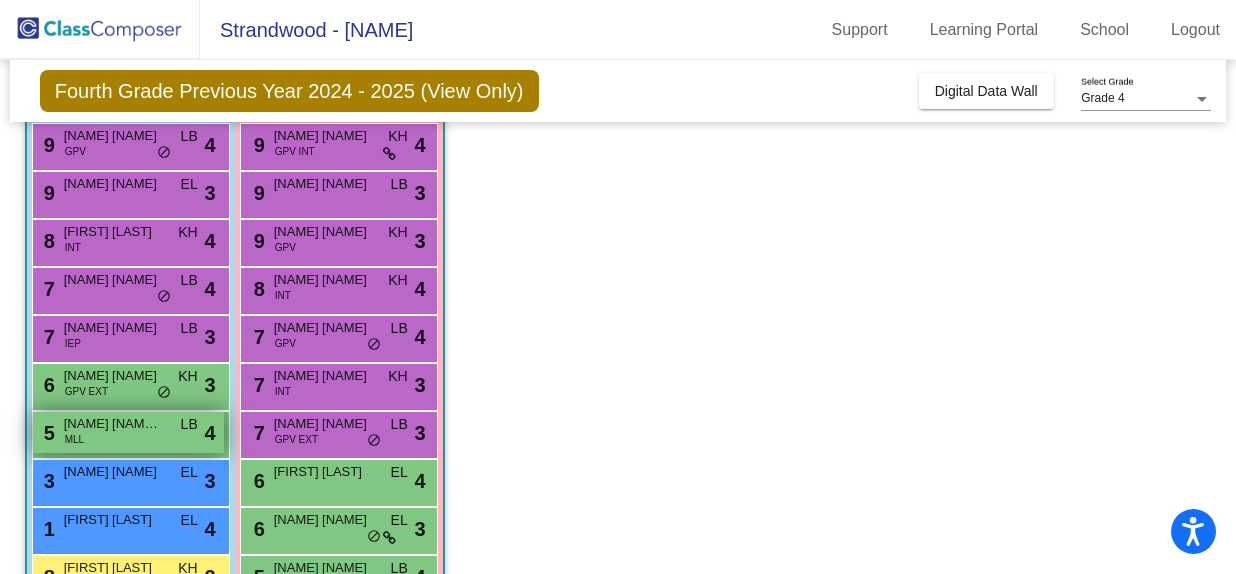 click on "[NUMBER] [NAME] [NAME] [NAME] [NAME] MLL LB lock do_not_disturb_alt 4" at bounding box center [128, 432] 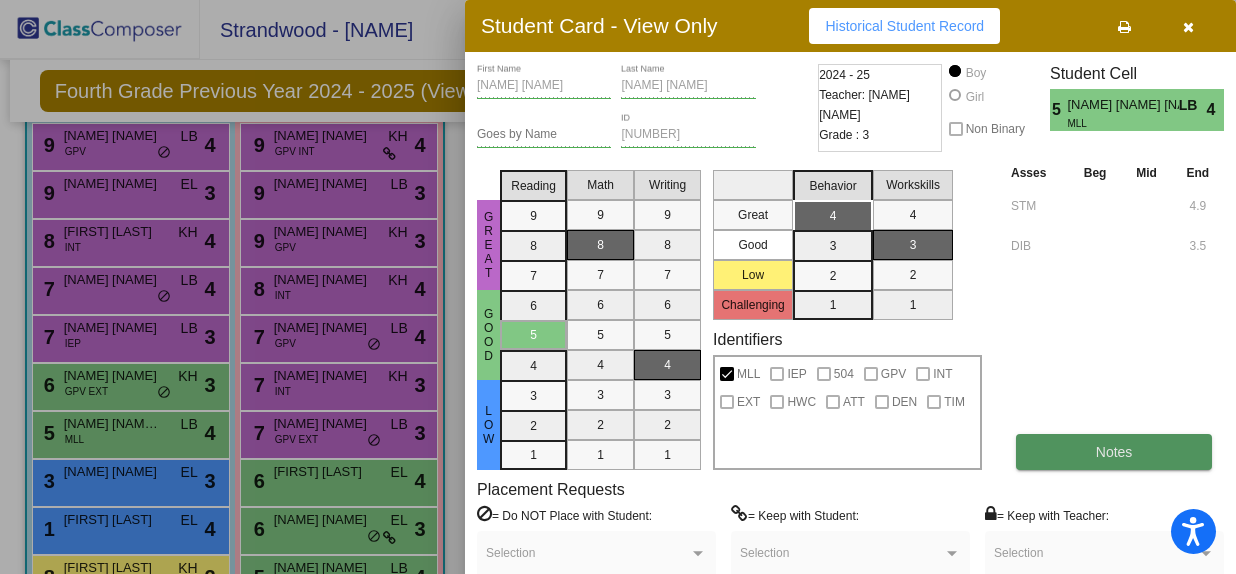 click on "Notes" at bounding box center (1114, 452) 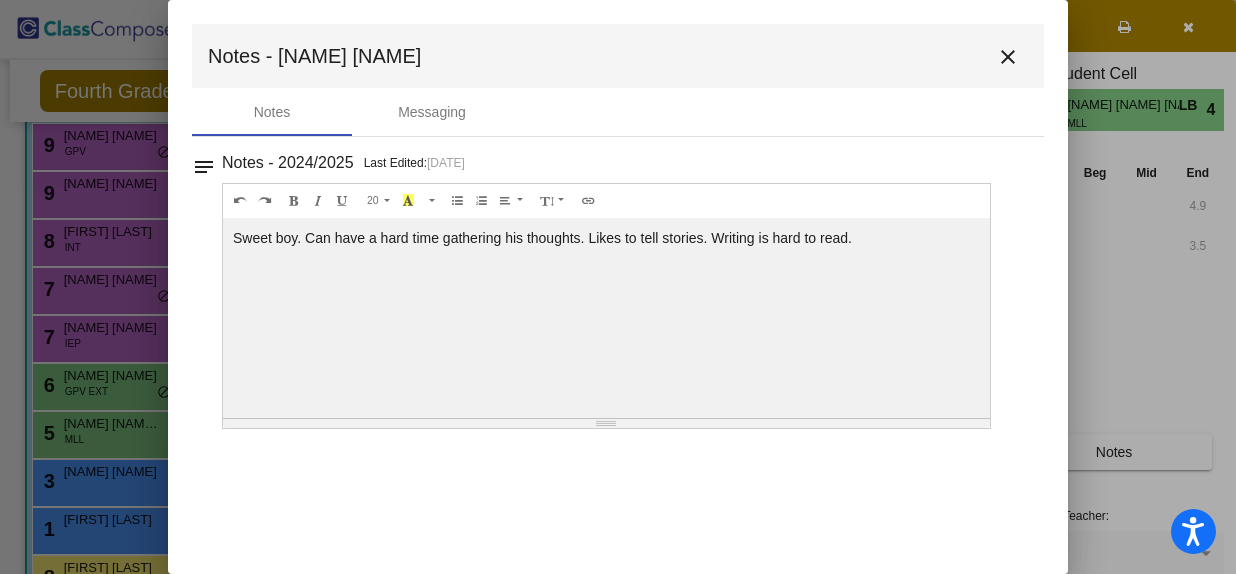 click on "close" at bounding box center [1008, 57] 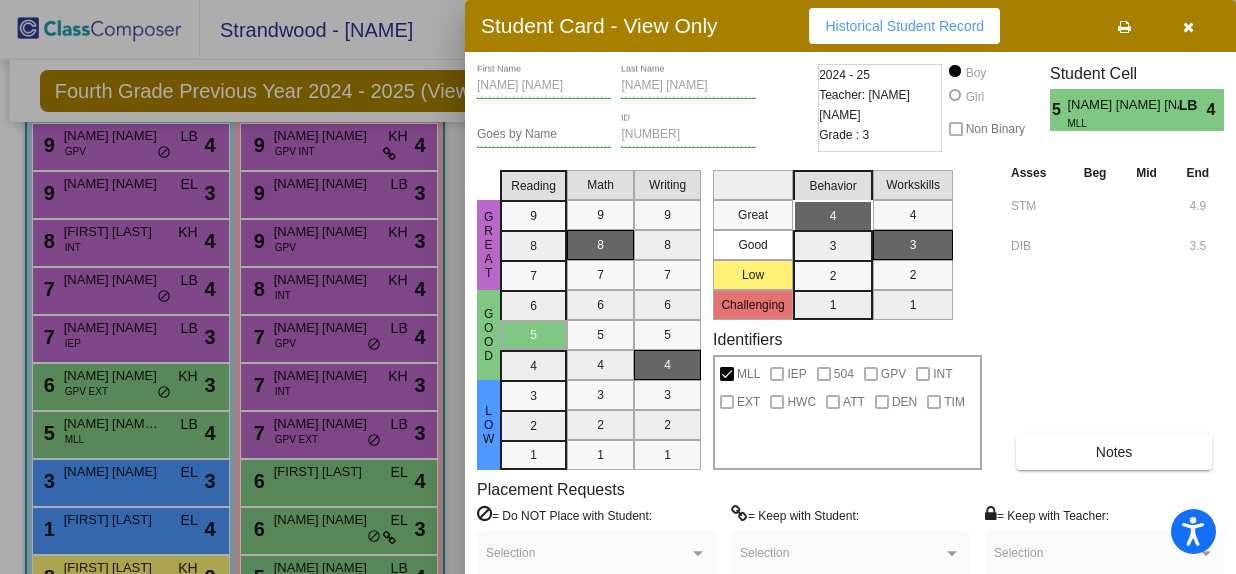 click at bounding box center (1188, 27) 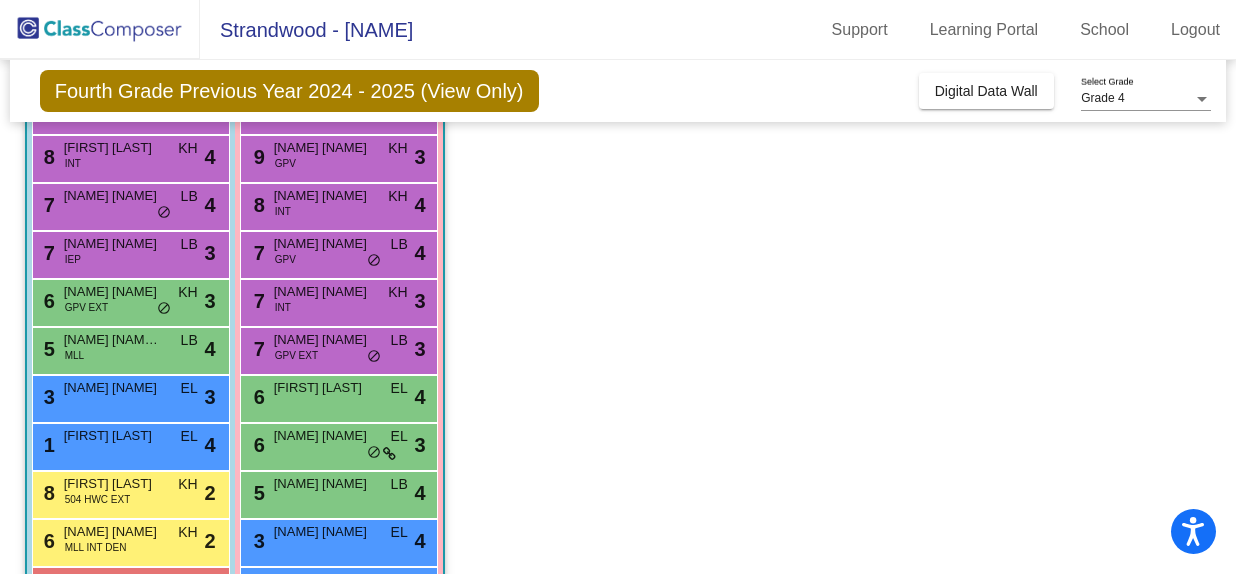scroll, scrollTop: 297, scrollLeft: 0, axis: vertical 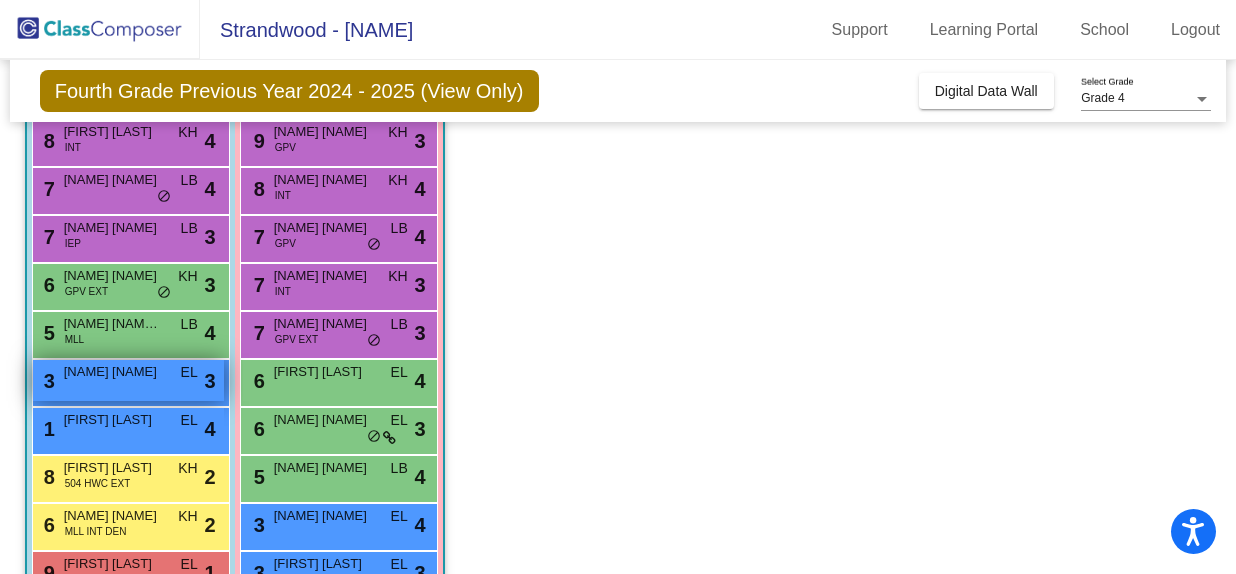 click on "[NAME] [NAME]" at bounding box center (114, 372) 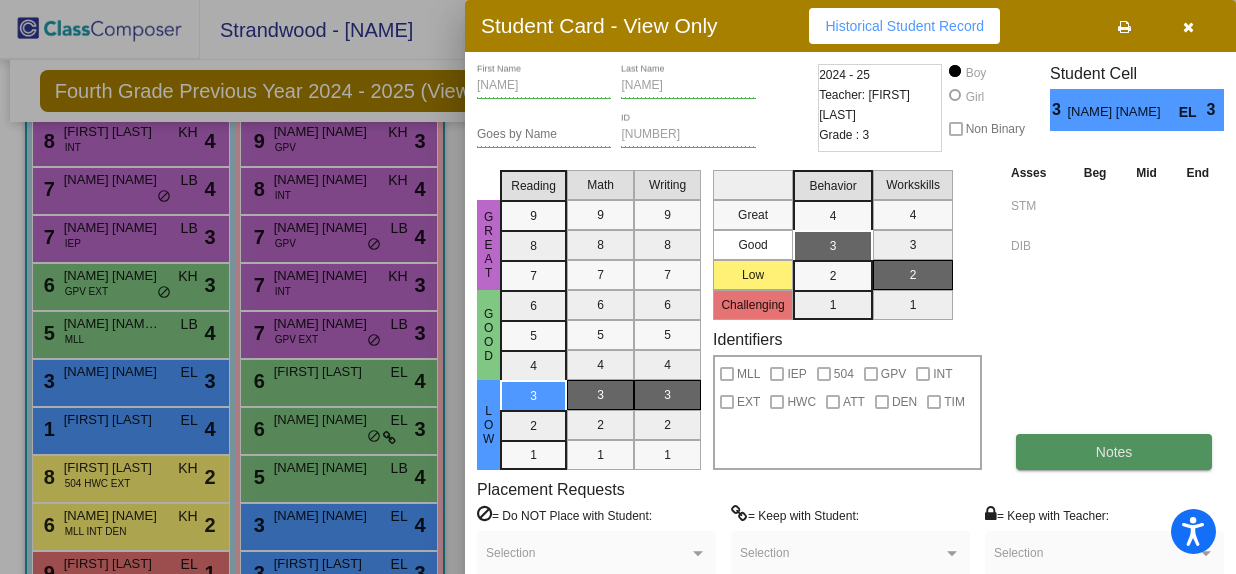 click on "Notes" at bounding box center [1114, 452] 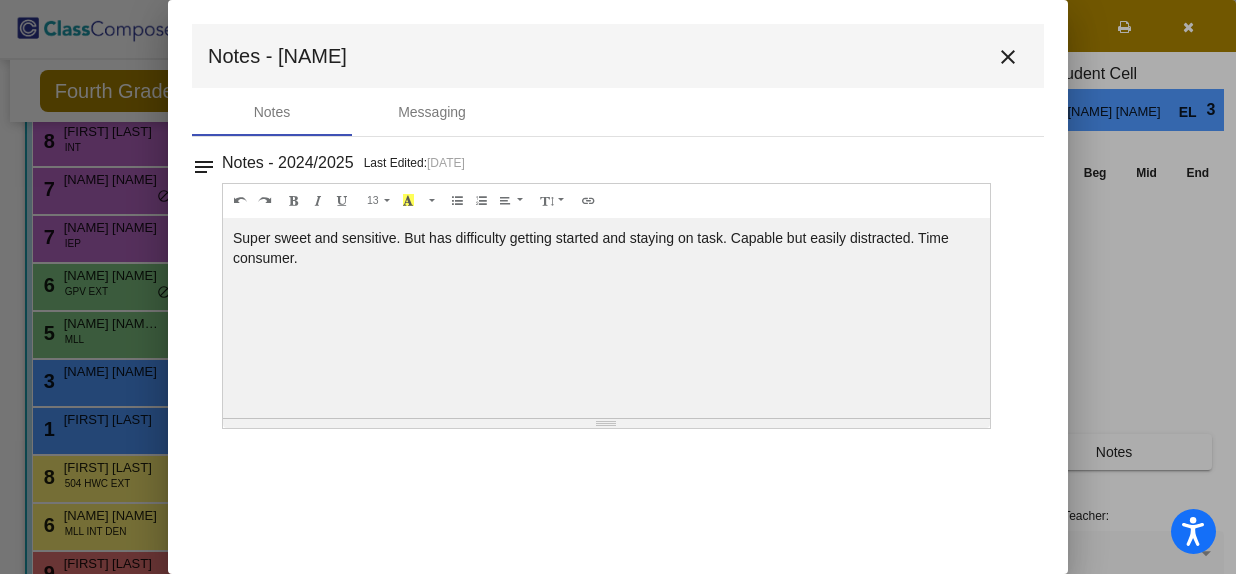 click on "close" at bounding box center (1008, 56) 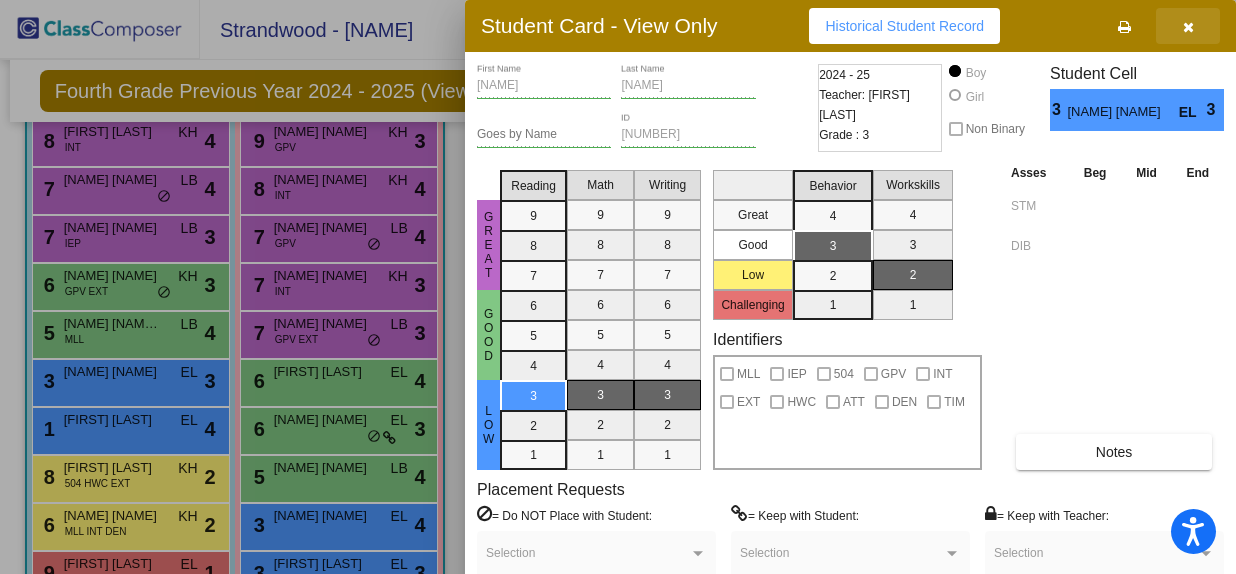 click at bounding box center [1188, 26] 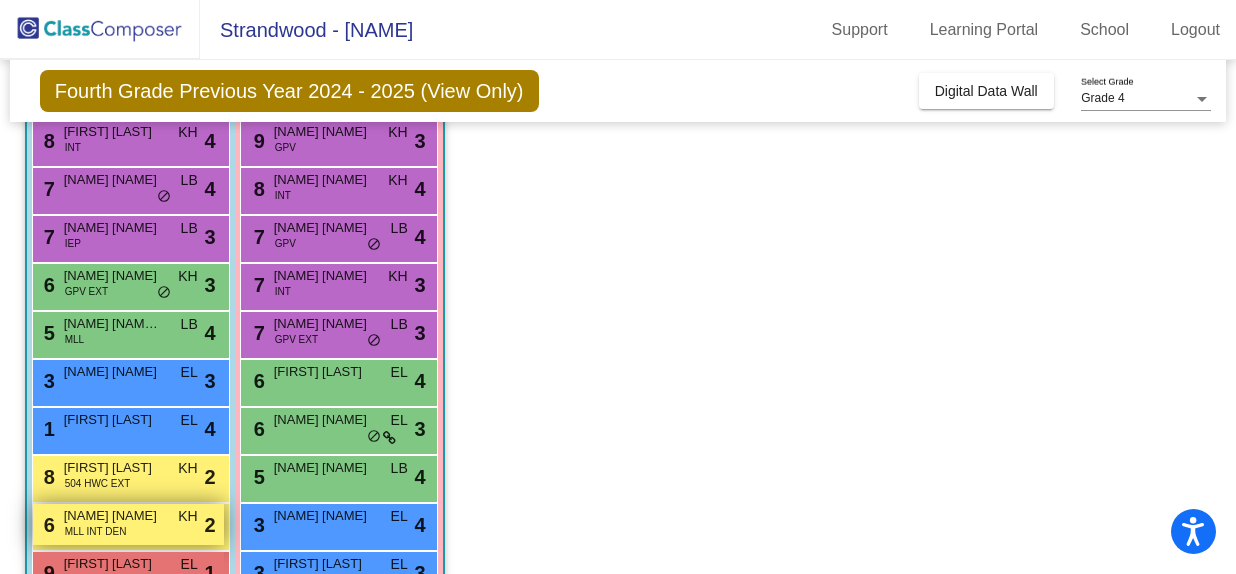 click on "MLL INT DEN" at bounding box center (96, 531) 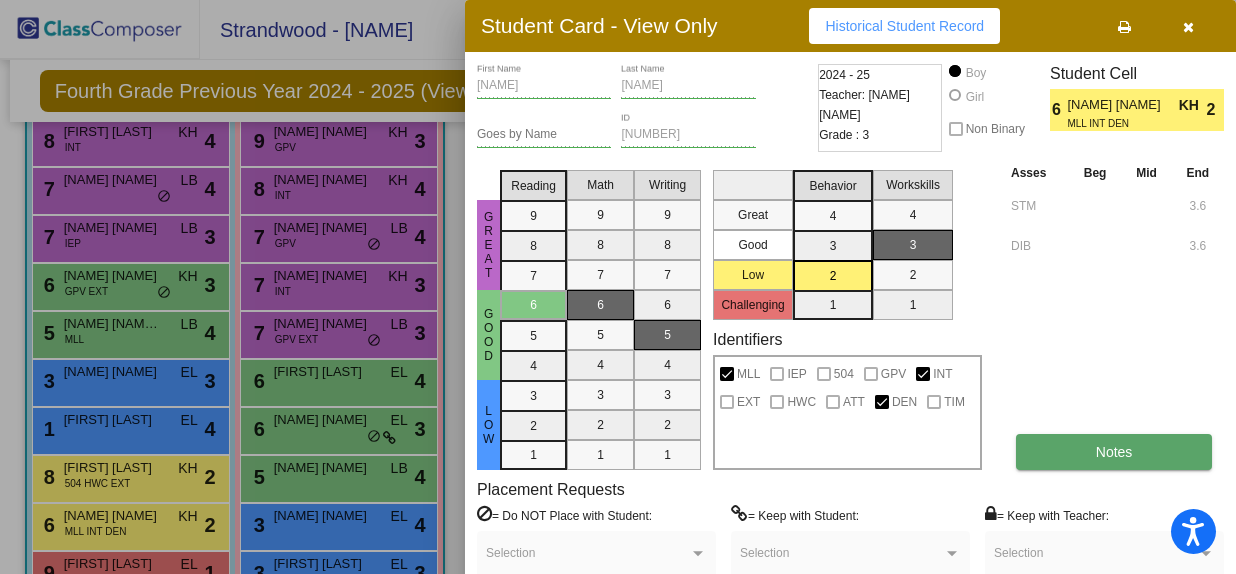 click on "Notes" at bounding box center (1114, 452) 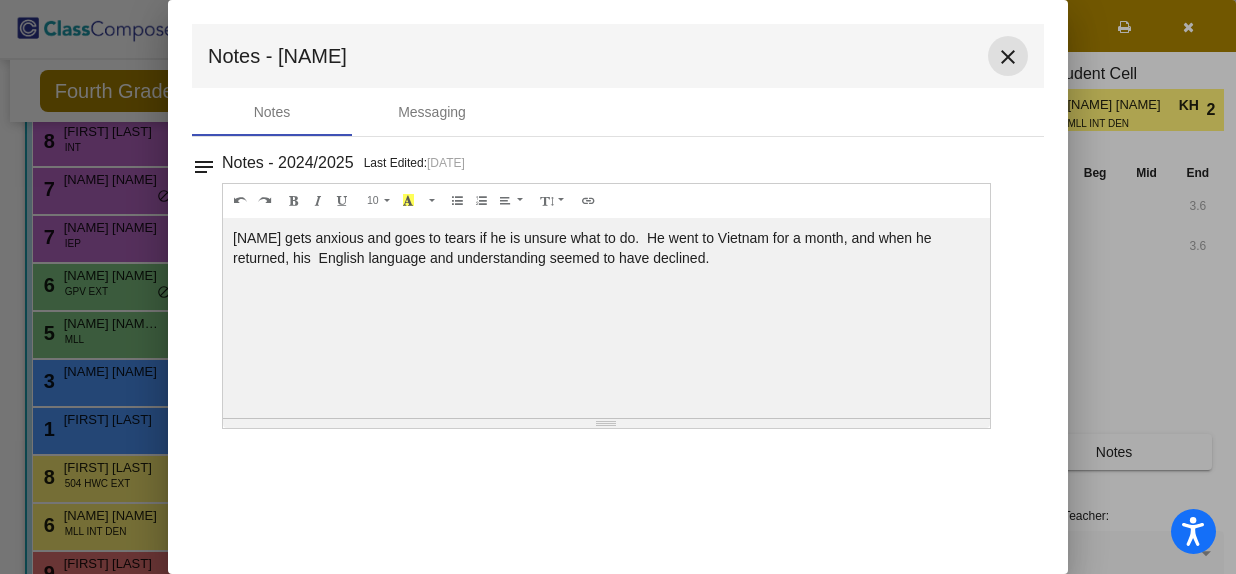 click on "close" at bounding box center (1008, 57) 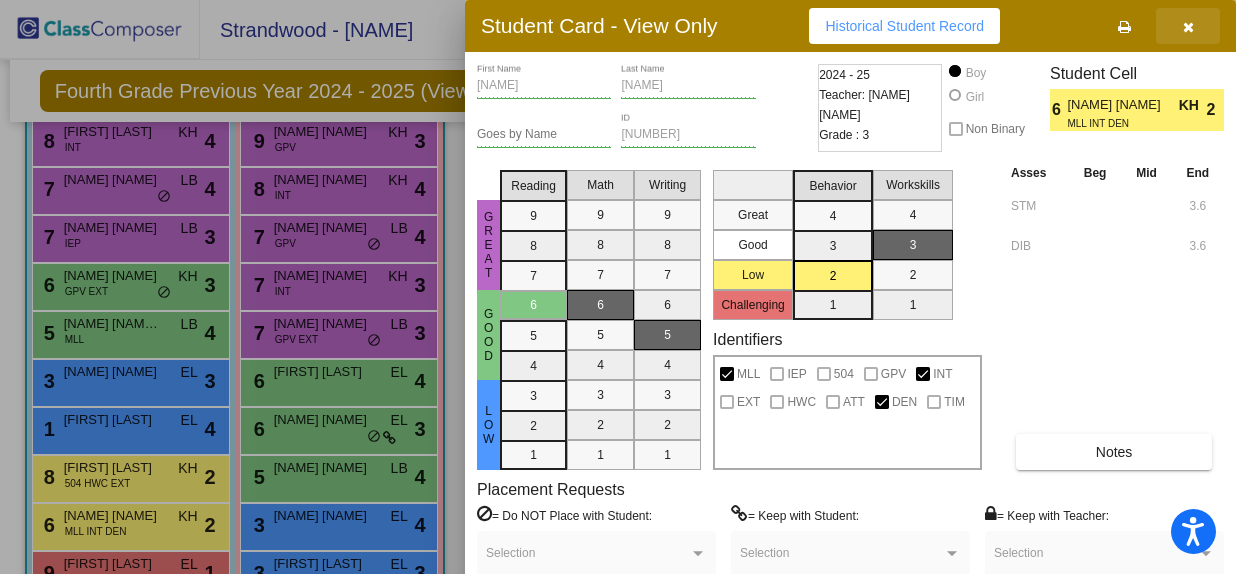 click at bounding box center [1188, 26] 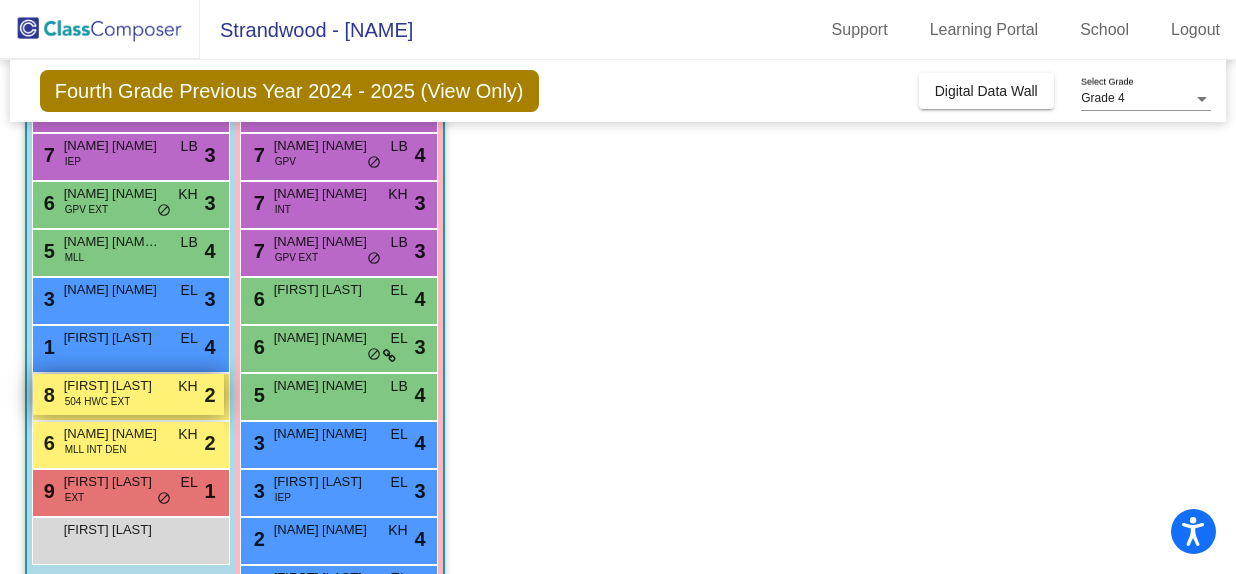 scroll, scrollTop: 398, scrollLeft: 0, axis: vertical 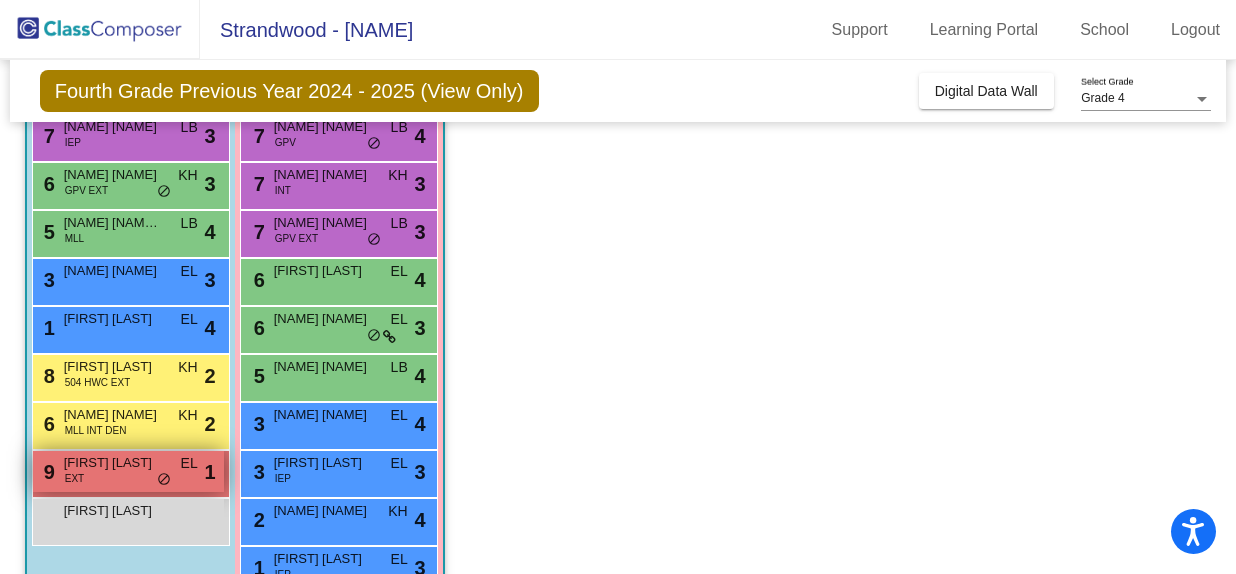 click on "[NUMBER] [NAME] [NAME] EXT EL lock do_not_disturb_alt 1" at bounding box center (128, 471) 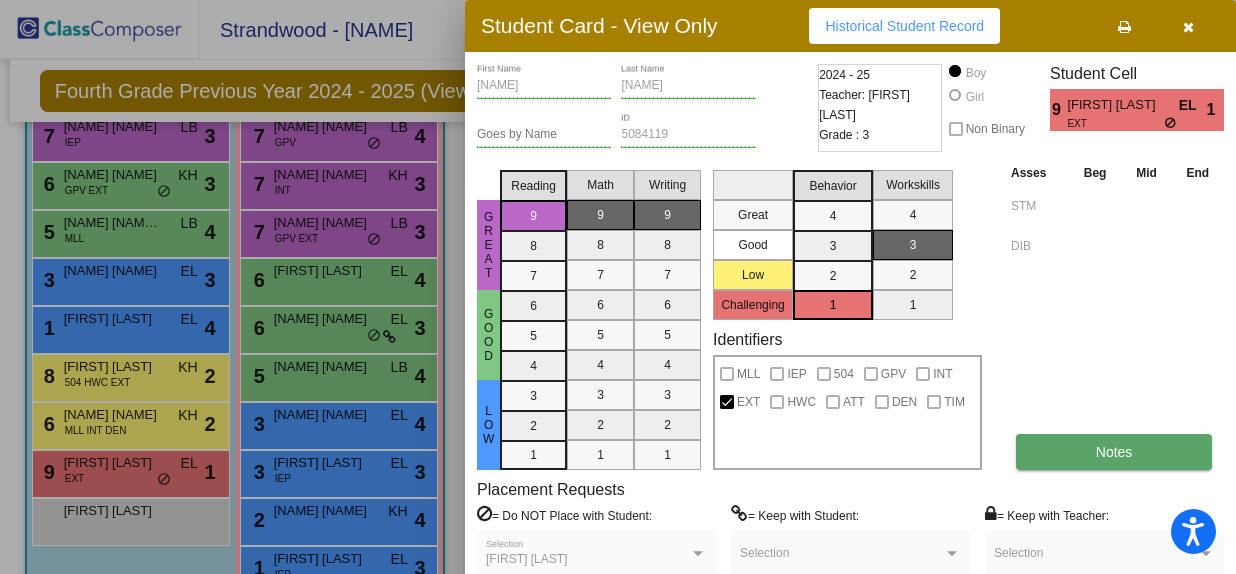 click on "Notes" at bounding box center [1114, 452] 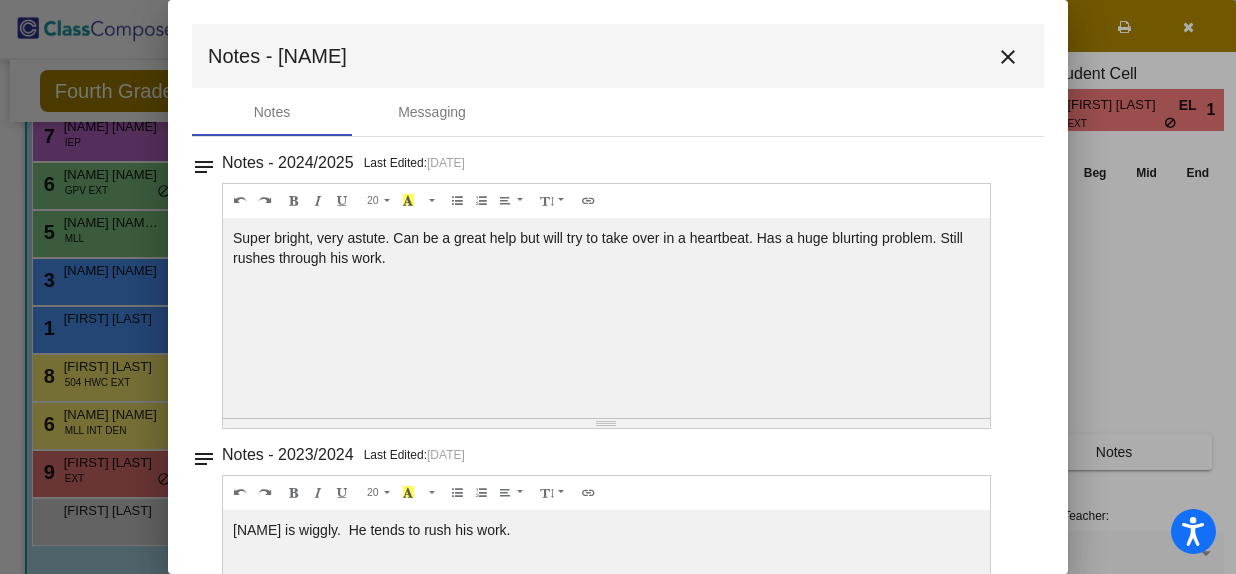 click on "close" at bounding box center (1008, 56) 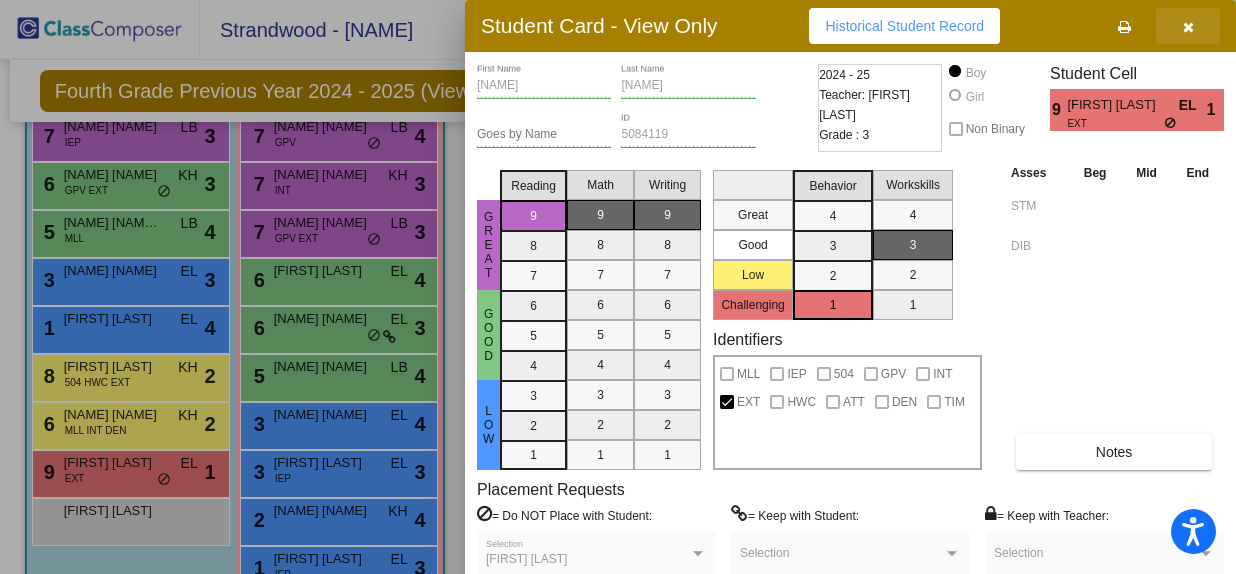 click at bounding box center (1188, 27) 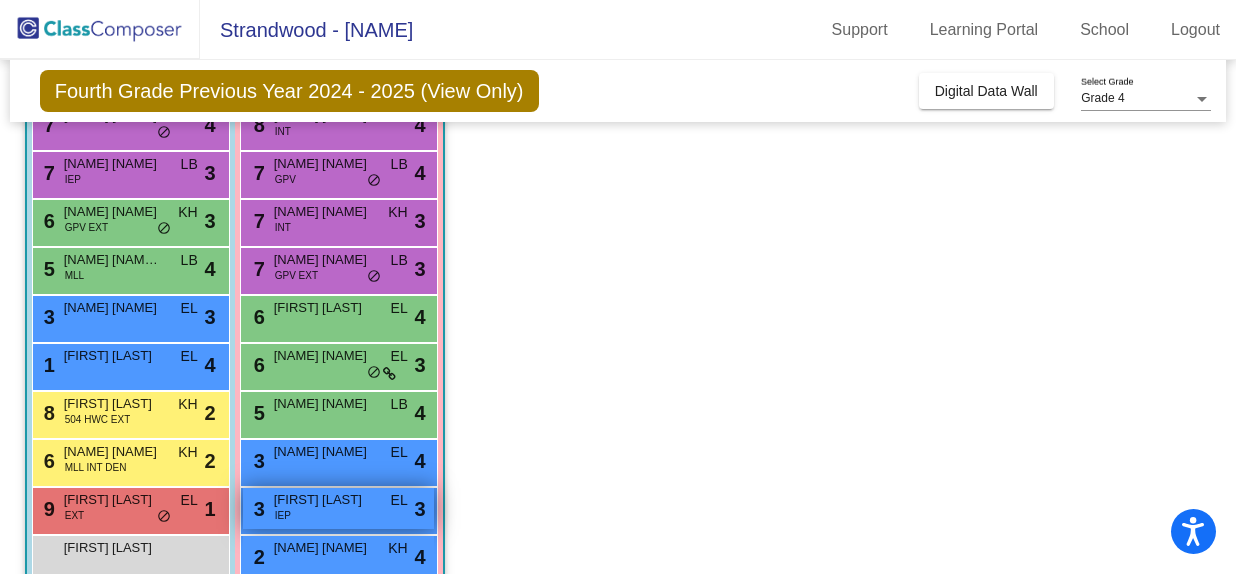 scroll, scrollTop: 0, scrollLeft: 0, axis: both 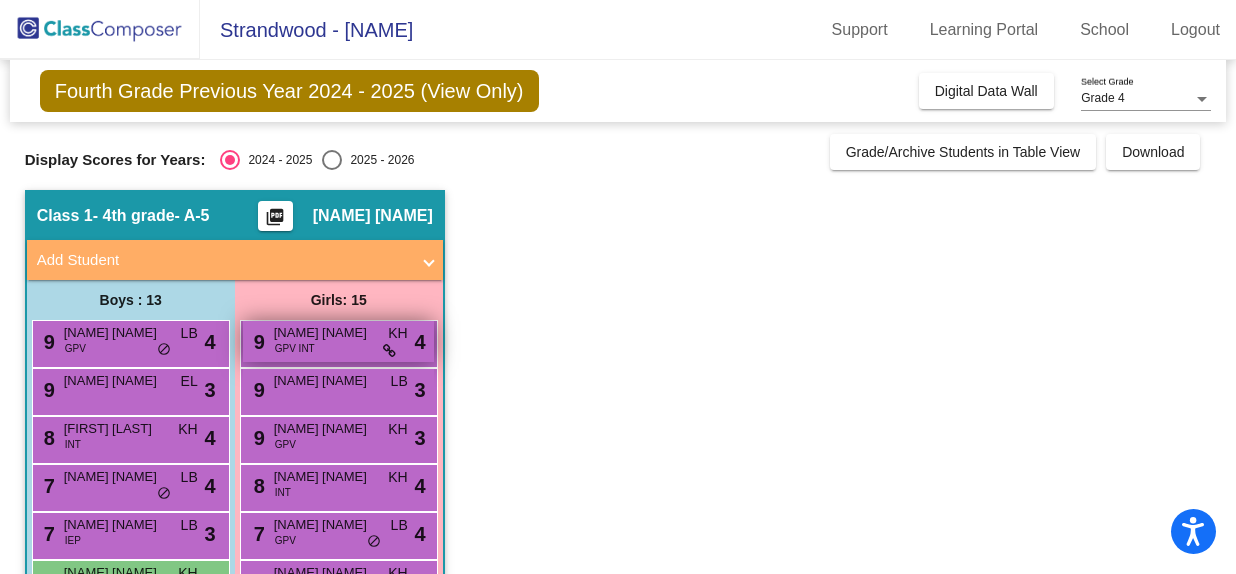 click on "[NAME] [NAME]" at bounding box center [324, 333] 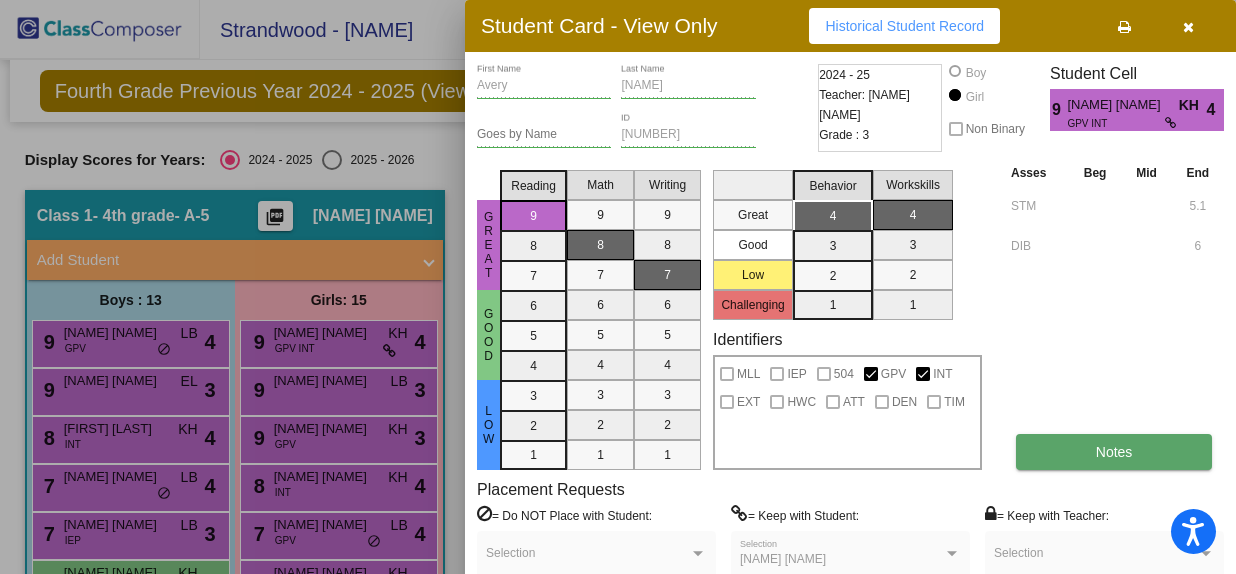 click on "Notes" at bounding box center [1114, 452] 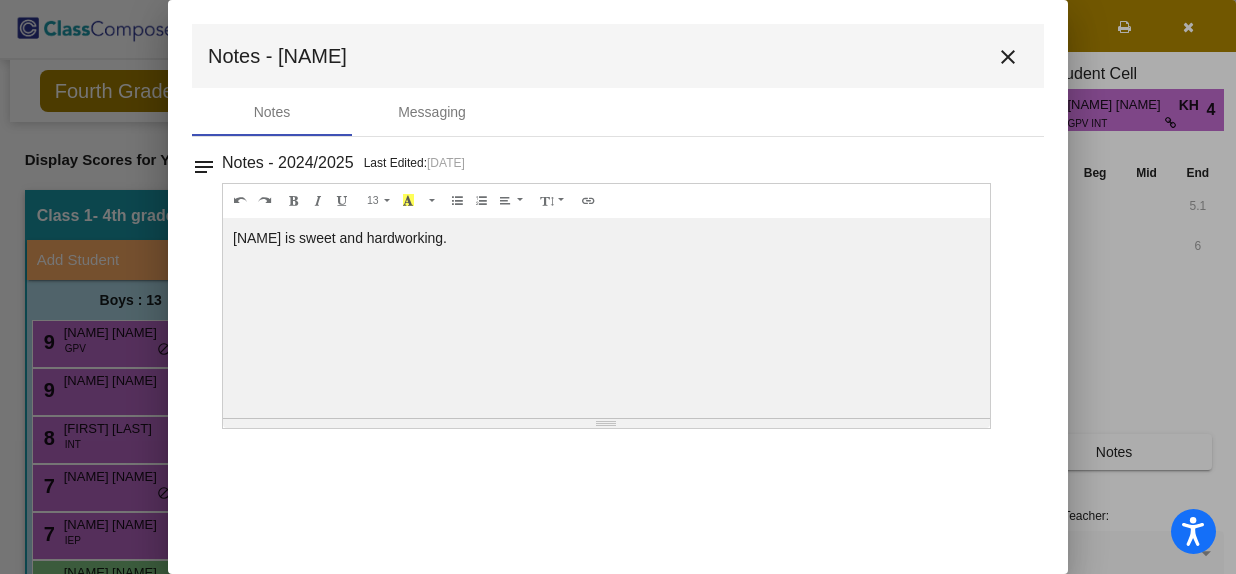 click on "close" at bounding box center [1008, 57] 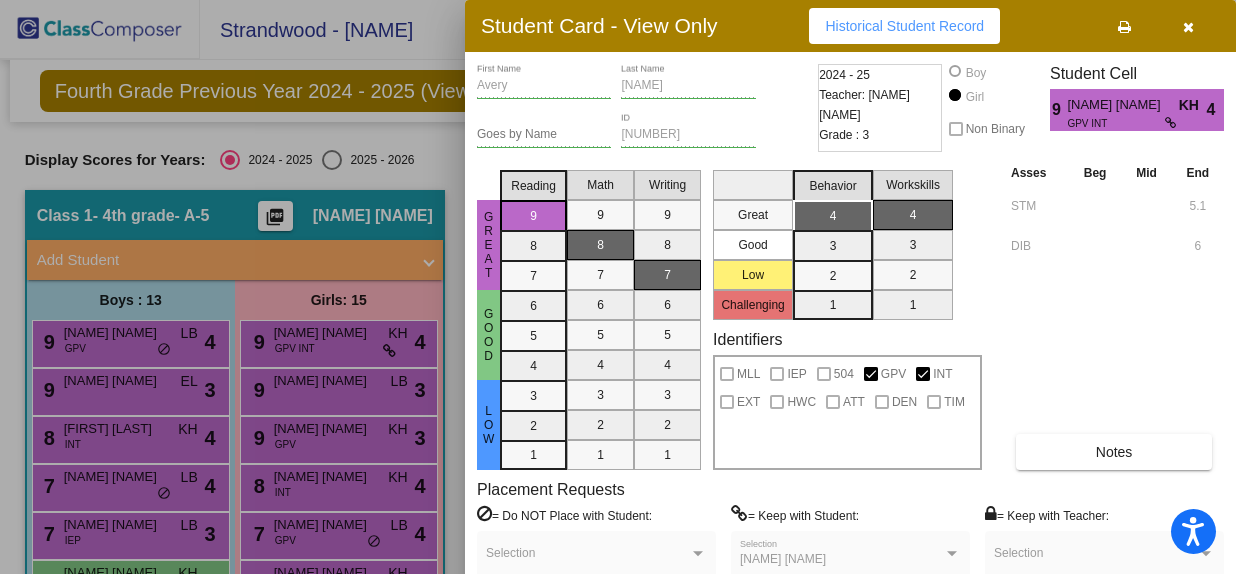 click at bounding box center (618, 287) 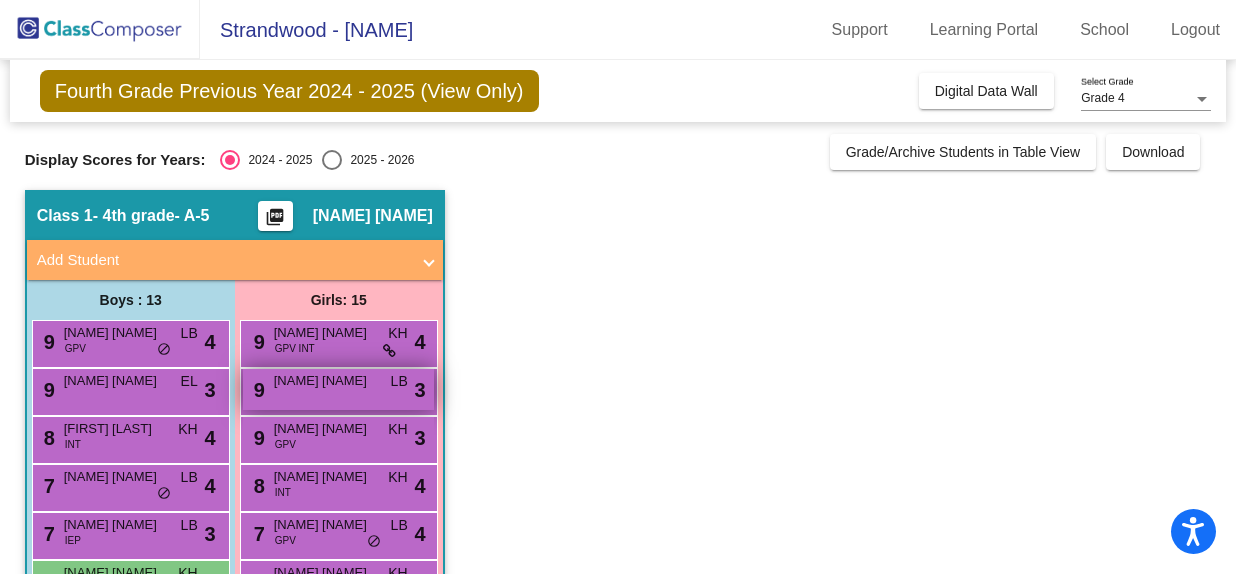 click on "[NUMBER] [NAME] [NAME] LB lock do_not_disturb_alt 3" at bounding box center (338, 389) 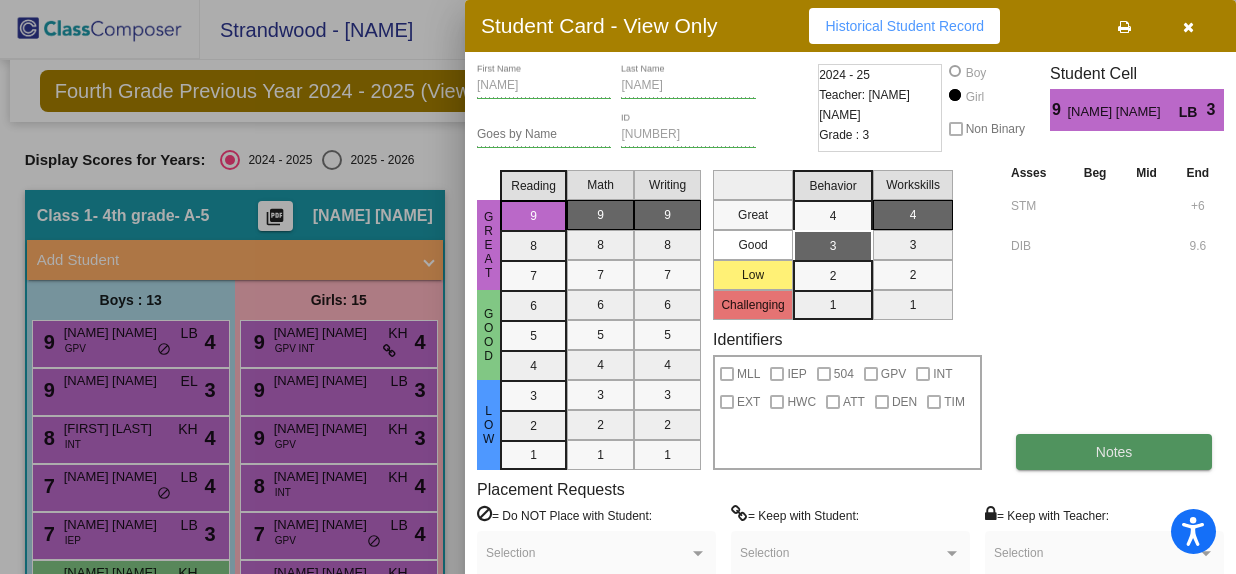 click on "Notes" at bounding box center [1114, 452] 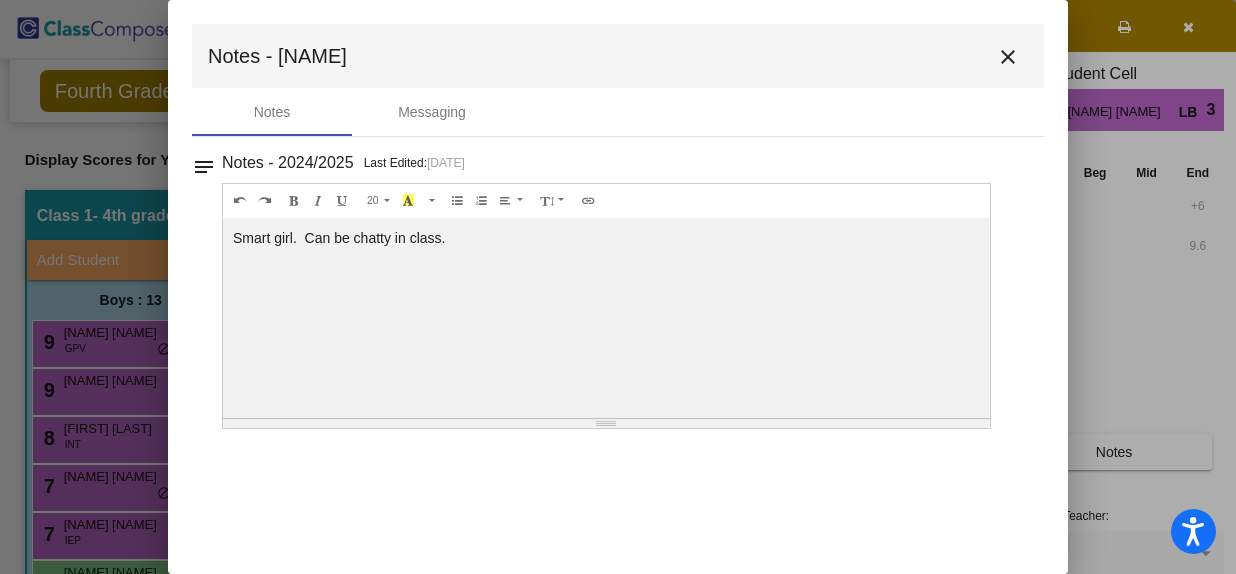 click on "close" at bounding box center (1008, 57) 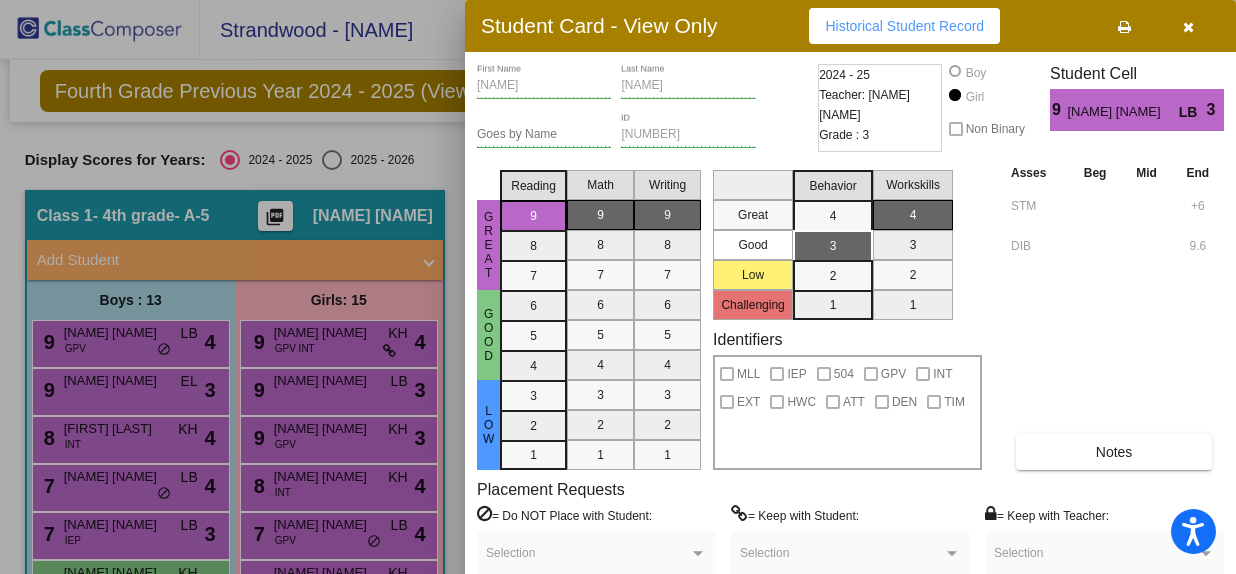 click at bounding box center (618, 287) 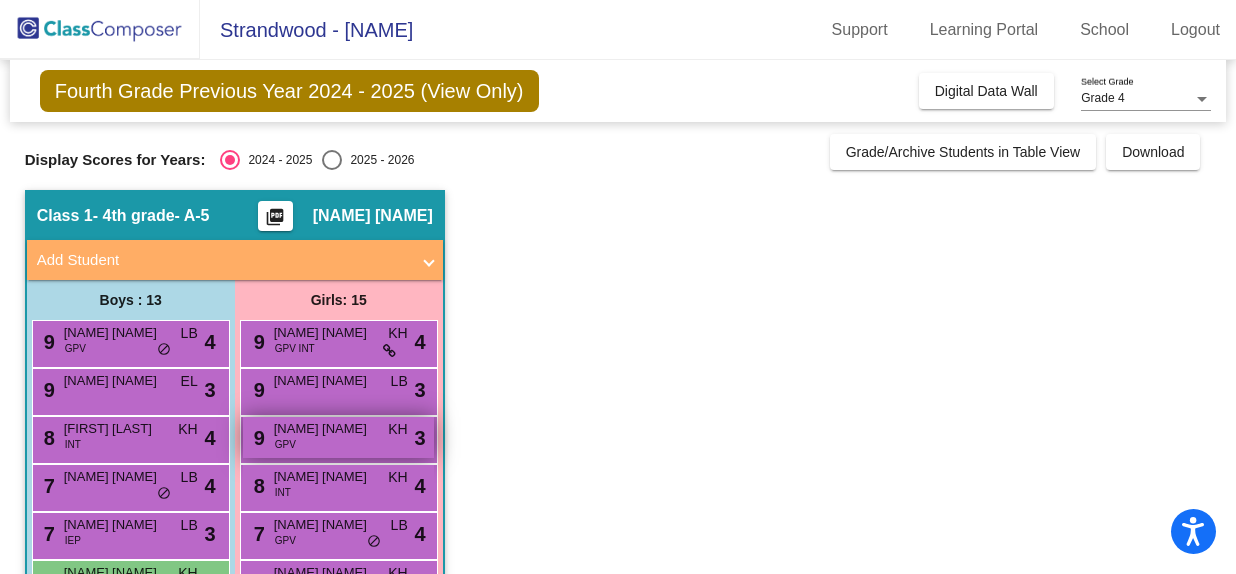click on "[NUMBER] [NAME] [NAME] GPV KH lock do_not_disturb_alt 3" at bounding box center (338, 437) 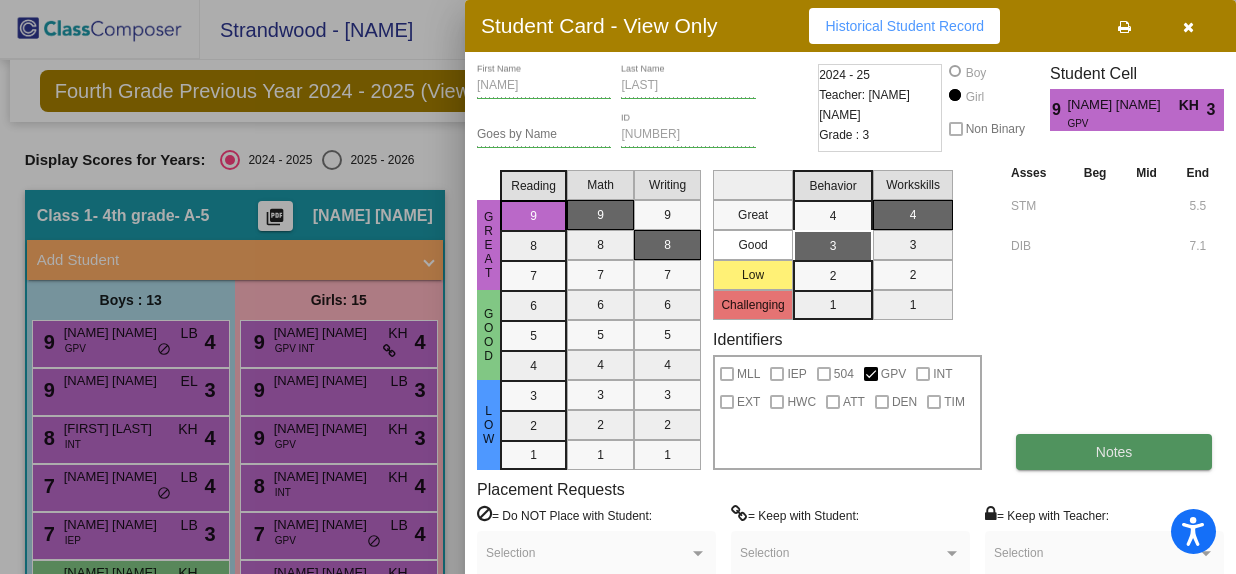 click on "Notes" at bounding box center (1114, 452) 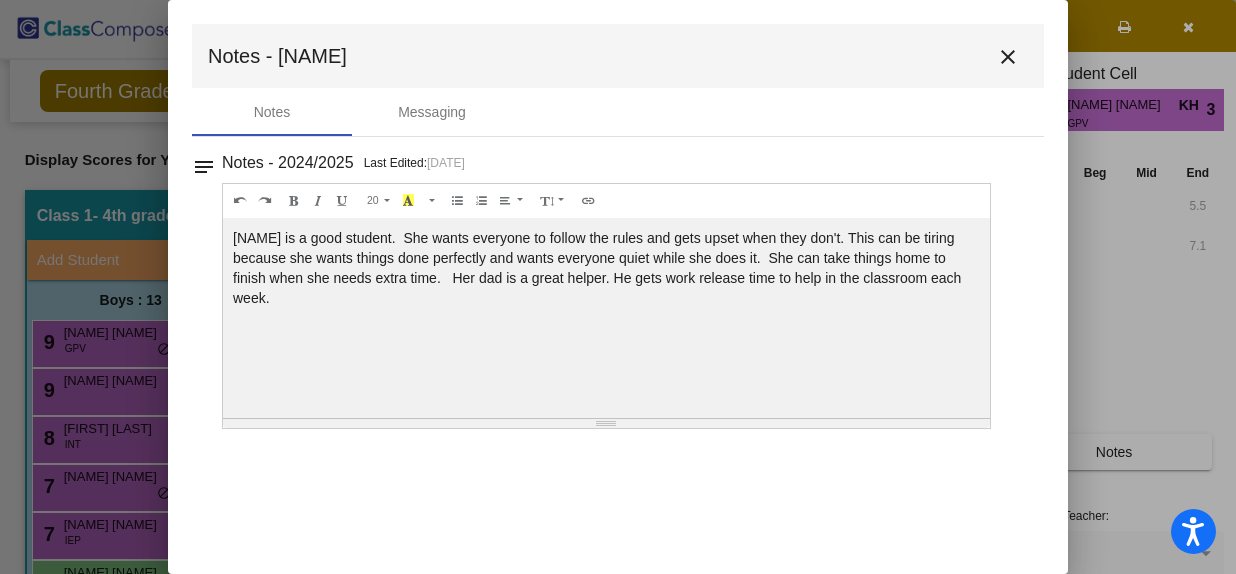 click on "close" at bounding box center (1008, 57) 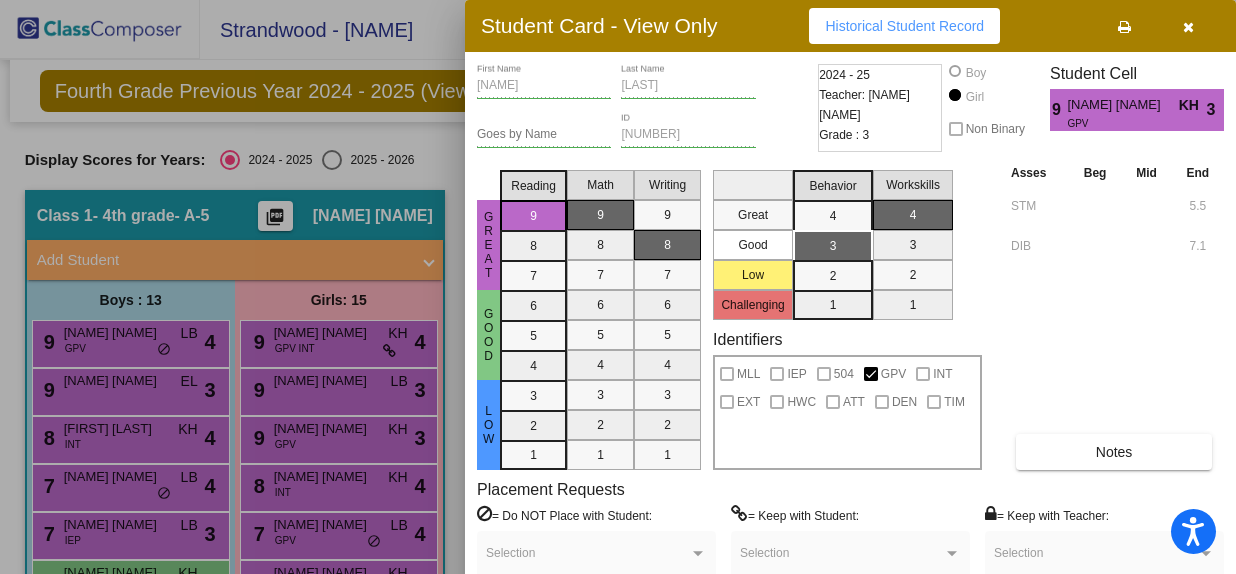 click at bounding box center [618, 287] 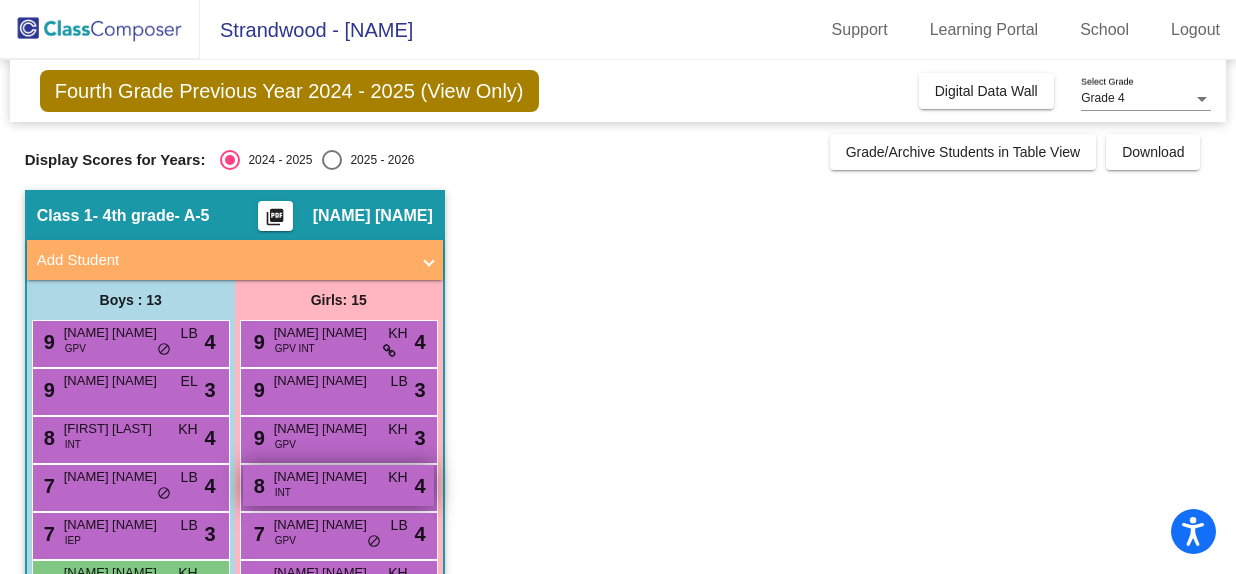 click on "INT" at bounding box center (283, 492) 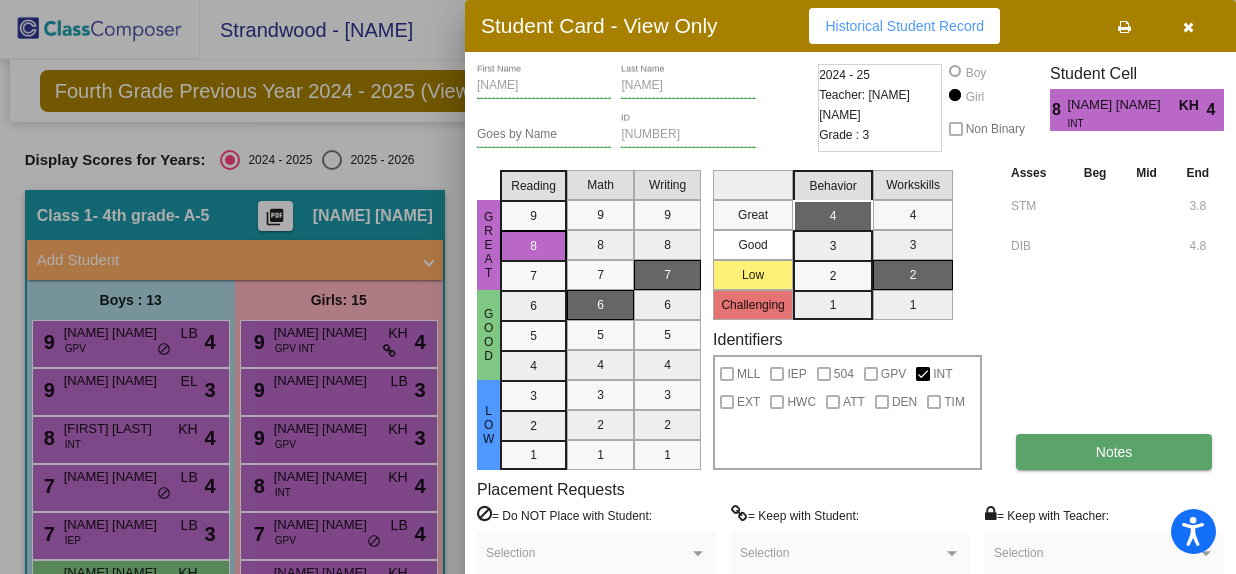 click on "Notes" at bounding box center [1114, 452] 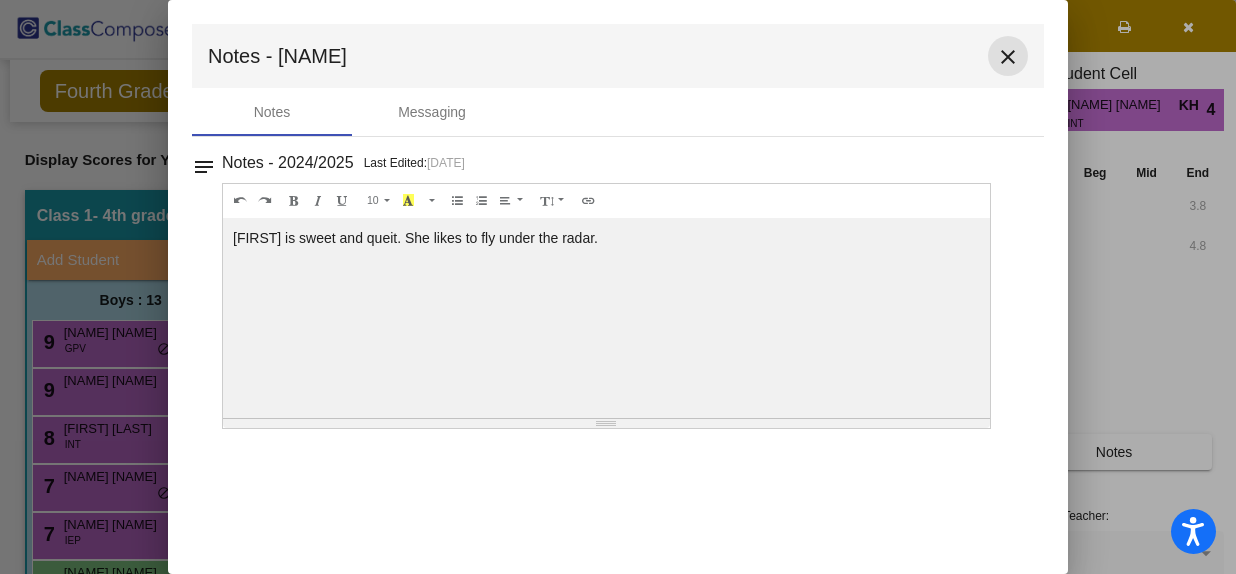 click on "close" at bounding box center [1008, 57] 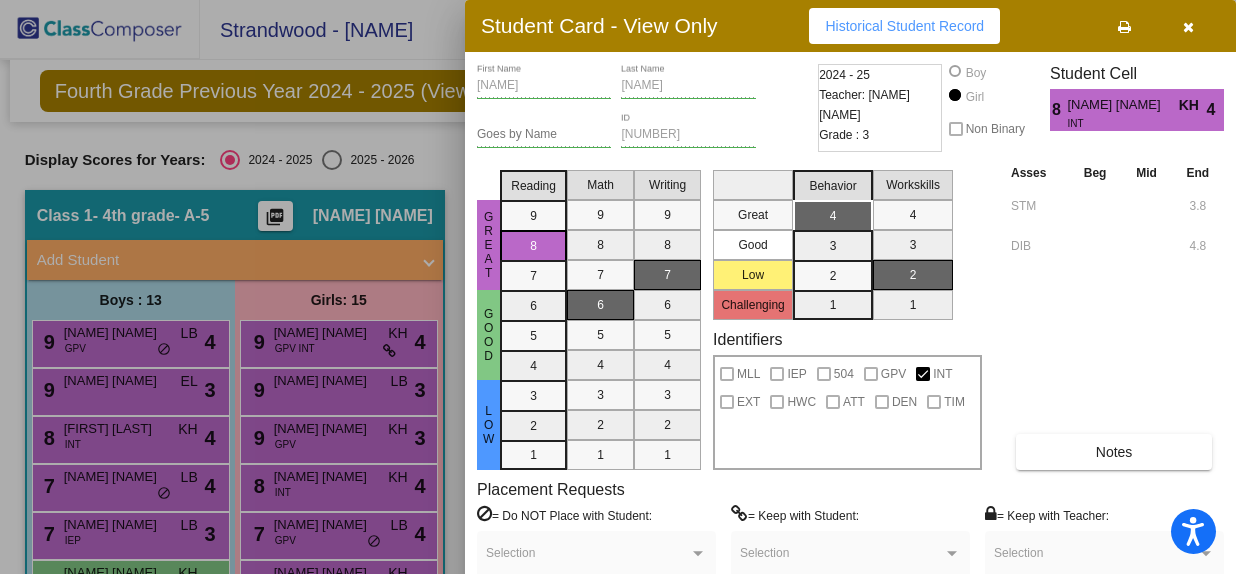 click at bounding box center [618, 287] 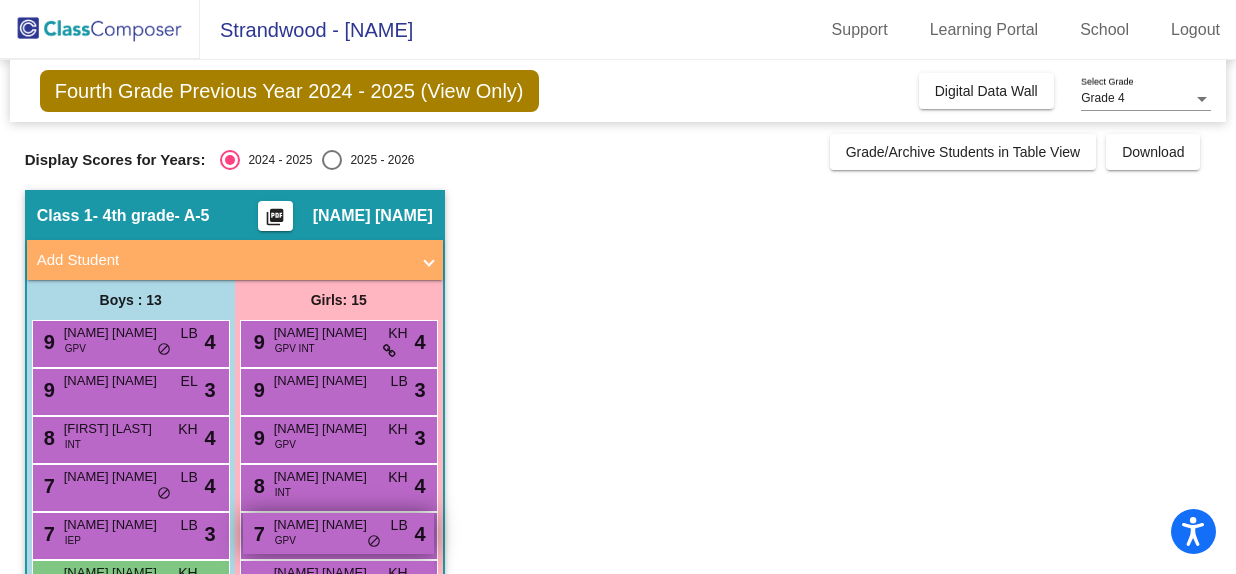 click on "[NUMBER] [NAME] [NAME] GPV LB lock do_not_disturb_alt 4" at bounding box center [338, 533] 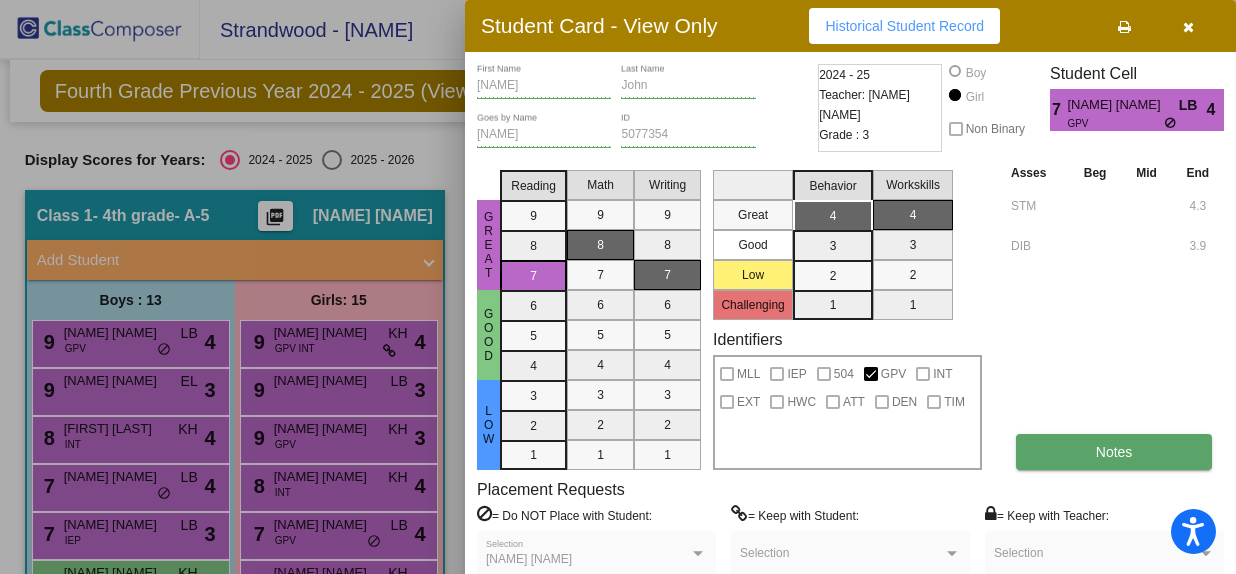 click on "Notes" at bounding box center (1114, 452) 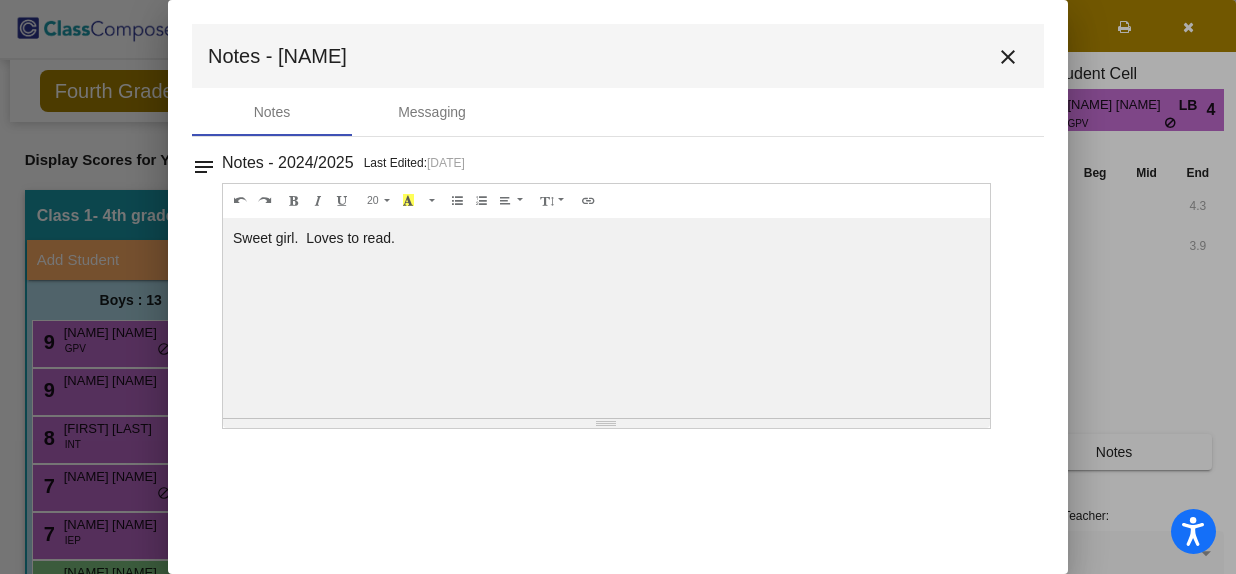 click on "close" at bounding box center (1008, 57) 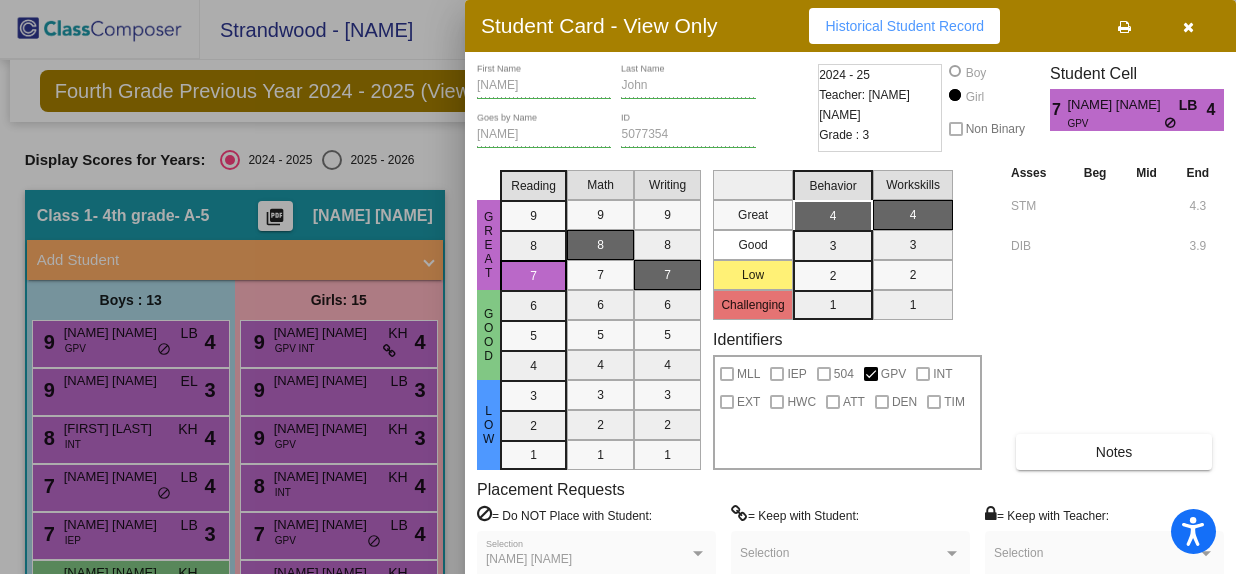 scroll, scrollTop: 0, scrollLeft: 0, axis: both 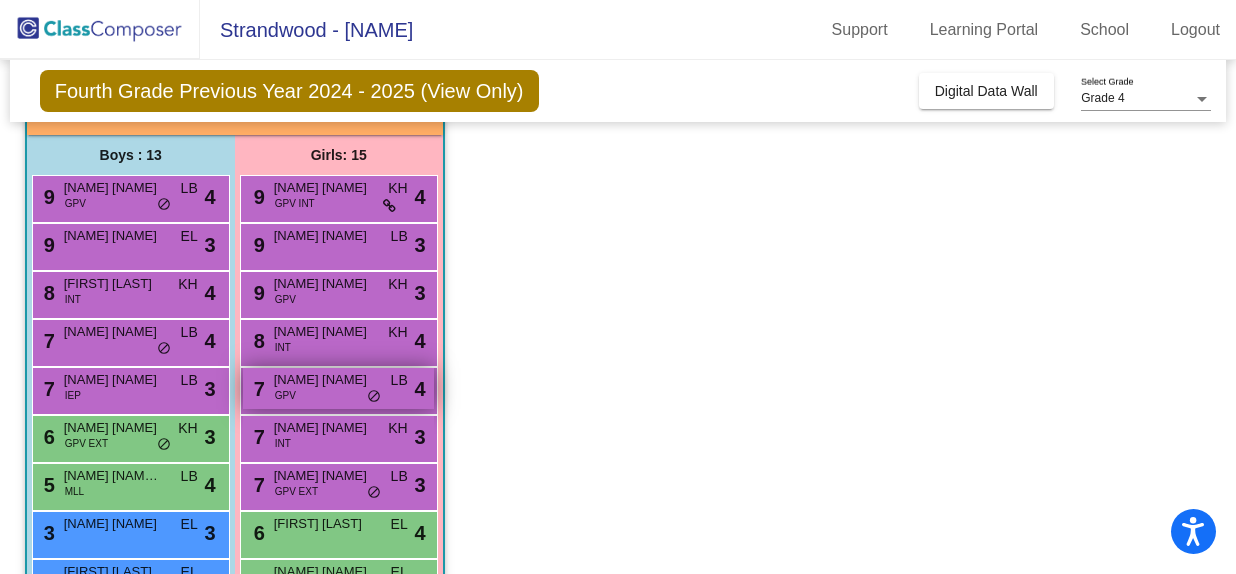 click on "[NUMBER] [NAME] [NAME] GPV LB lock do_not_disturb_alt 4" at bounding box center (338, 388) 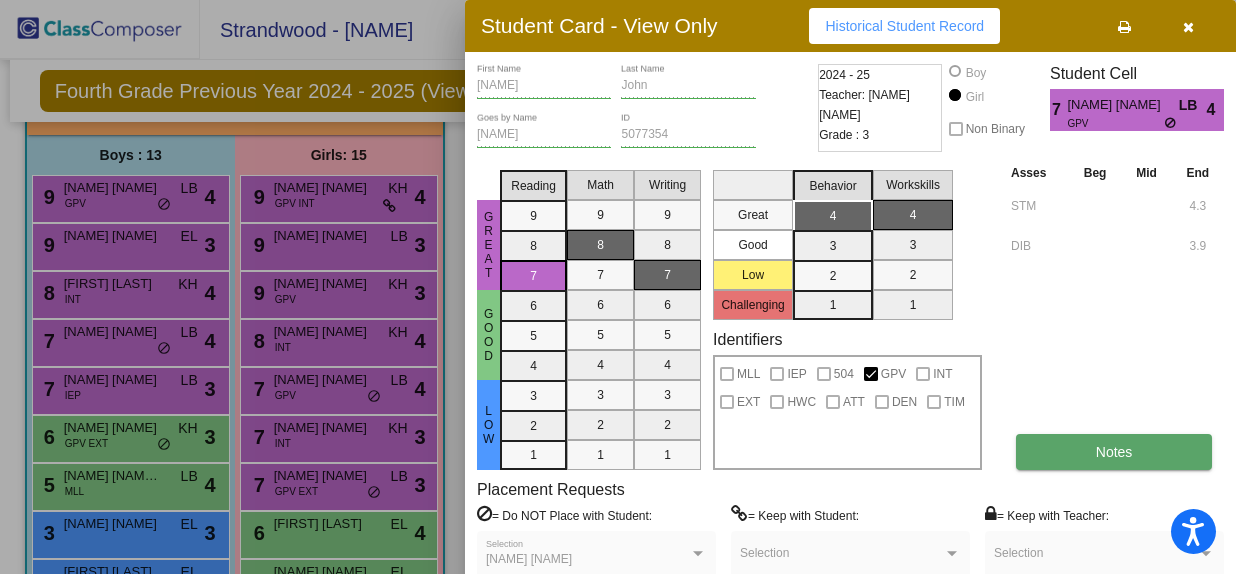 click on "Notes" at bounding box center (1114, 452) 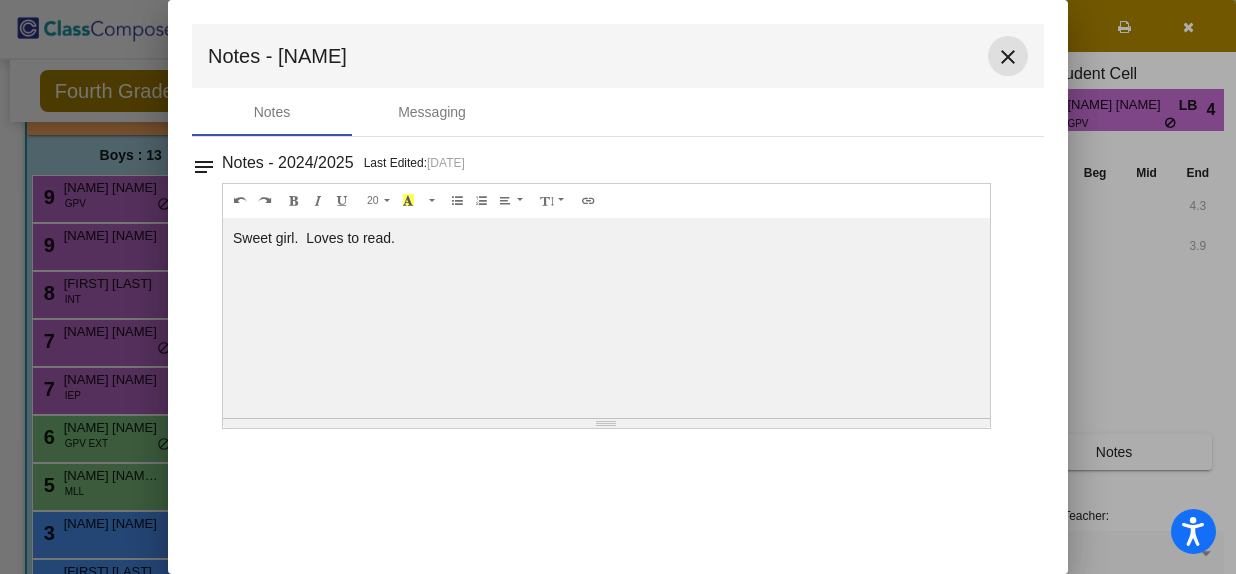 click on "close" at bounding box center (1008, 57) 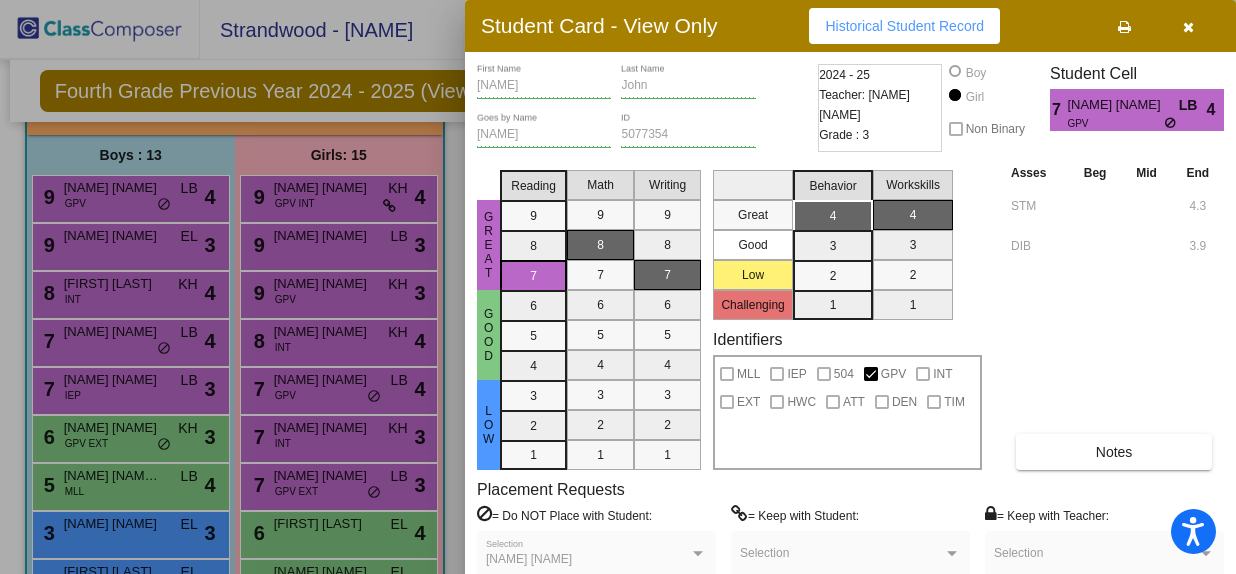 click at bounding box center (618, 287) 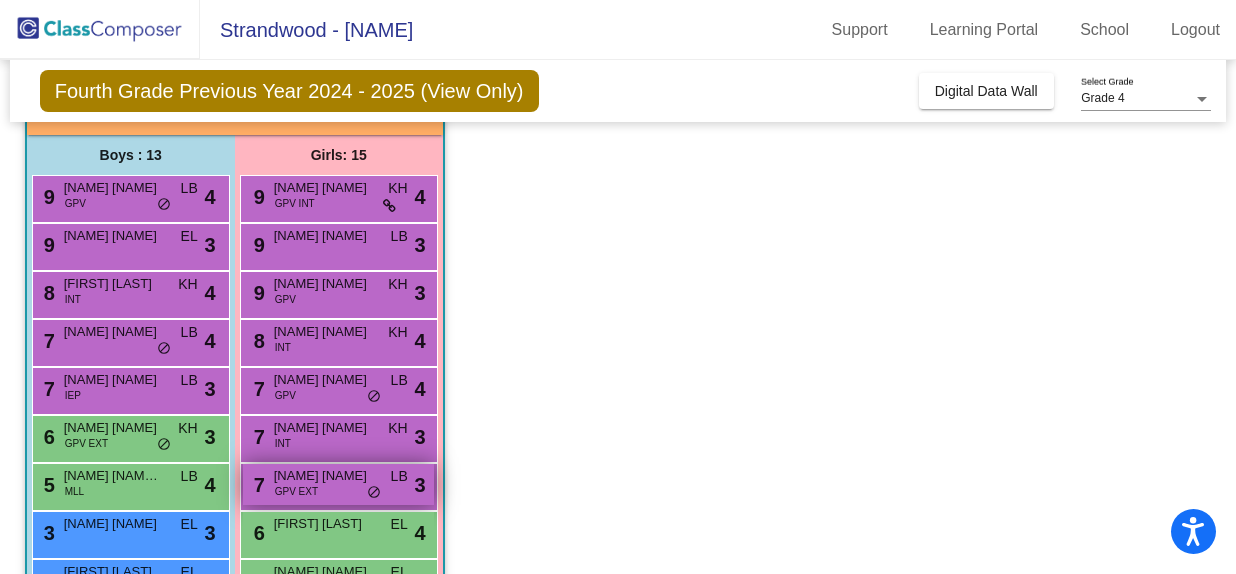 click on "7 [FIRST] [LAST] GPV EXT LB lock do_not_disturb_alt 3" at bounding box center [338, 484] 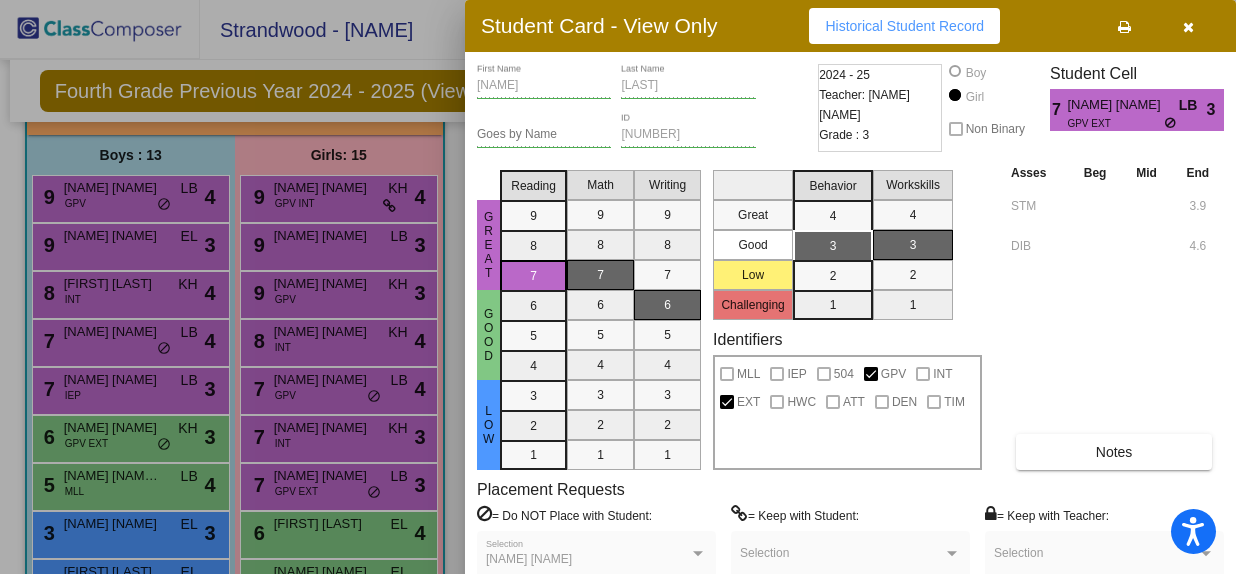 click at bounding box center (618, 287) 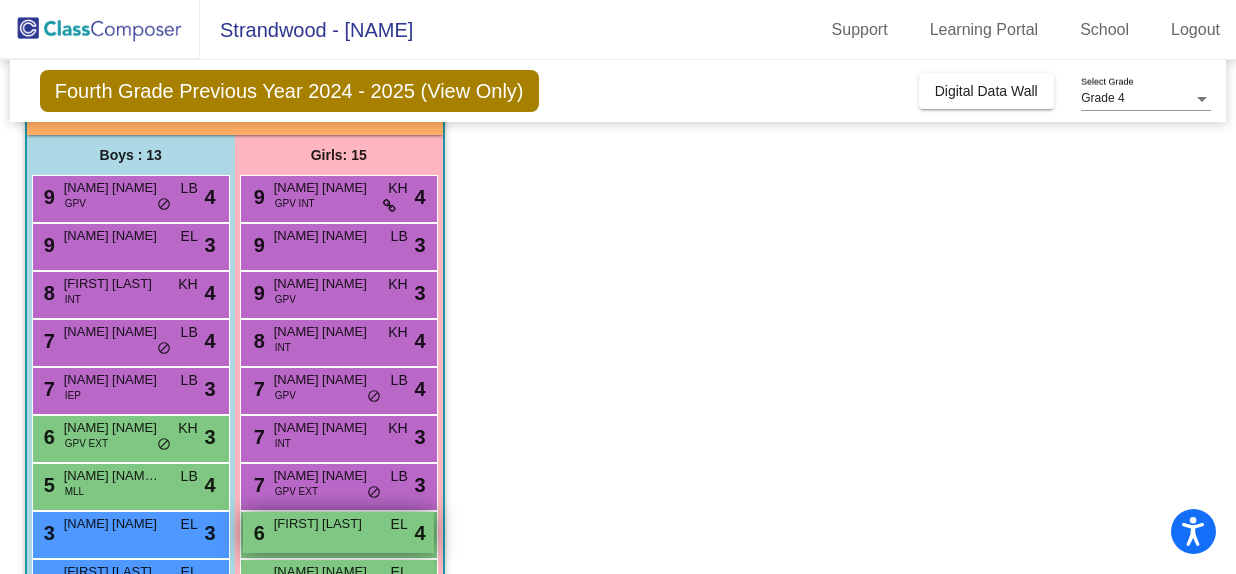click on "[NUMBER] [NAME] [NAME] EL lock do_not_disturb_alt 4" at bounding box center (338, 532) 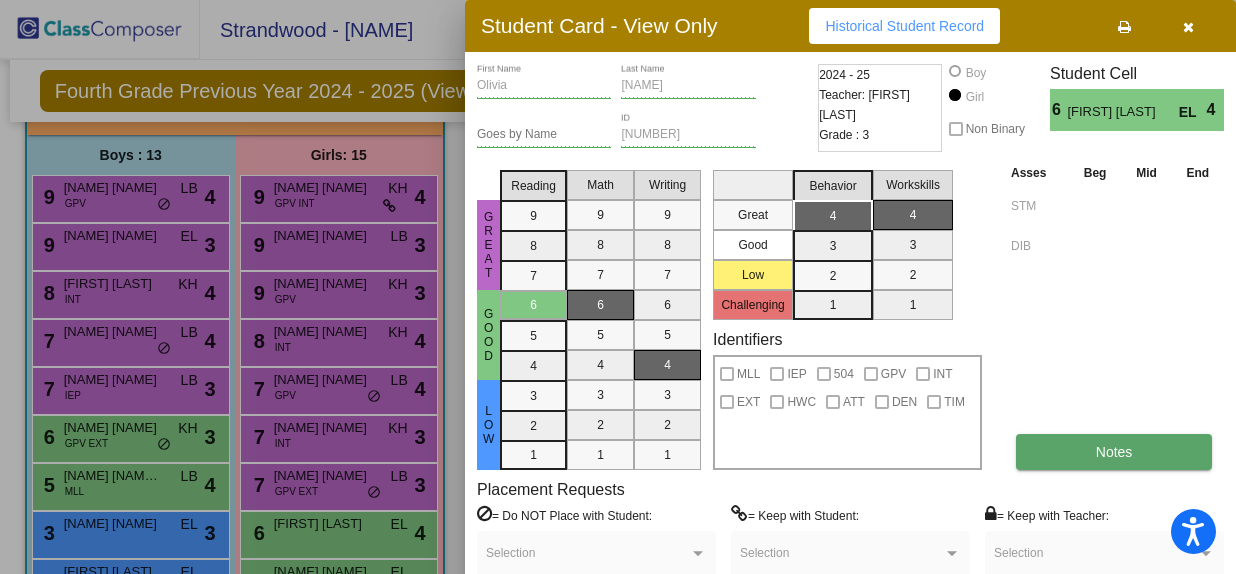 click on "Notes" at bounding box center [1114, 452] 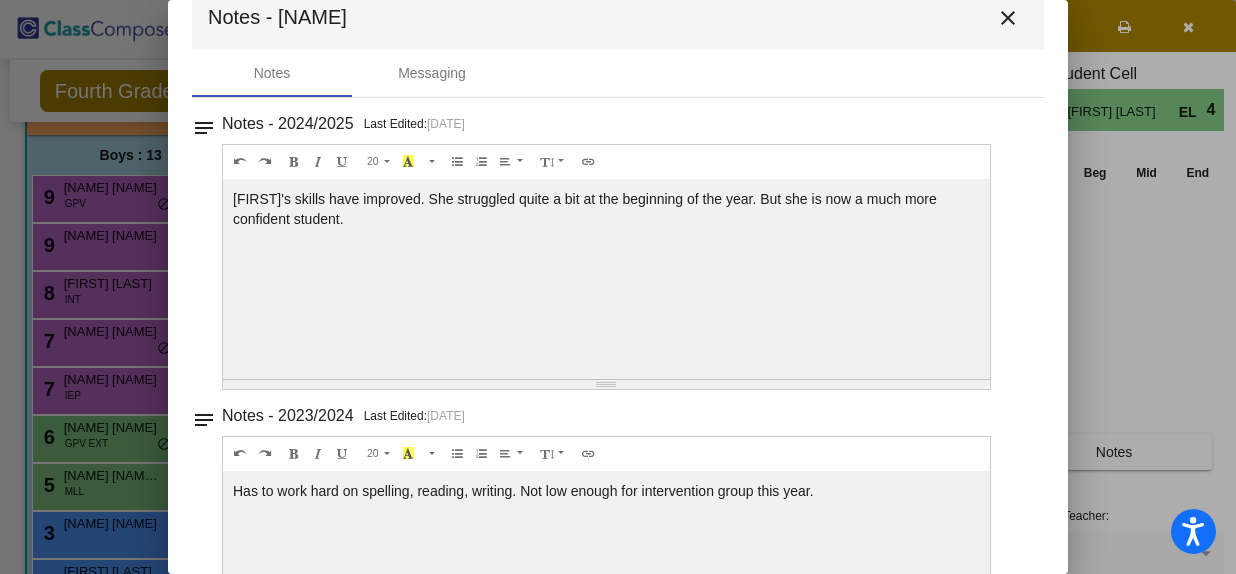 scroll, scrollTop: 0, scrollLeft: 0, axis: both 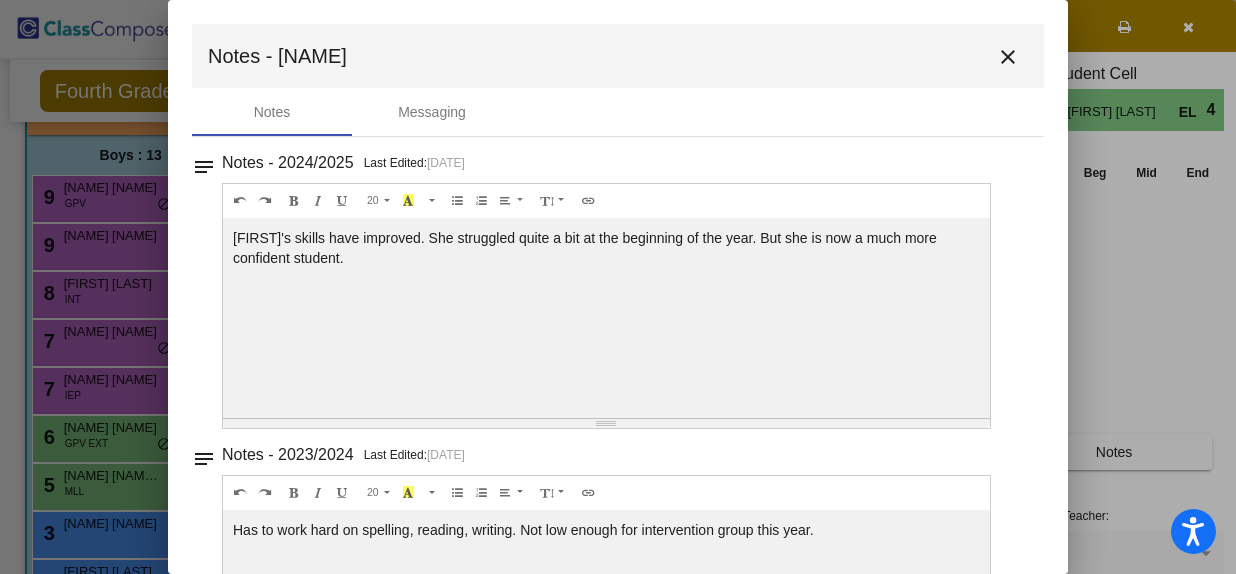 click on "close" at bounding box center (1008, 57) 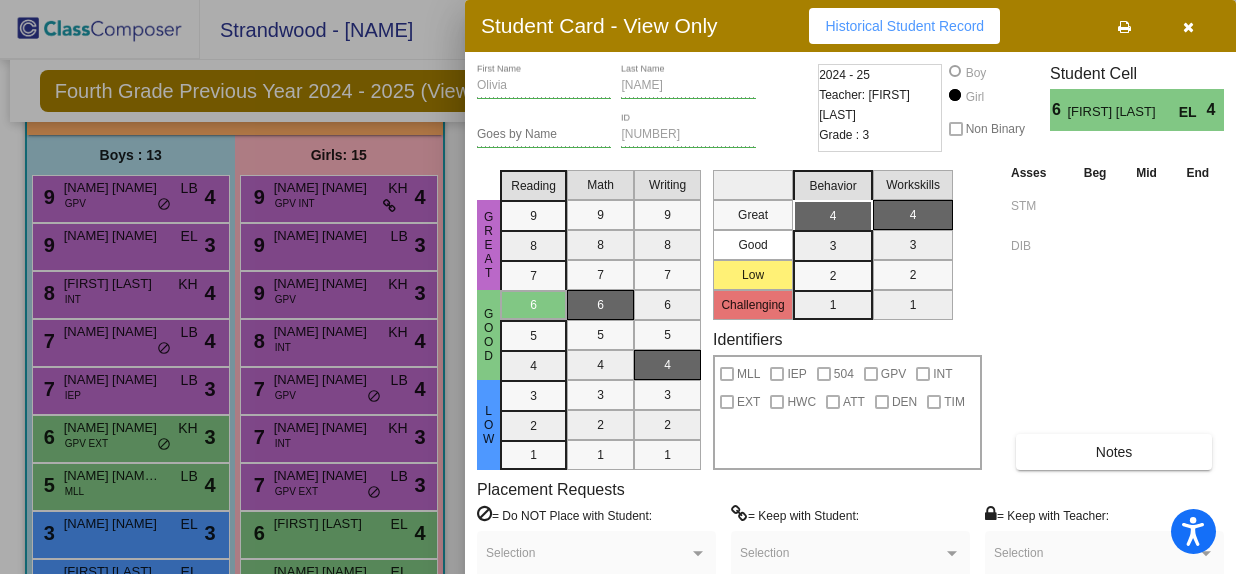 click at bounding box center [618, 287] 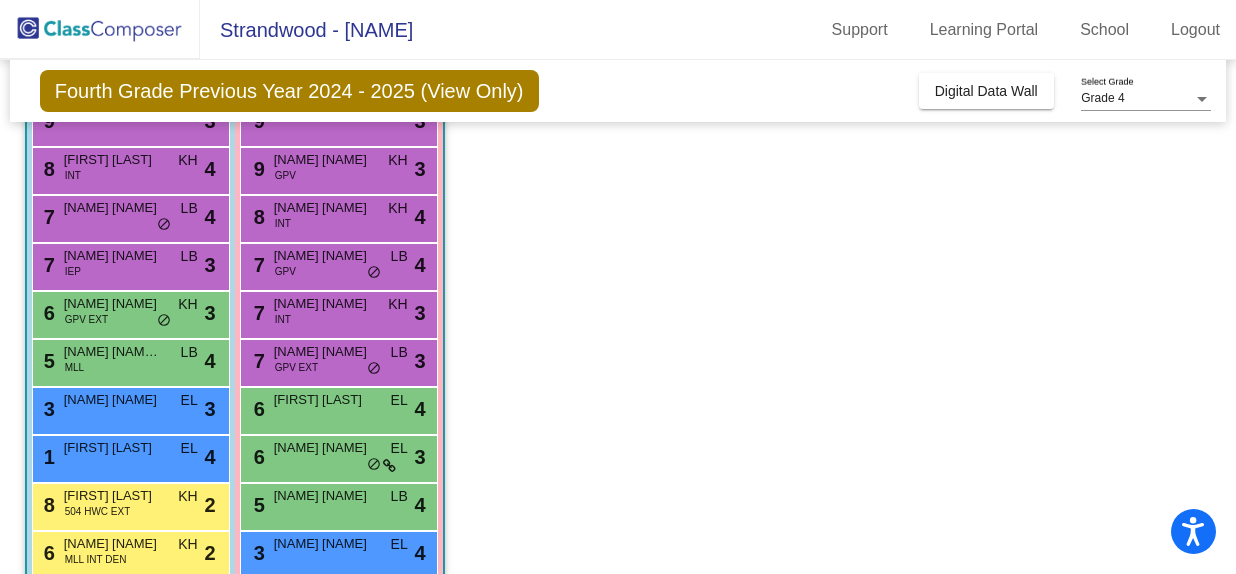 scroll, scrollTop: 377, scrollLeft: 0, axis: vertical 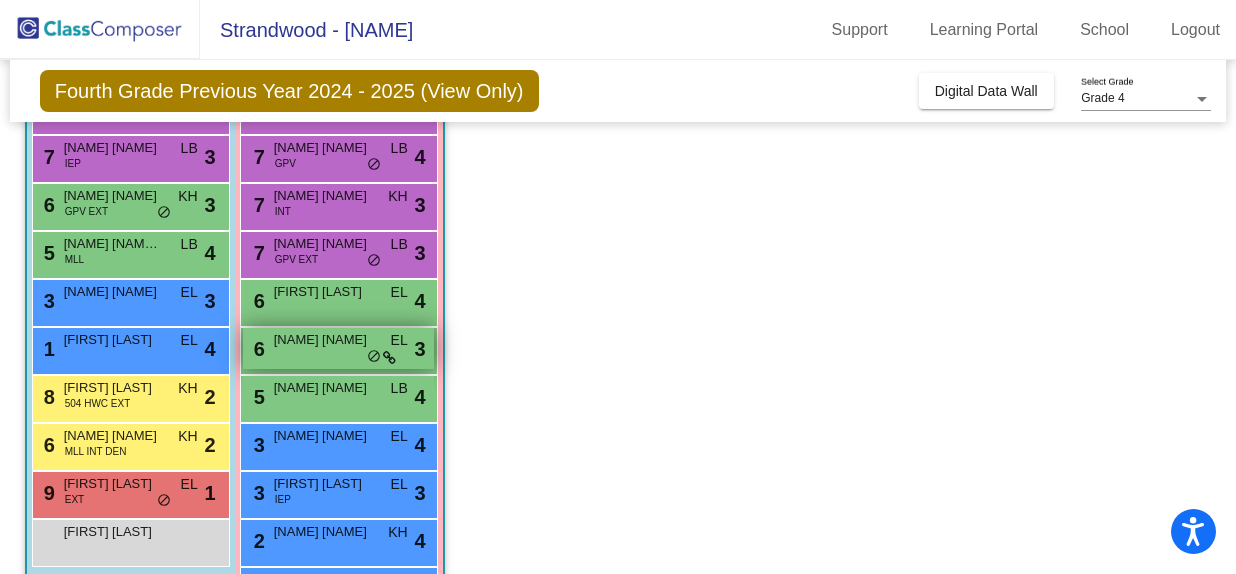 click on "[NUMBER] [NAME] [NAME] EL lock do_not_disturb_alt 3" at bounding box center [338, 348] 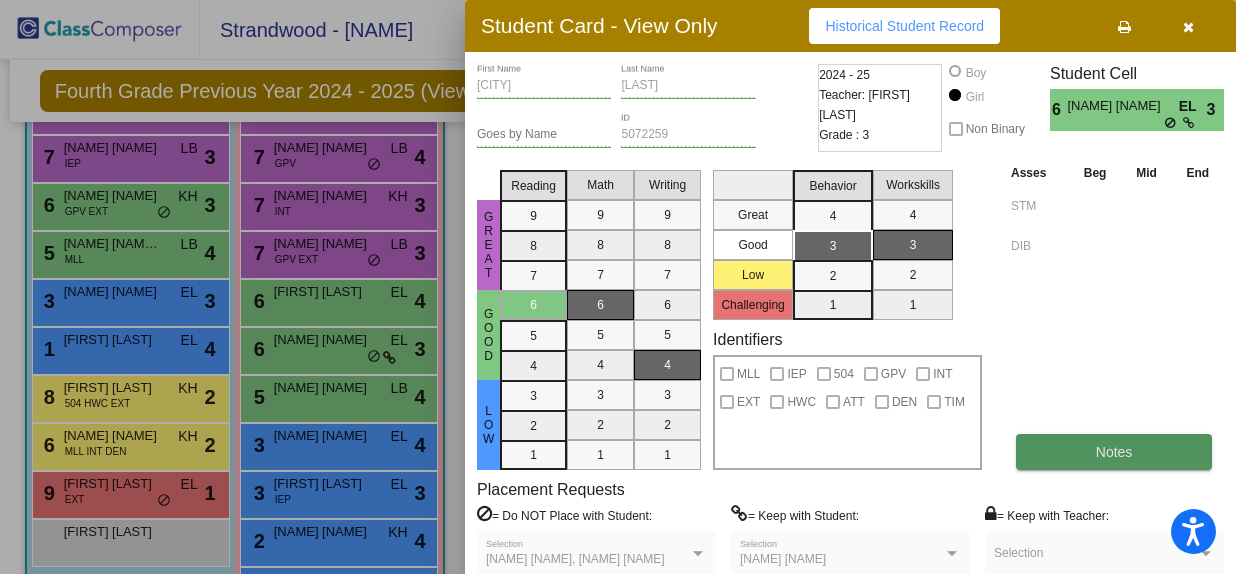 click on "Notes" at bounding box center [1114, 452] 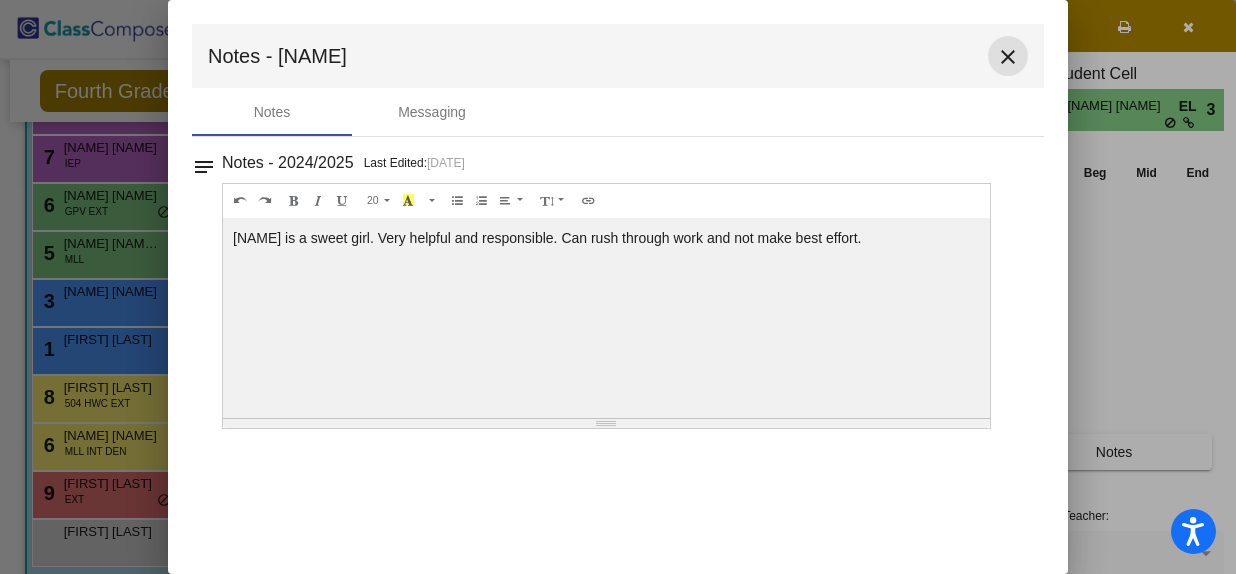 click on "close" at bounding box center (1008, 57) 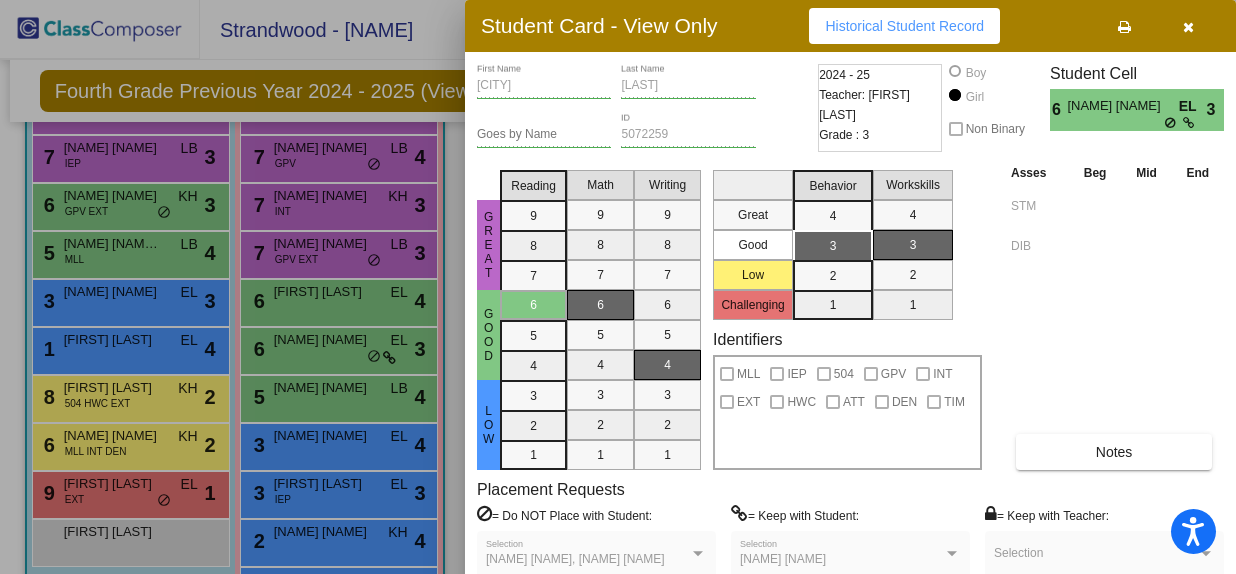 click at bounding box center [618, 287] 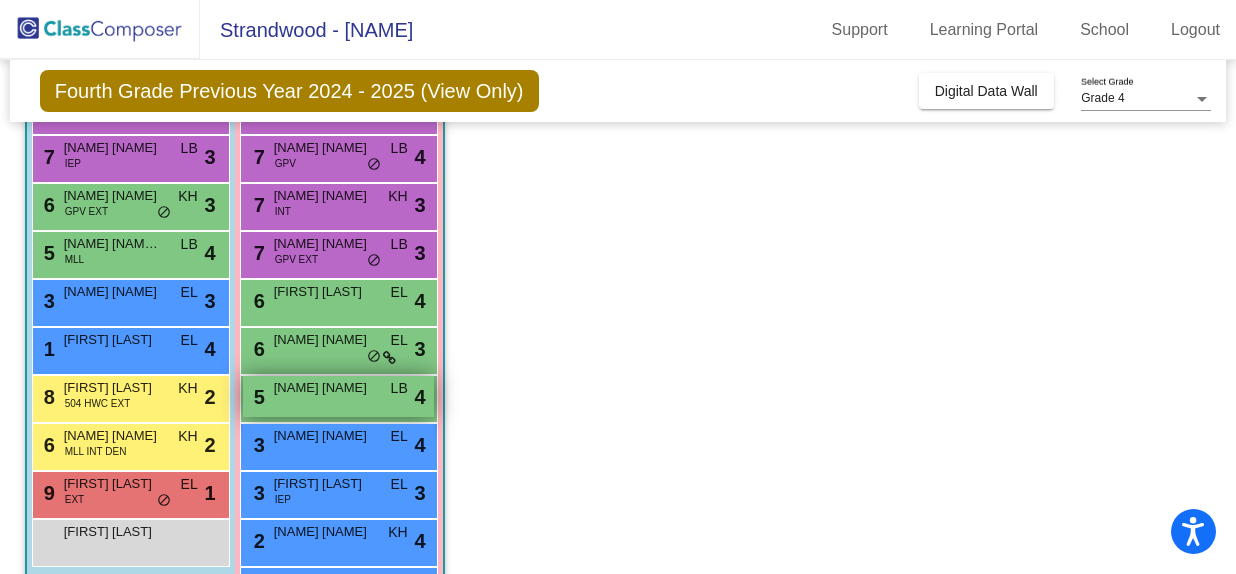 click on "[NAME] [NAME]" at bounding box center [324, 388] 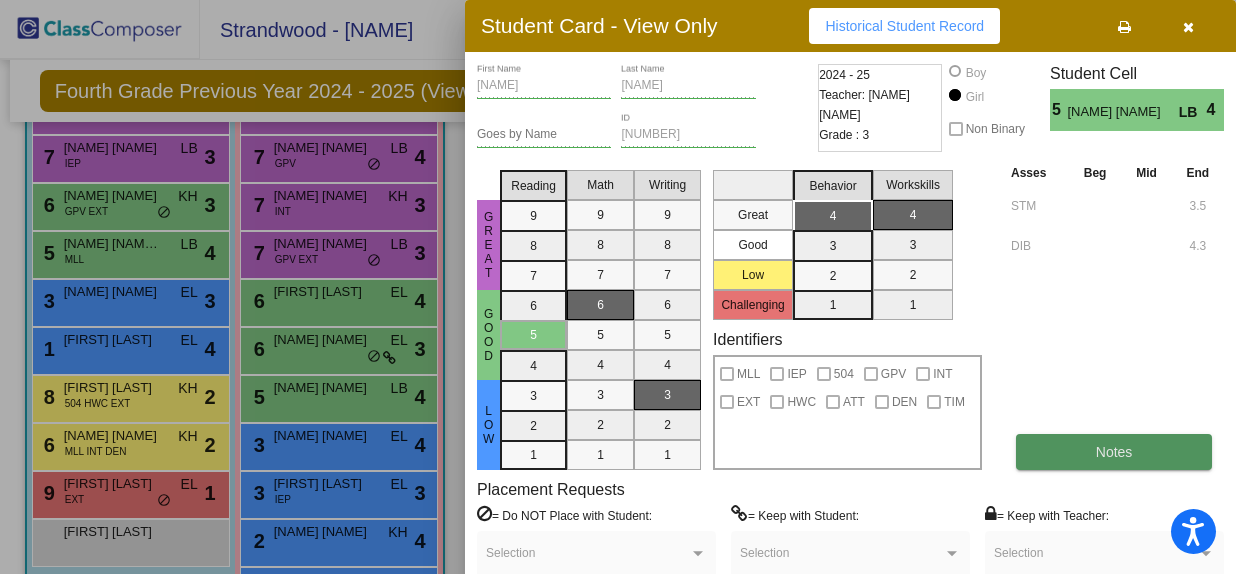 click on "Notes" at bounding box center (1114, 452) 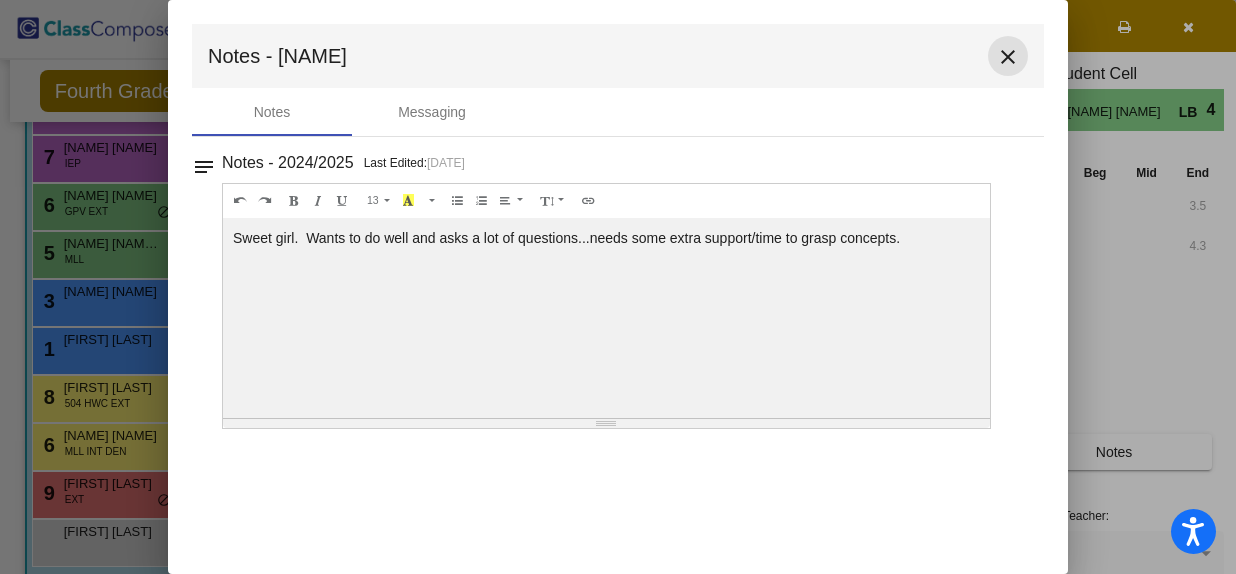 click on "close" at bounding box center [1008, 57] 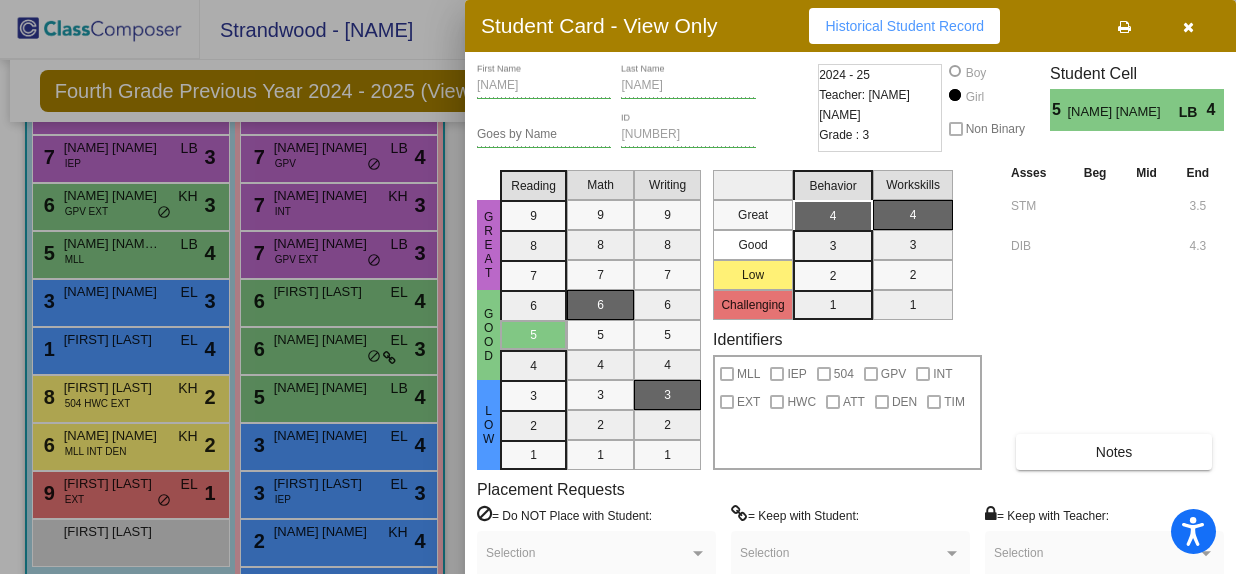 click at bounding box center (618, 287) 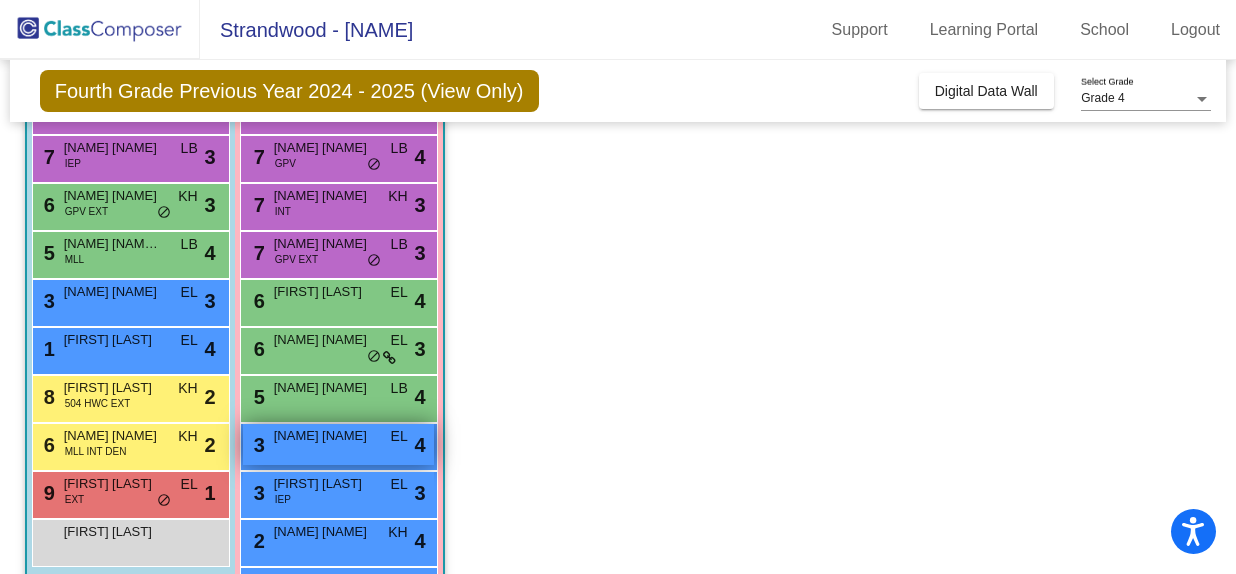 click on "[NUMBER] [NAME] [NAME] EL lock do_not_disturb_alt 4" at bounding box center [338, 444] 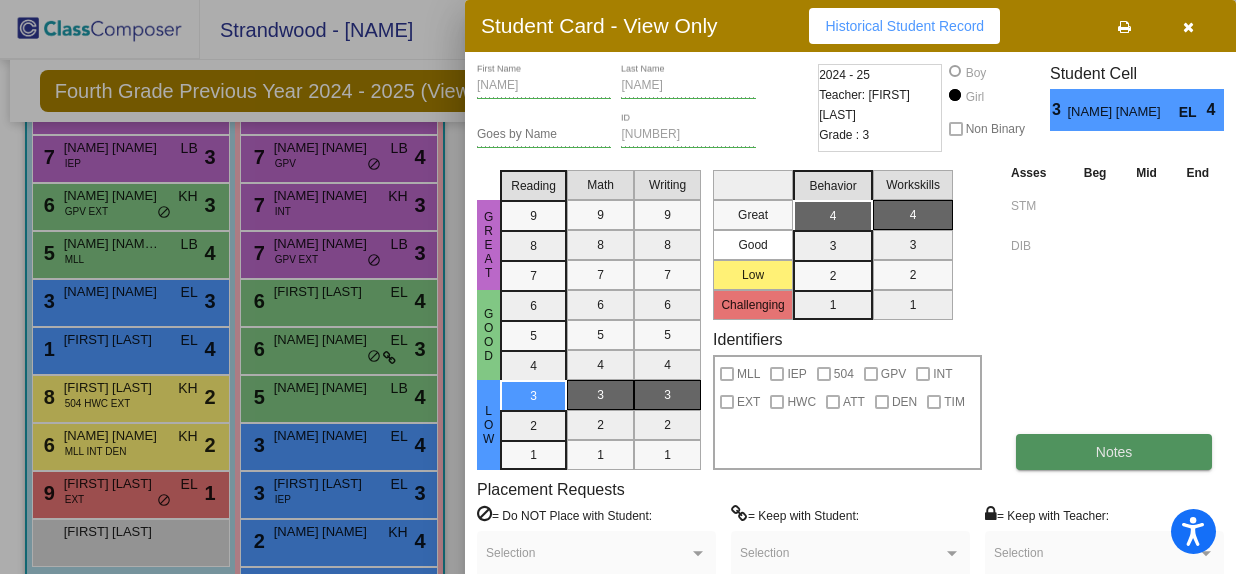 click on "Notes" at bounding box center (1114, 452) 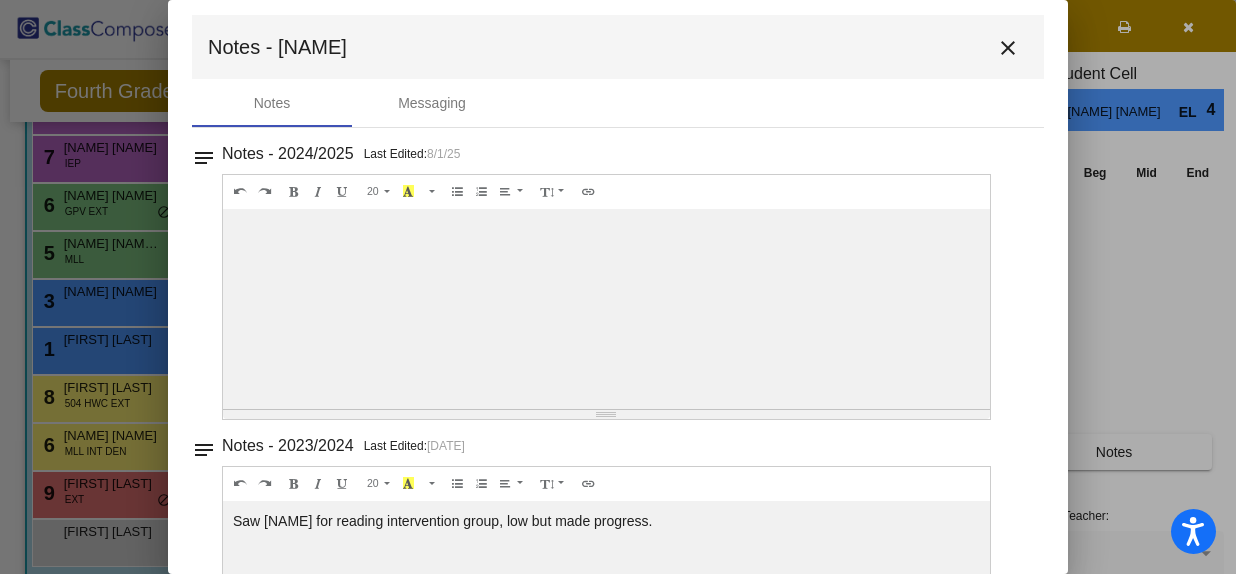 scroll, scrollTop: 0, scrollLeft: 0, axis: both 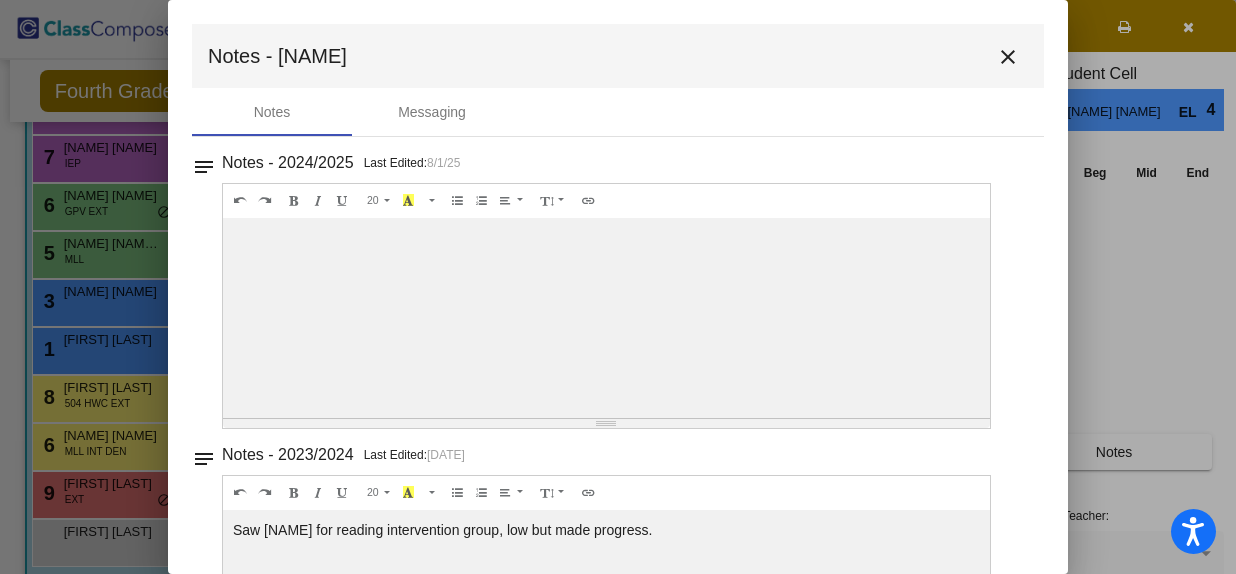 click on "close" at bounding box center [1008, 57] 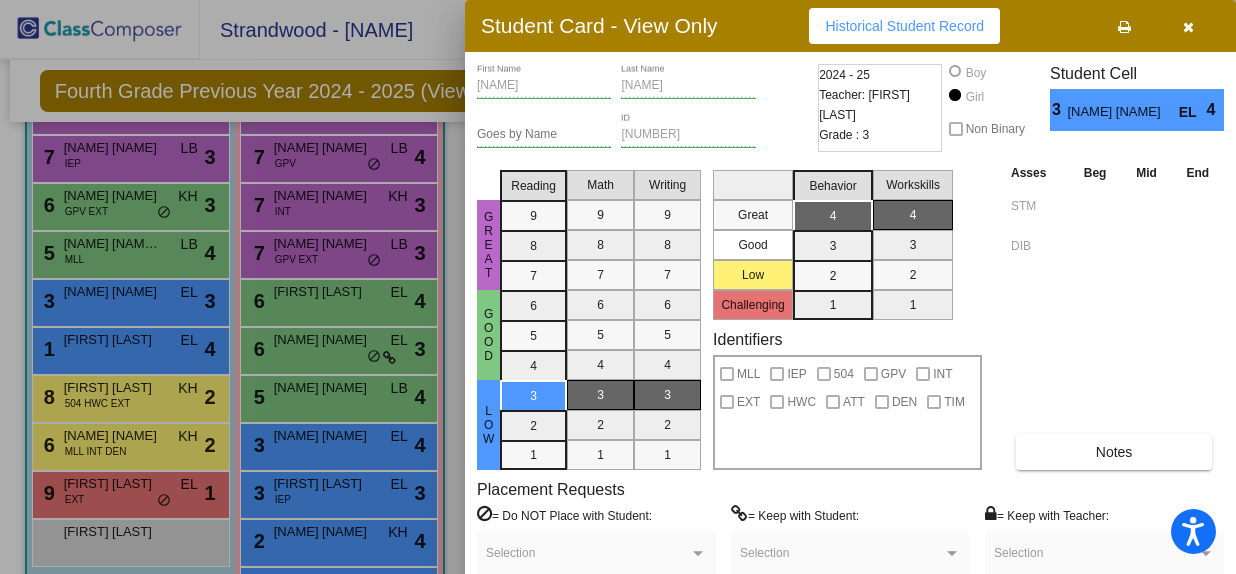 click at bounding box center (618, 287) 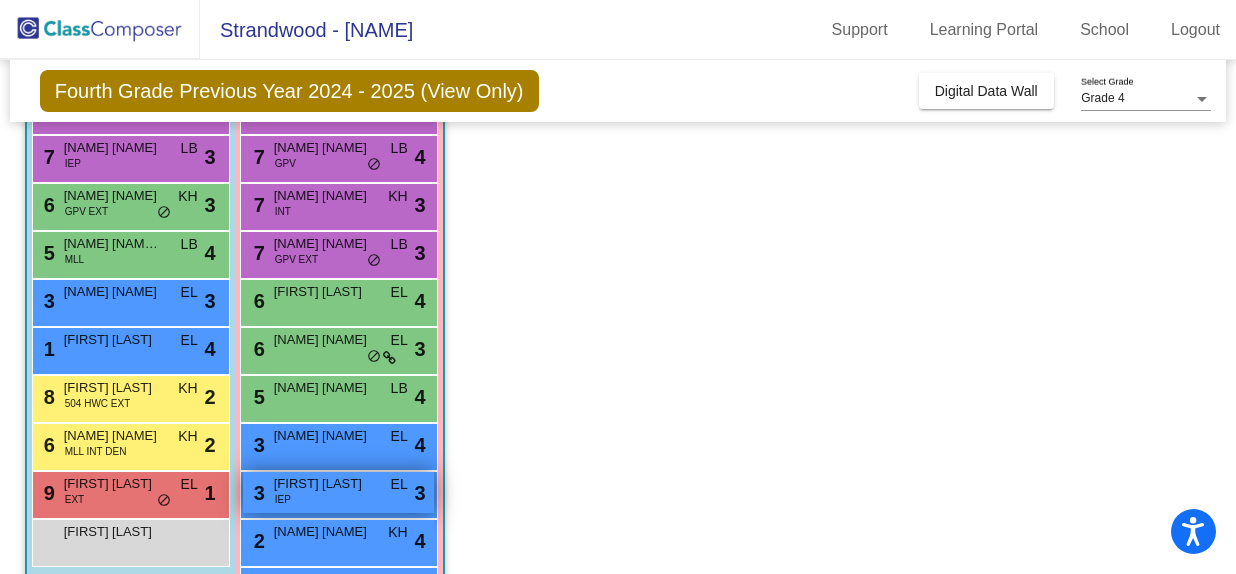 click on "[NUMBER] [NAME] [NAME] IEP EL lock do_not_disturb_alt 3" at bounding box center [338, 492] 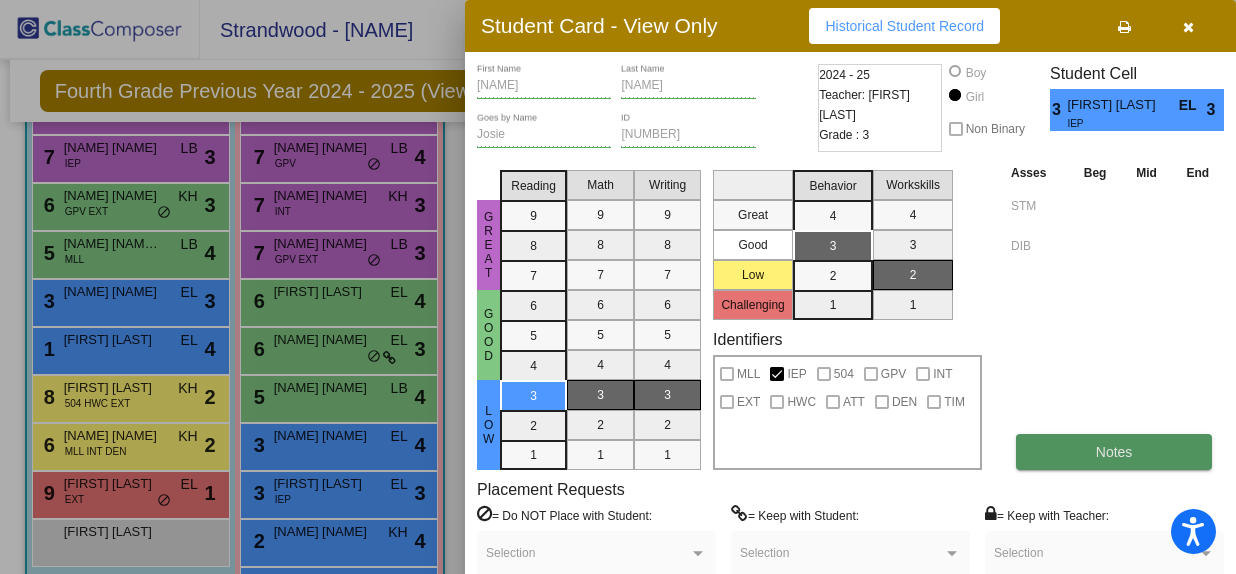 click on "Notes" at bounding box center (1114, 452) 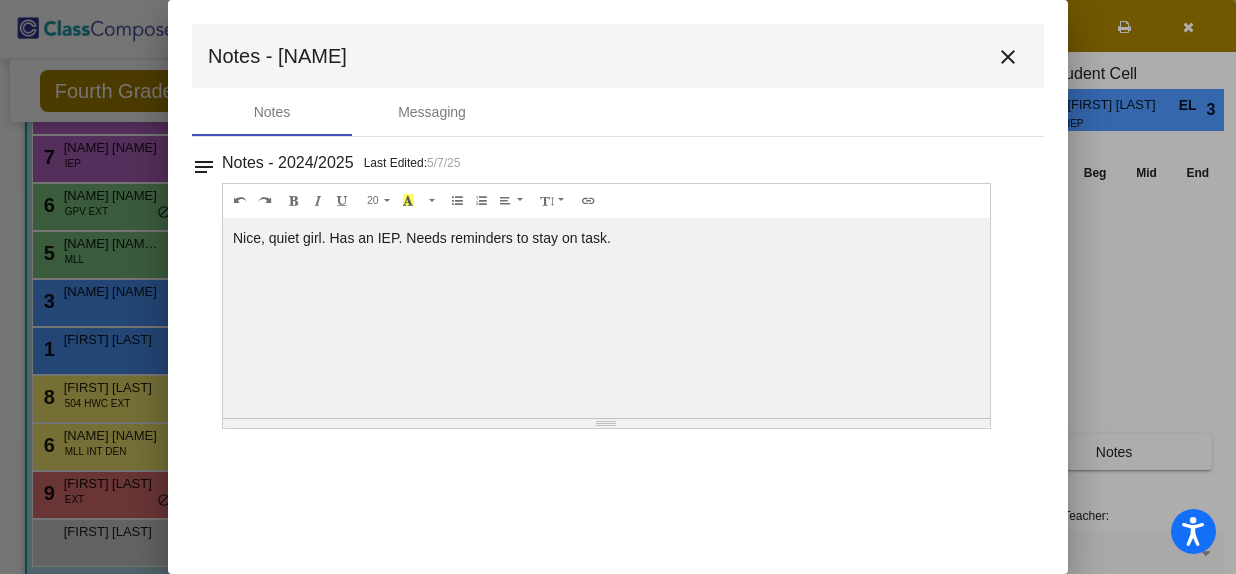 click on "close" at bounding box center (1008, 57) 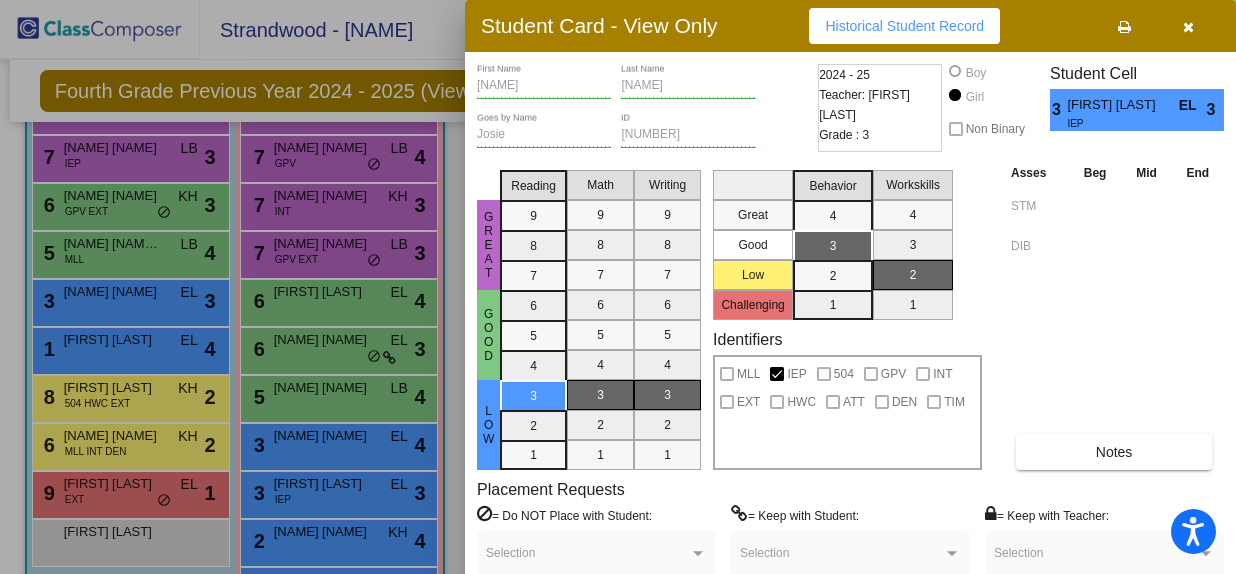 click at bounding box center (618, 287) 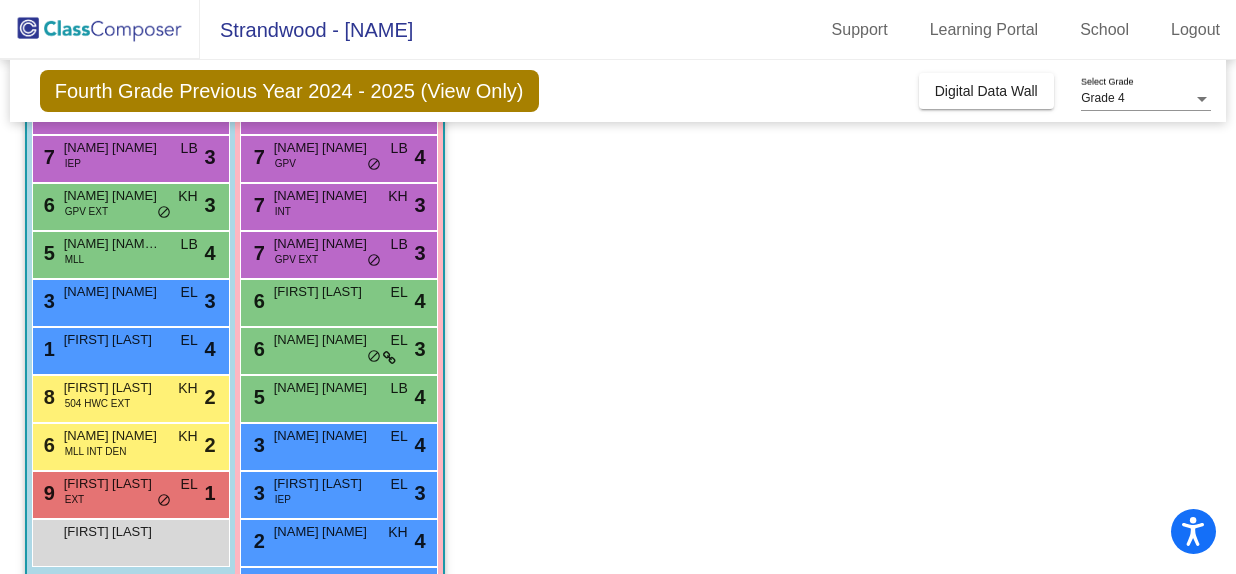 click on "[NUMBER] [NAME] [NAME] KH lock do_not_disturb_alt 4" at bounding box center (339, 543) 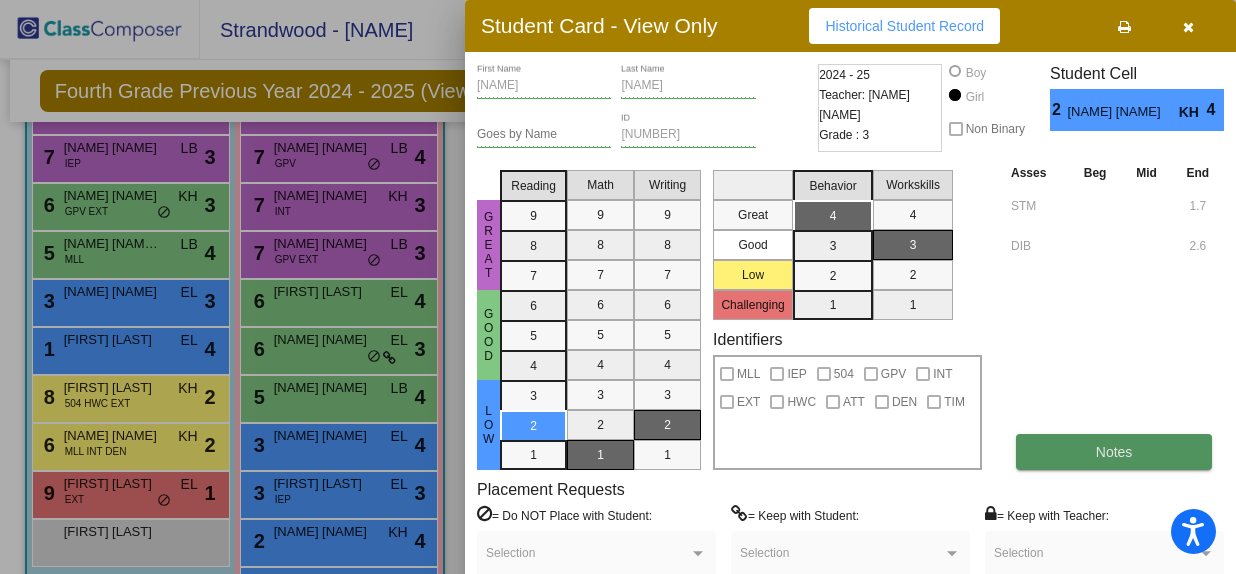 click on "Notes" at bounding box center [1114, 452] 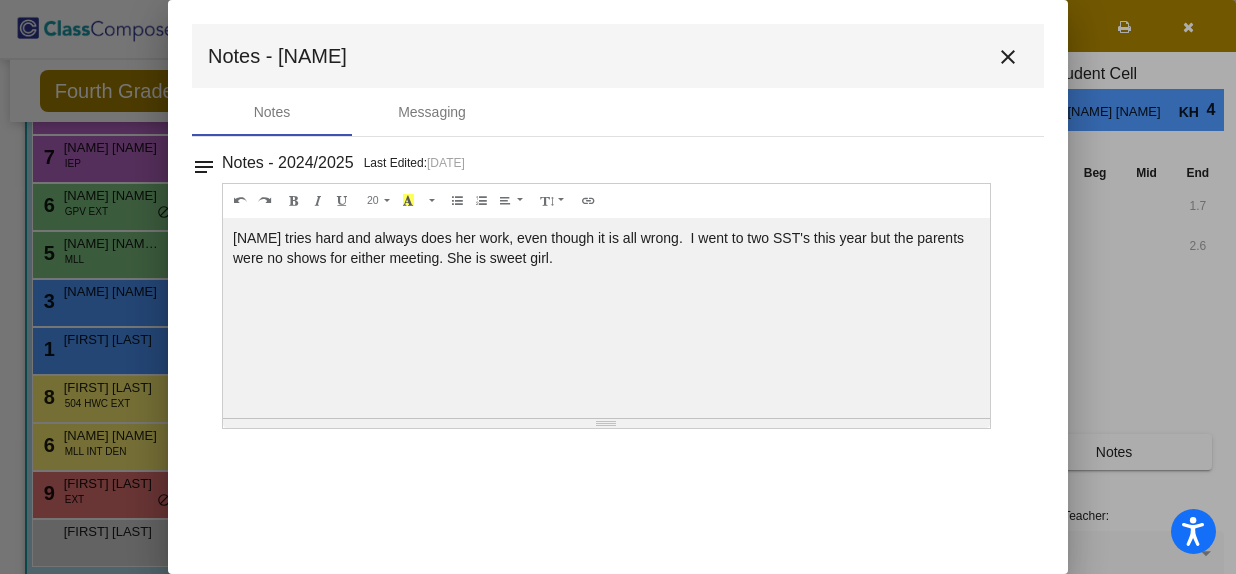 click on "close" at bounding box center [1008, 57] 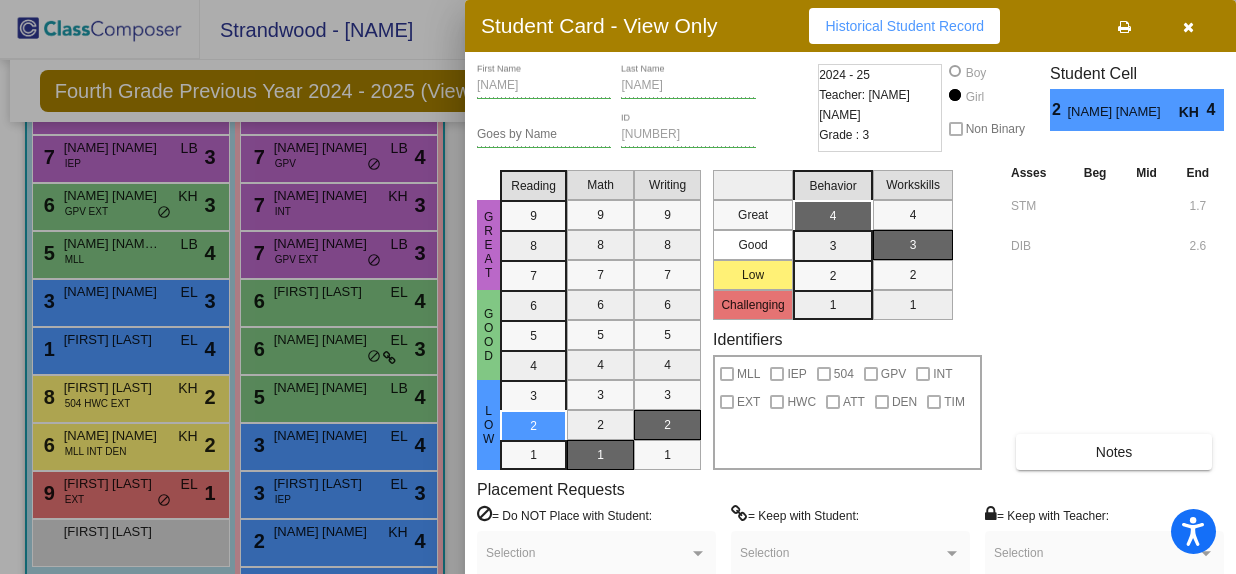 click at bounding box center (618, 287) 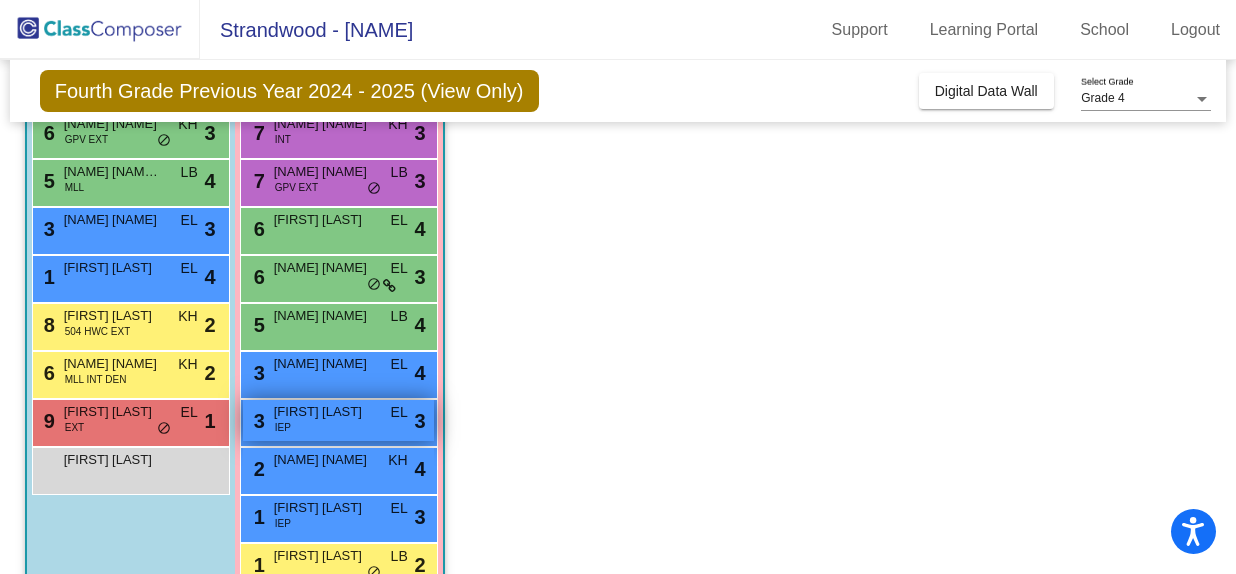 scroll, scrollTop: 498, scrollLeft: 0, axis: vertical 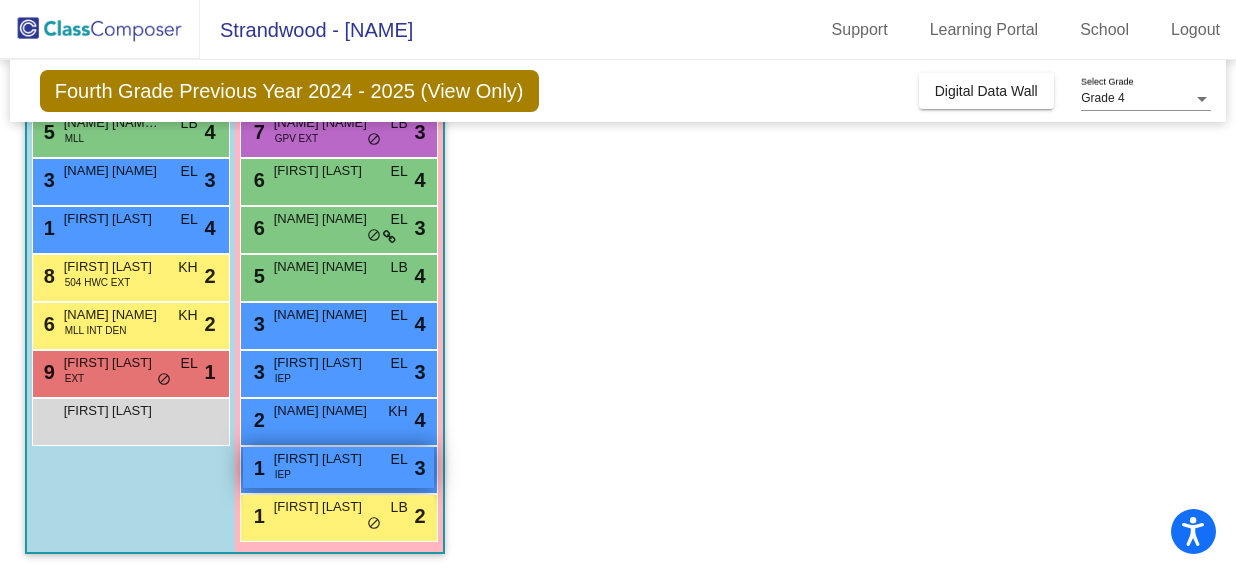 click on "[FIRST] [LAST]" at bounding box center [324, 459] 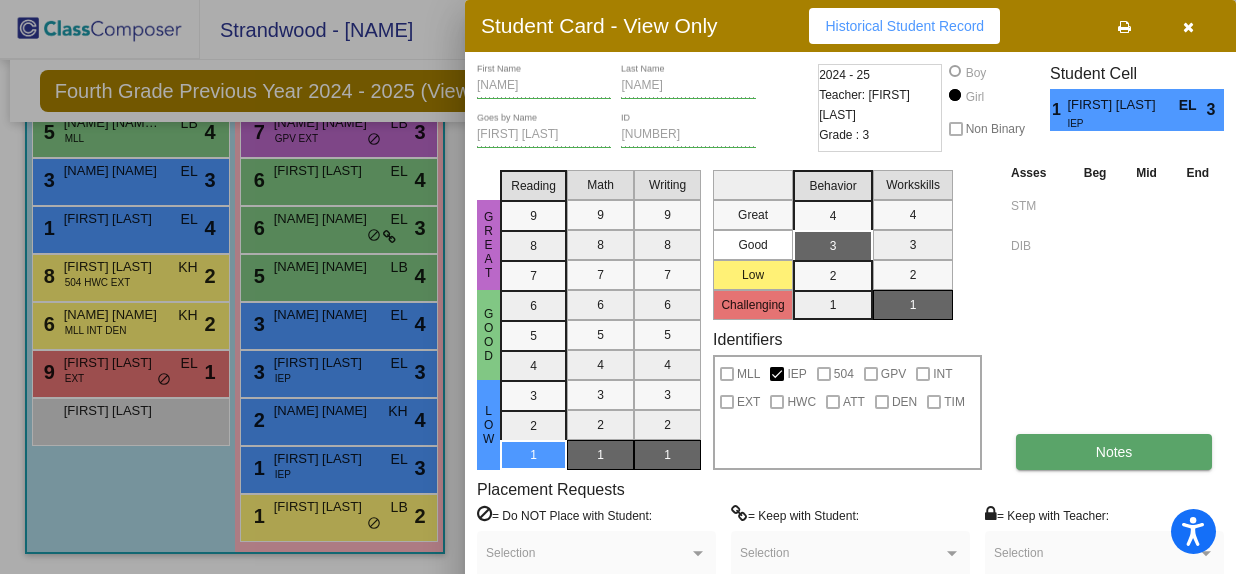 click on "Notes" at bounding box center [1114, 452] 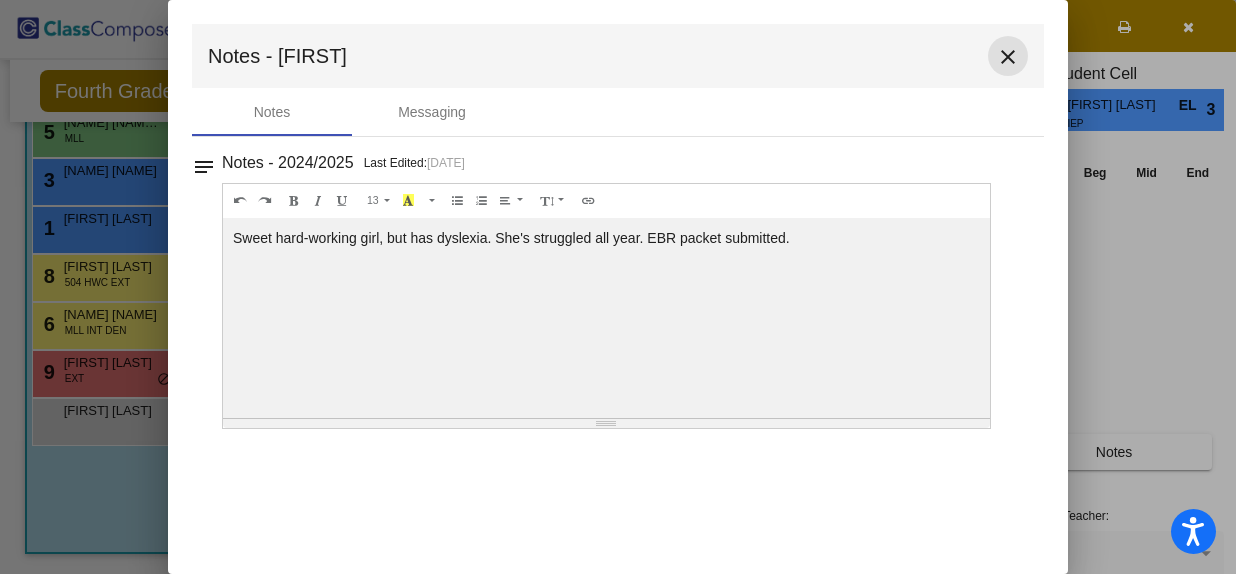 click on "close" at bounding box center (1008, 57) 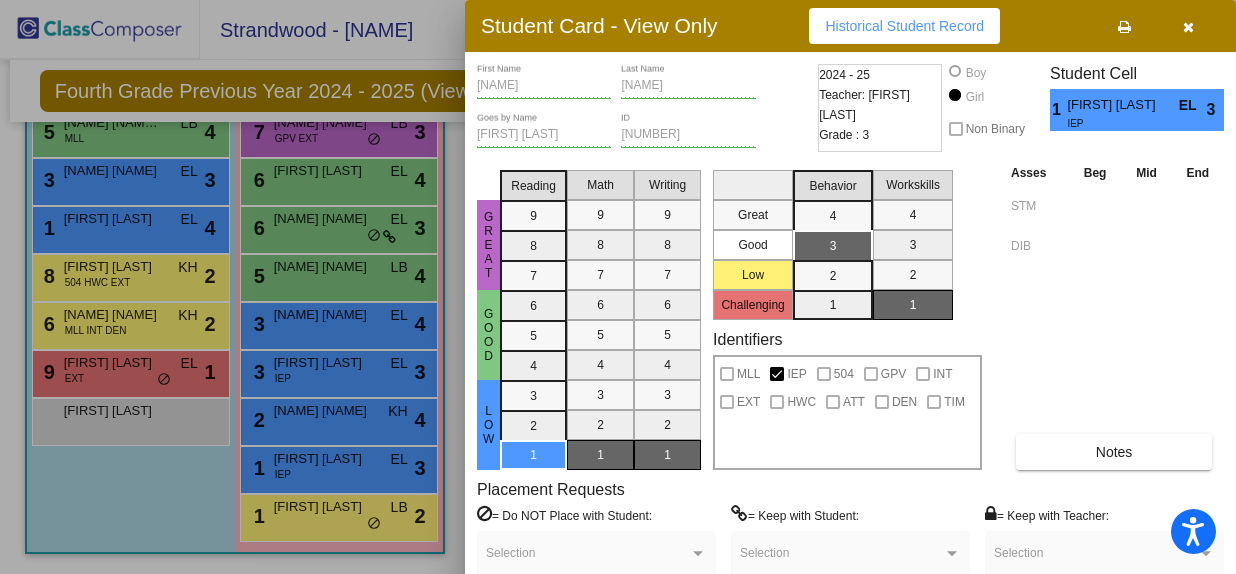 click at bounding box center (618, 287) 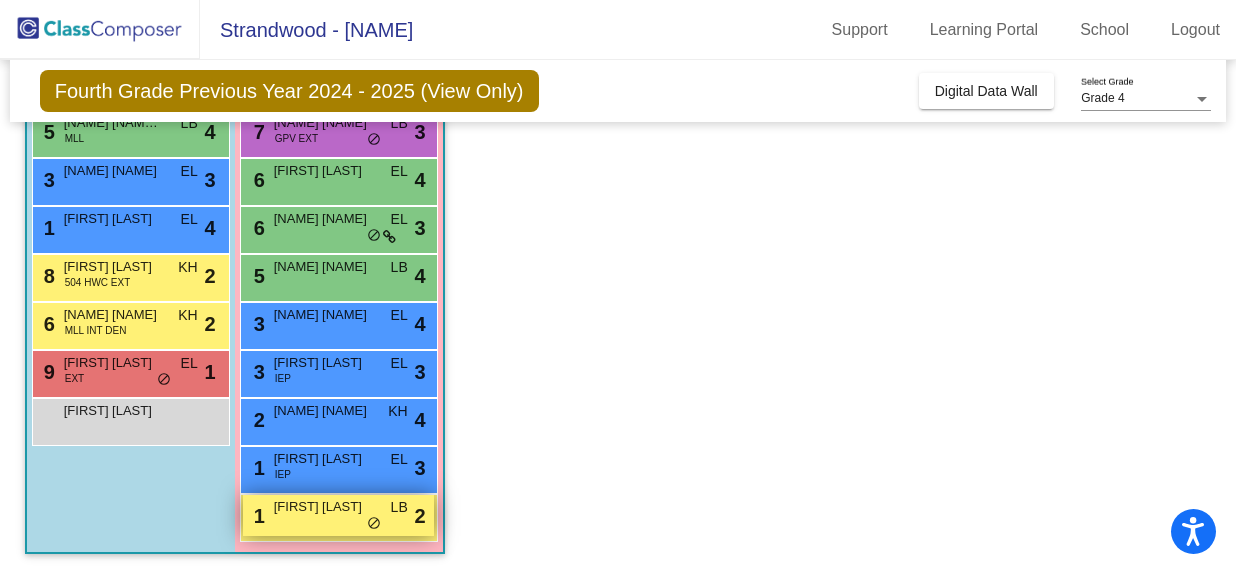 click on "1 [FIRST] [LAST] LB lock do_not_disturb_alt 2" at bounding box center [338, 515] 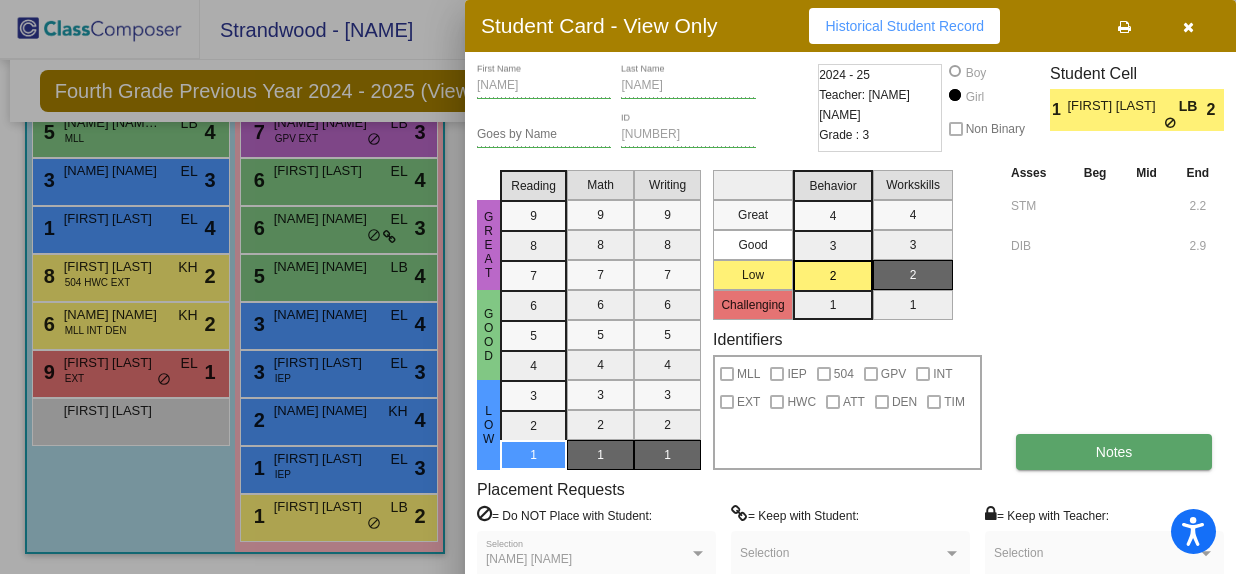click on "Notes" at bounding box center (1114, 452) 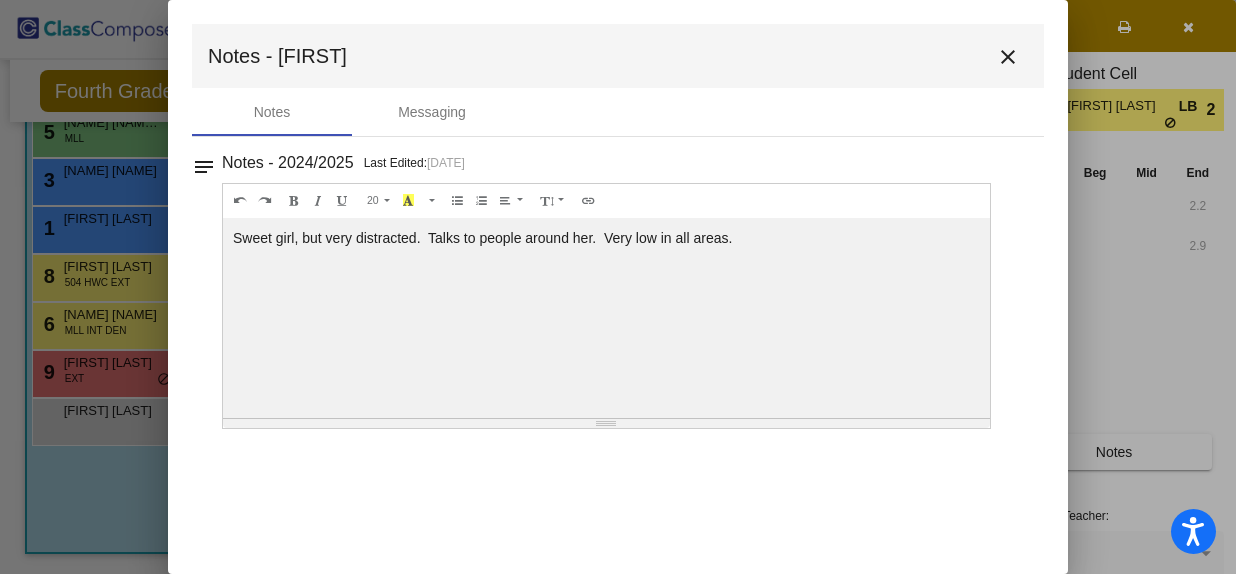 click on "close" at bounding box center [1008, 57] 